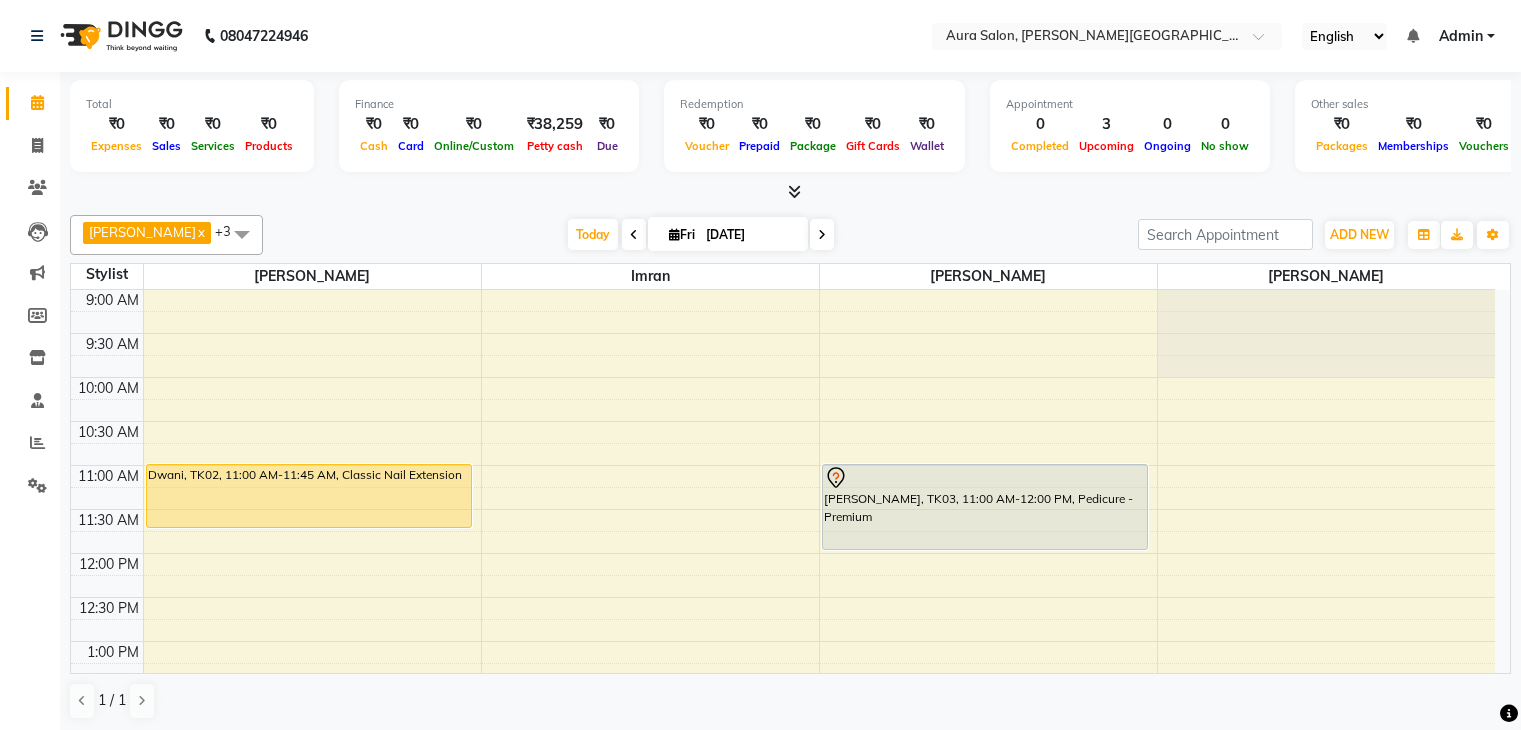 scroll, scrollTop: 0, scrollLeft: 0, axis: both 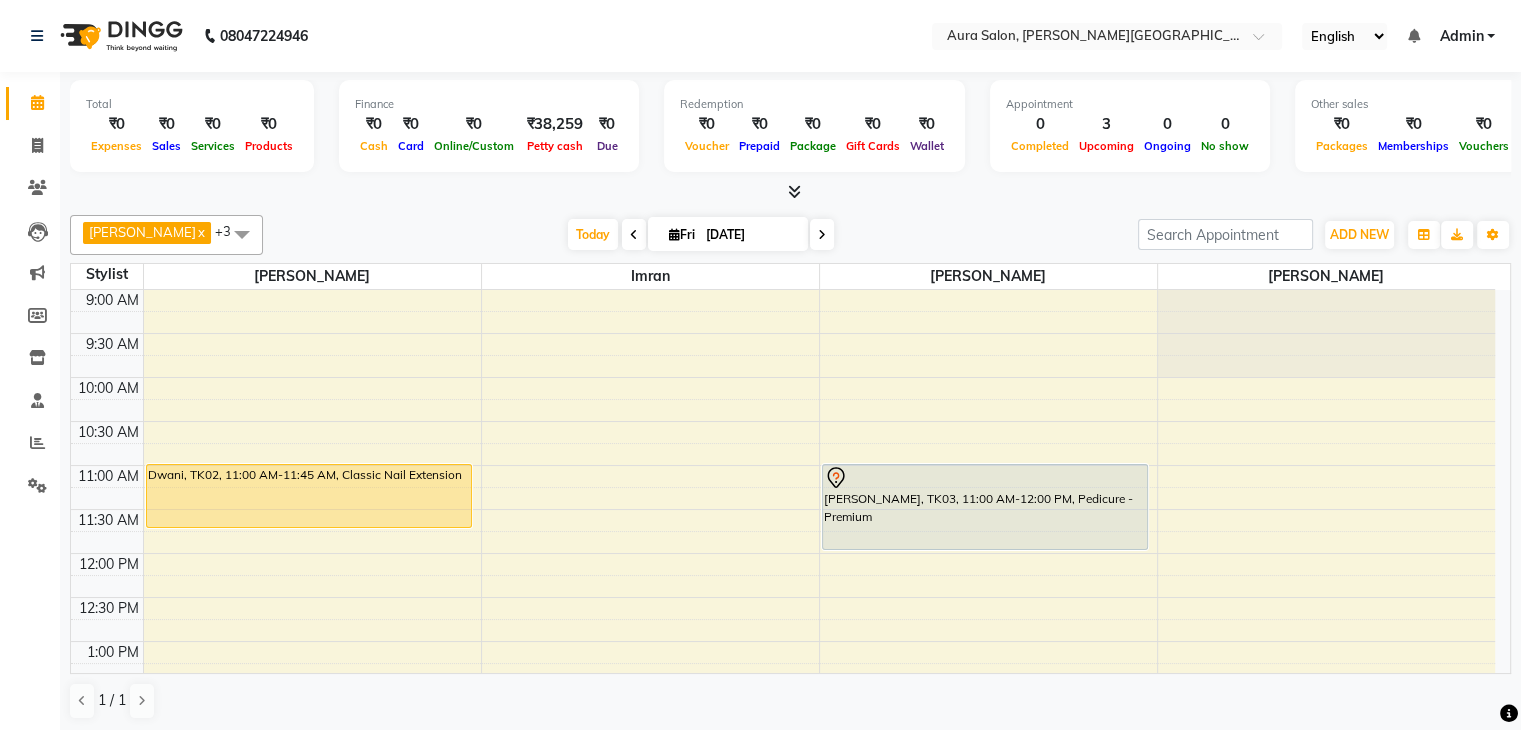 click at bounding box center (822, 234) 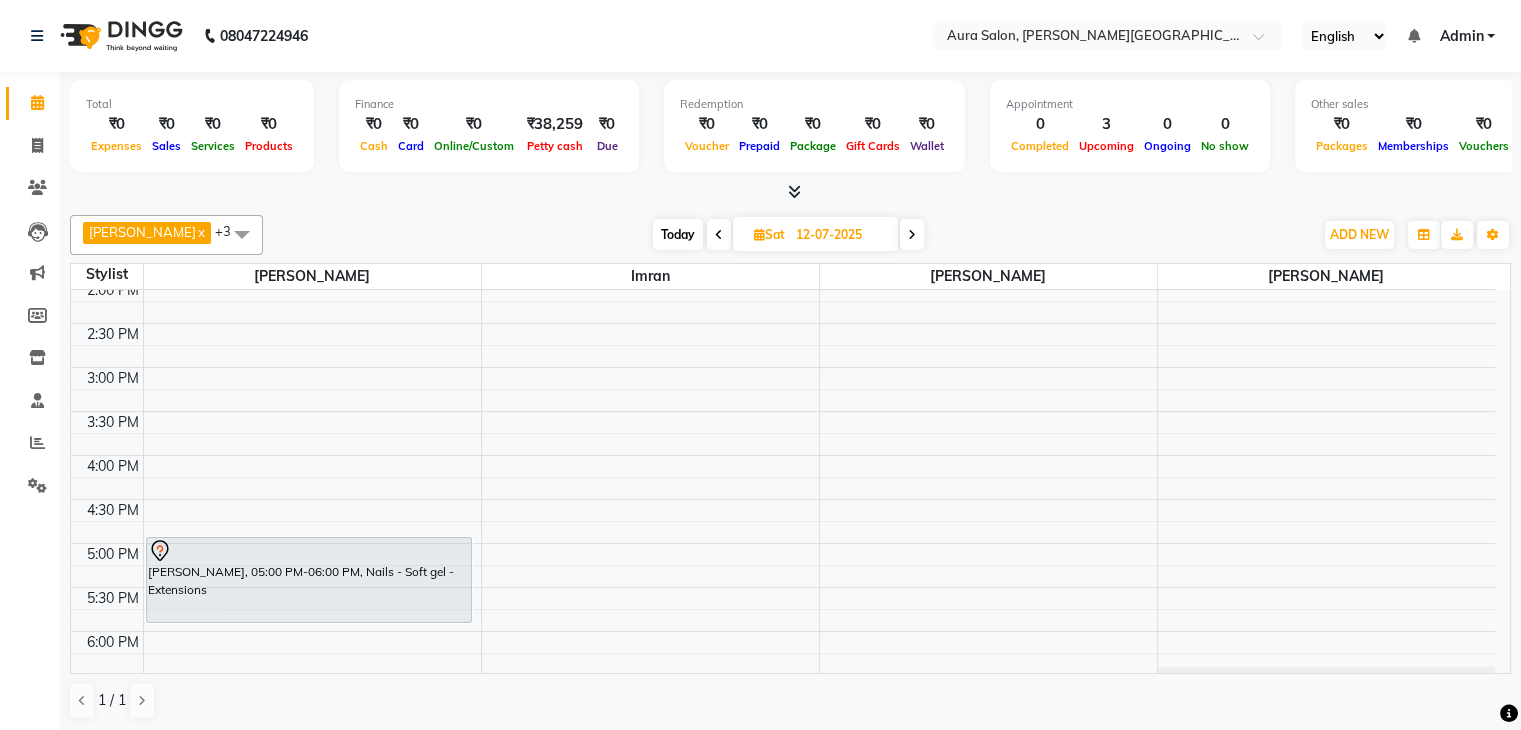 scroll, scrollTop: 488, scrollLeft: 0, axis: vertical 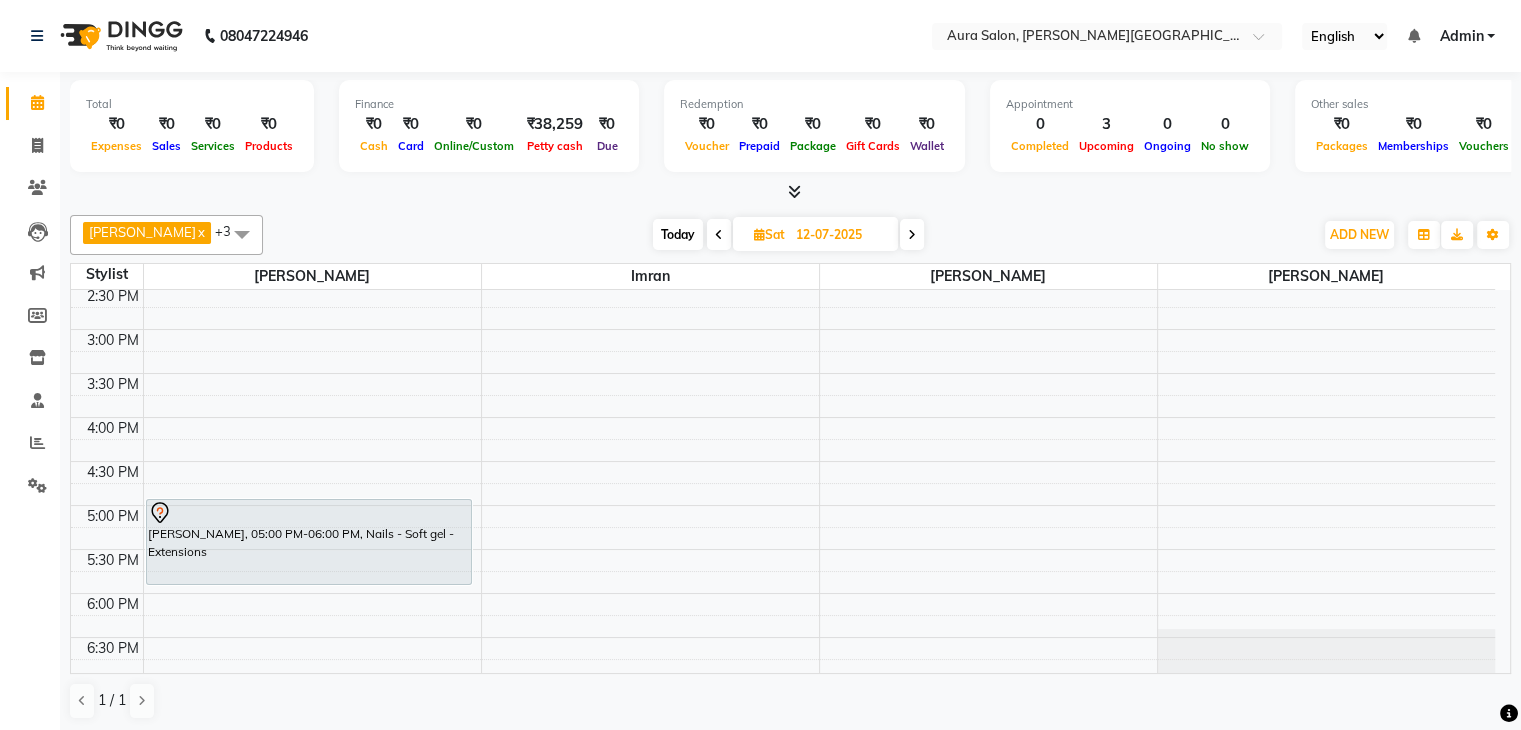 click at bounding box center [912, 235] 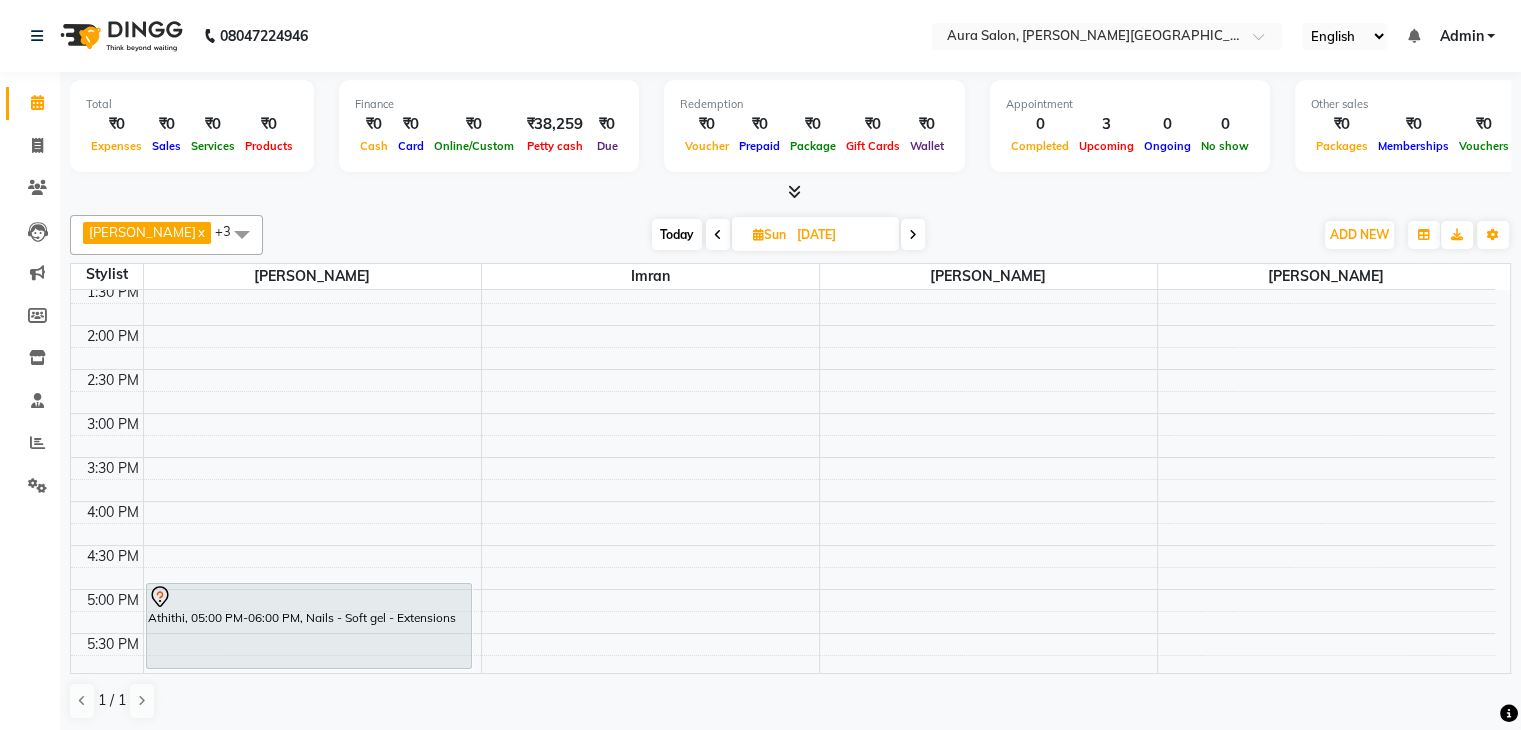 scroll, scrollTop: 488, scrollLeft: 0, axis: vertical 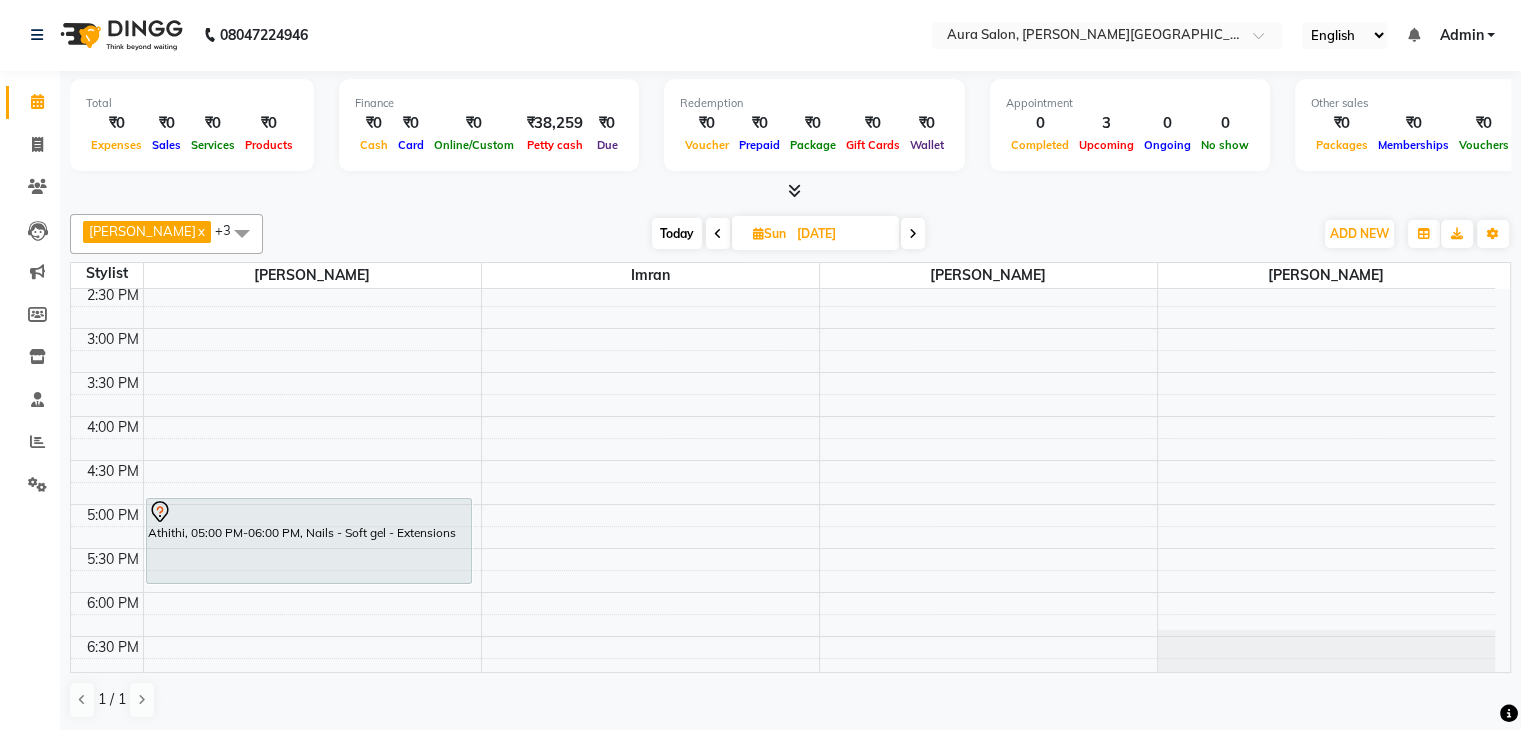 click at bounding box center (913, 234) 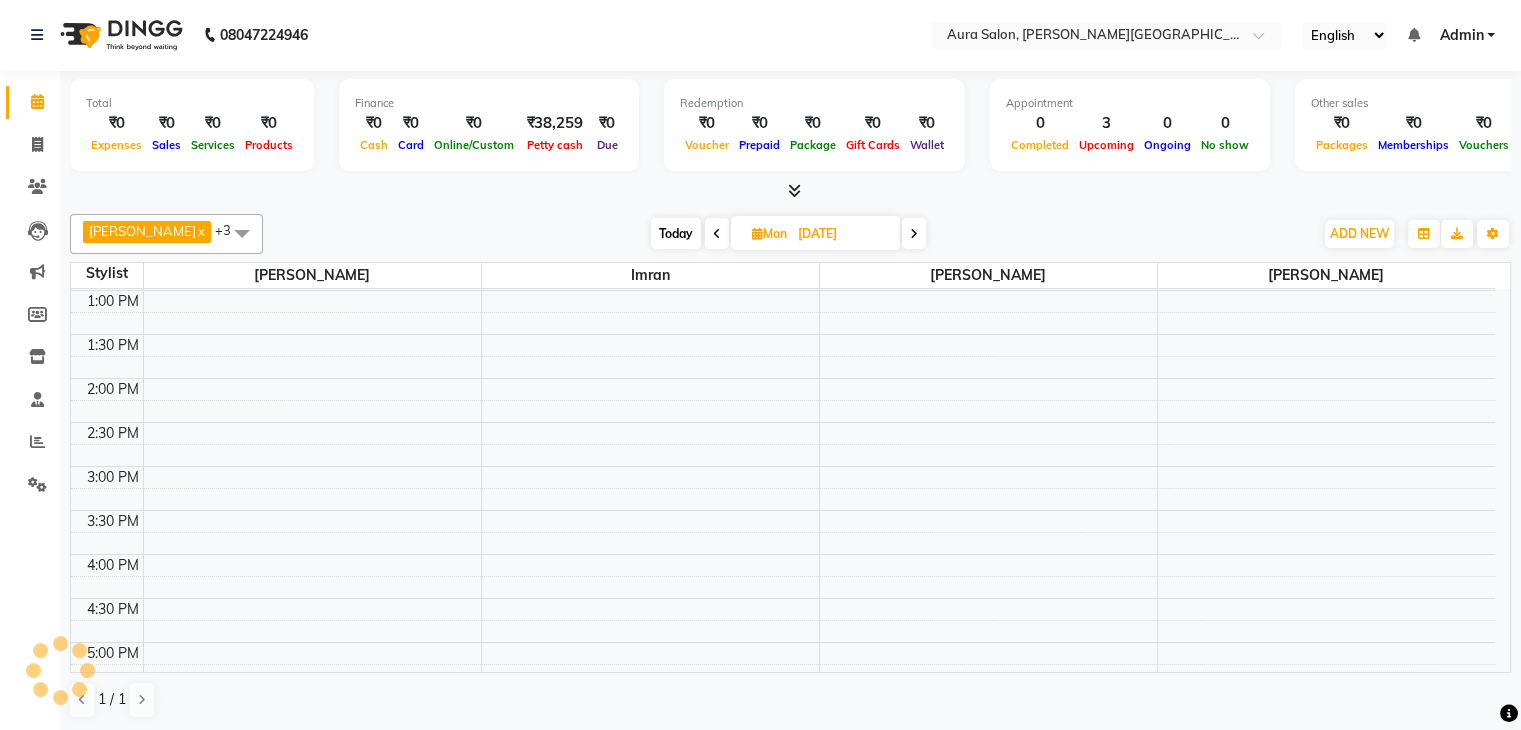 click at bounding box center [914, 234] 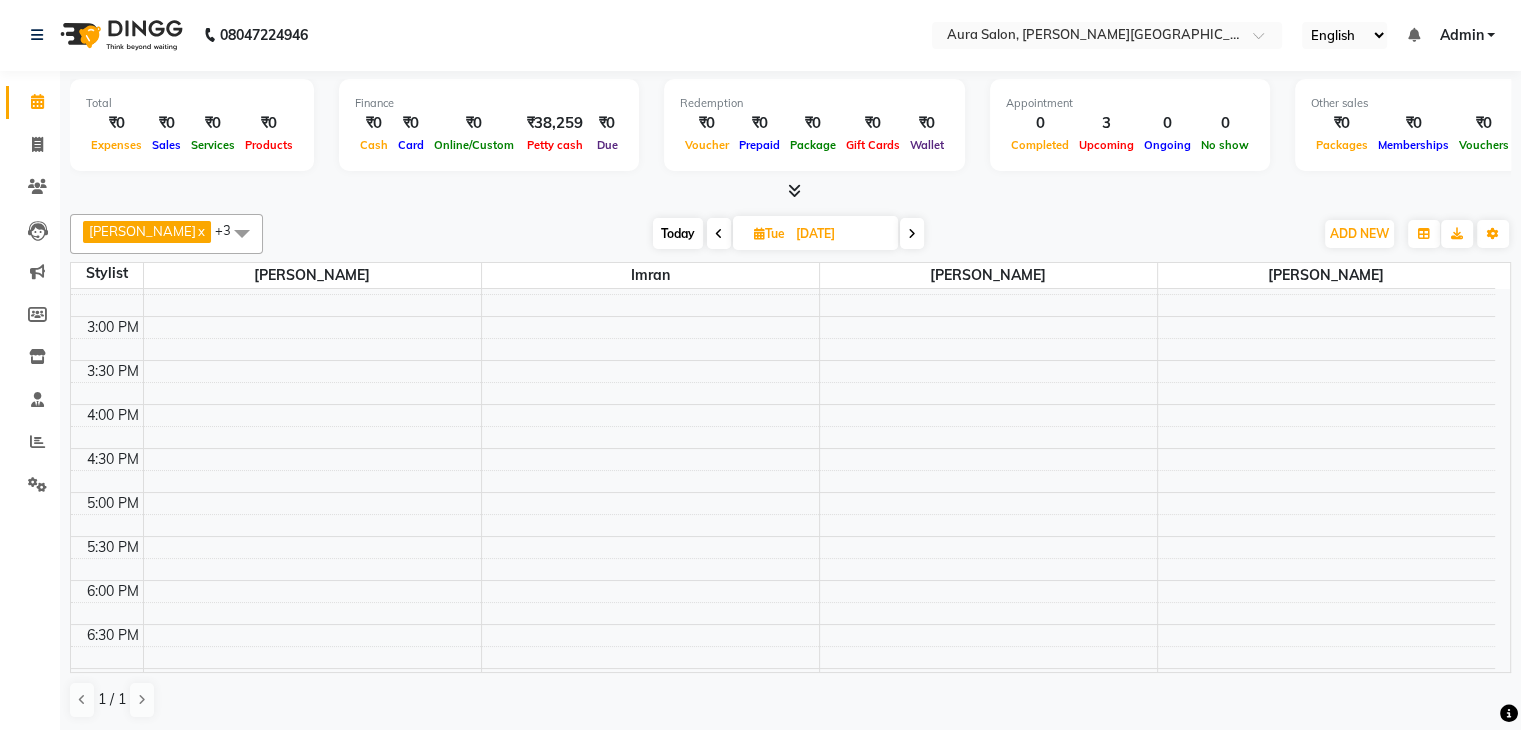 scroll, scrollTop: 662, scrollLeft: 0, axis: vertical 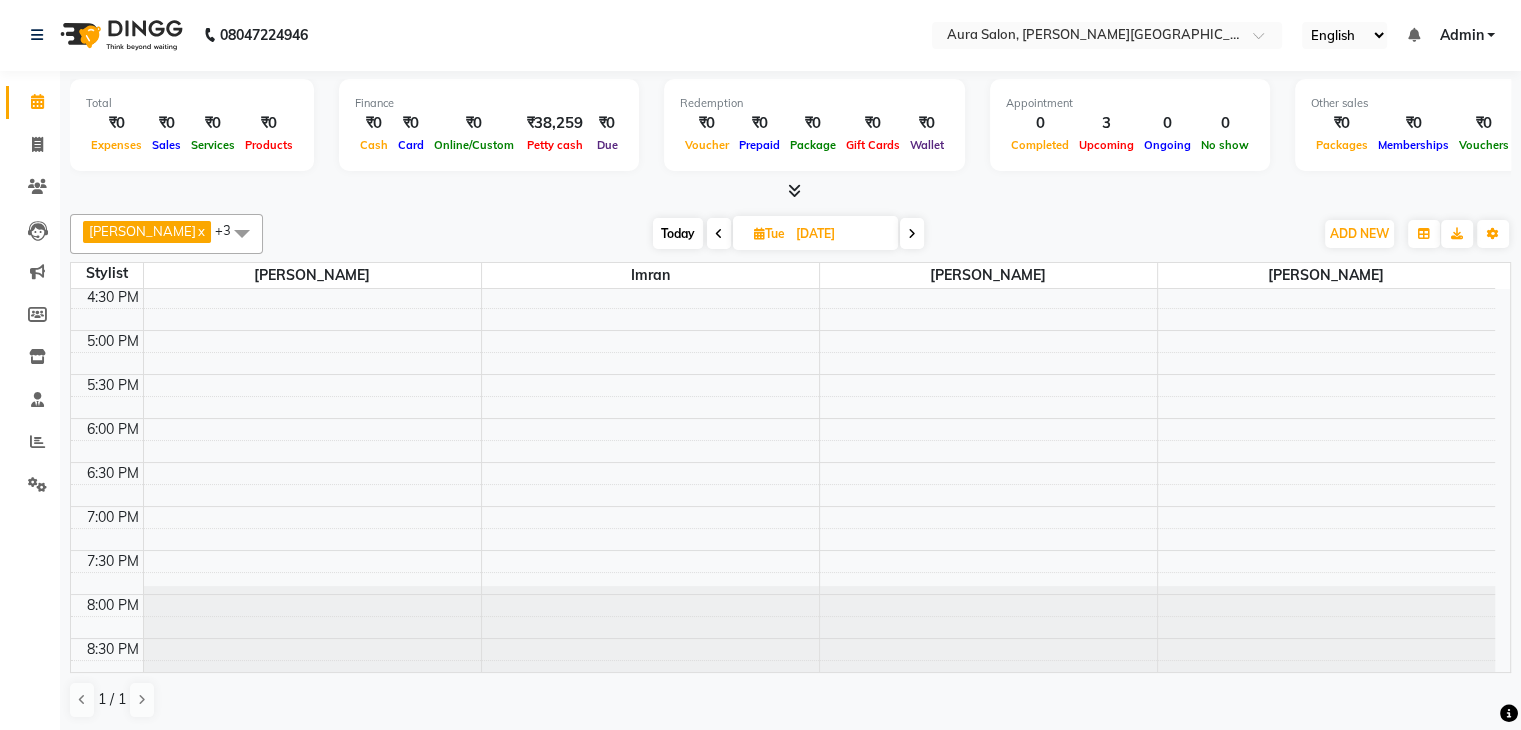 click on "Today" at bounding box center (678, 233) 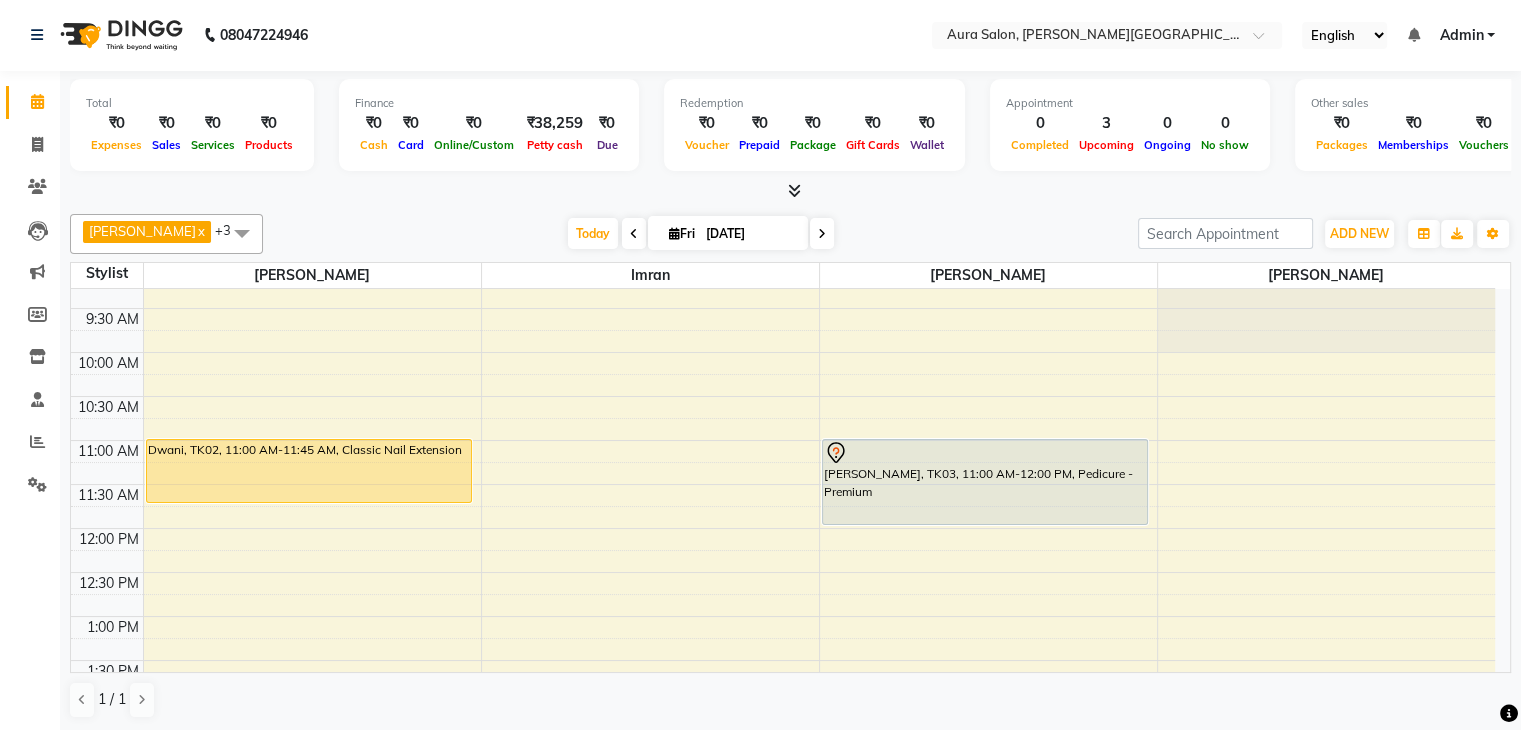 scroll, scrollTop: 0, scrollLeft: 0, axis: both 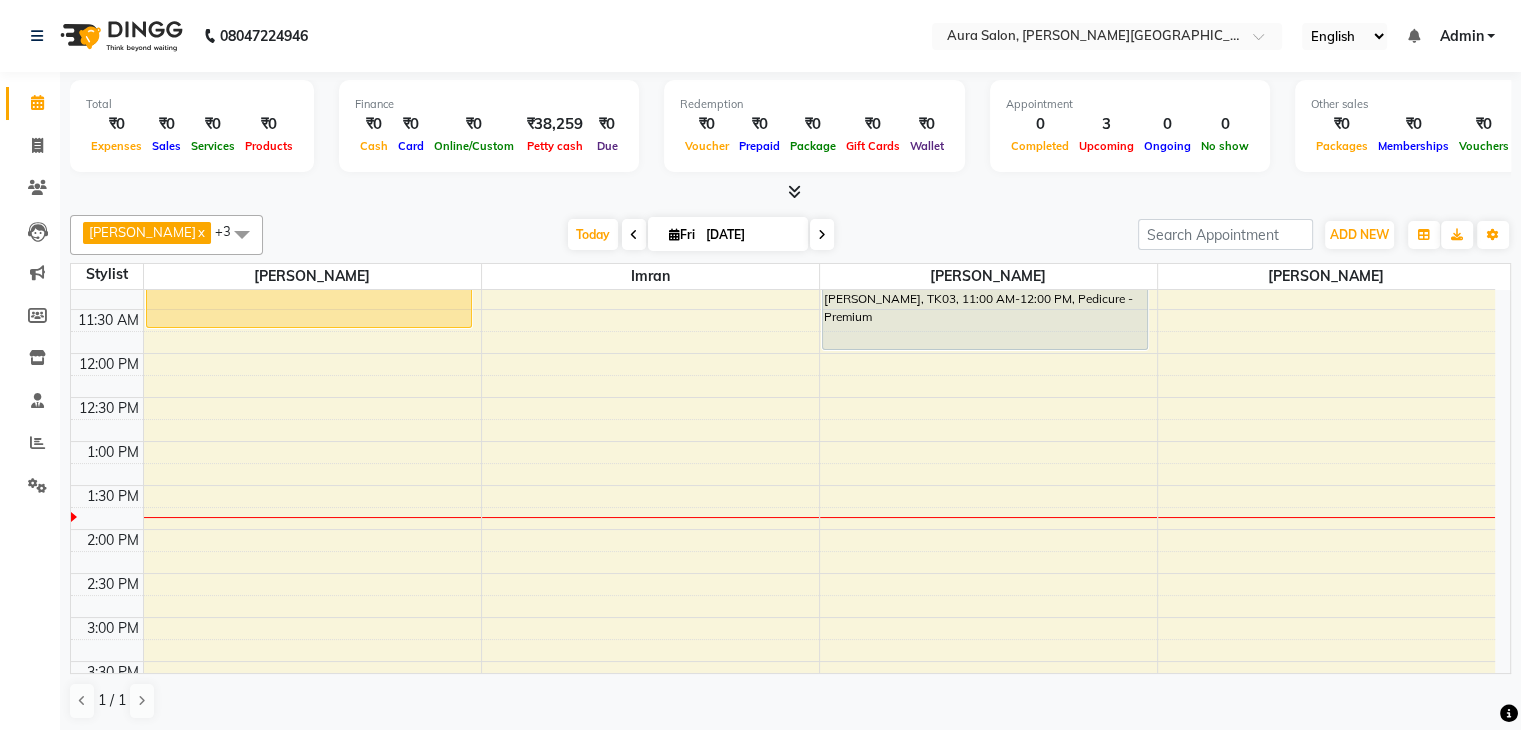 click on "9:00 AM 9:30 AM 10:00 AM 10:30 AM 11:00 AM 11:30 AM 12:00 PM 12:30 PM 1:00 PM 1:30 PM 2:00 PM 2:30 PM 3:00 PM 3:30 PM 4:00 PM 4:30 PM 5:00 PM 5:30 PM 6:00 PM 6:30 PM 7:00 PM 7:30 PM 8:00 PM 8:30 PM    Dwani, TK02, 11:00 AM-11:45 AM, Classic Nail Extension             Kirthika, TK01, 04:00 PM-04:45 PM, Classic Nail Extension             [PERSON_NAME], TK03, 11:00 AM-12:00 PM, Pedicure - Premium" at bounding box center [783, 617] 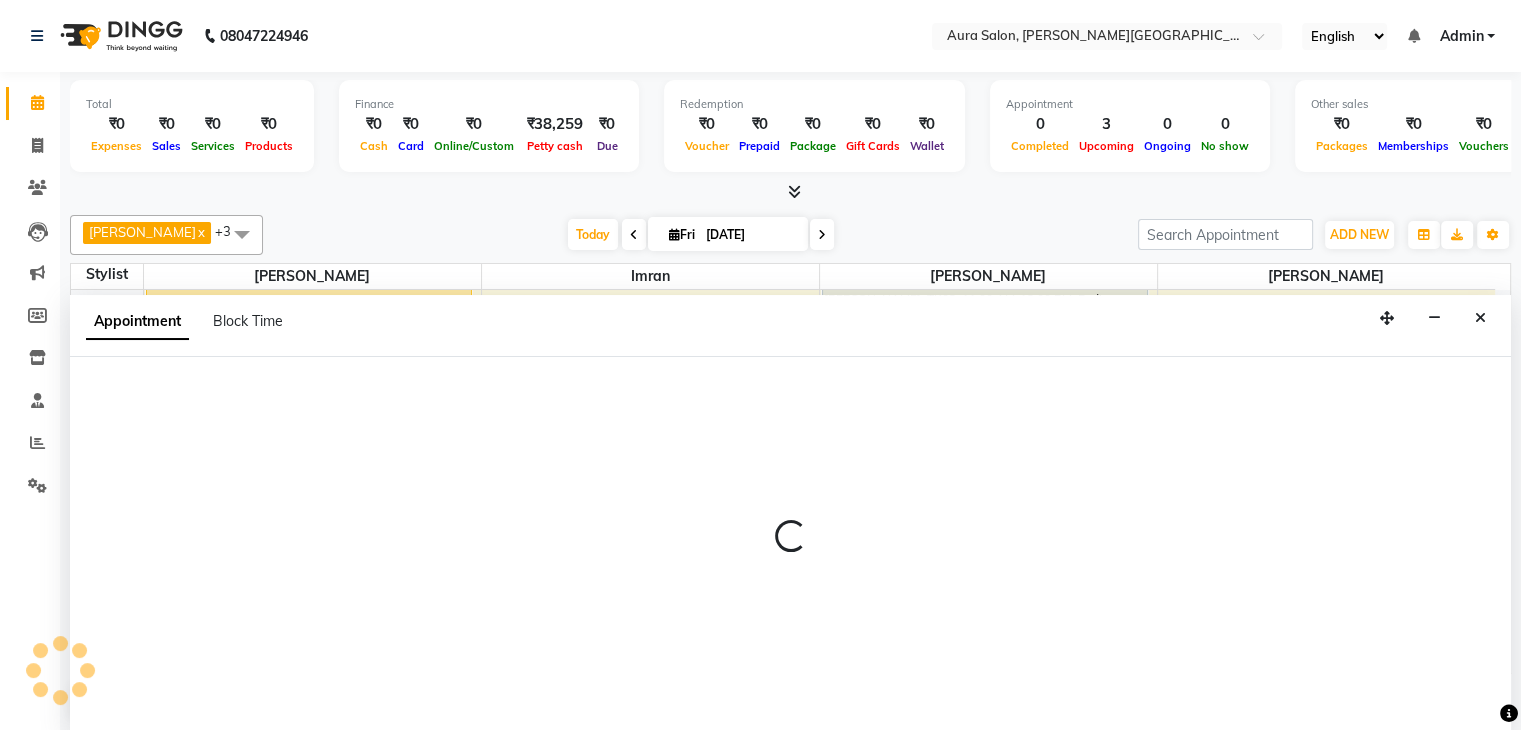 select on "66359" 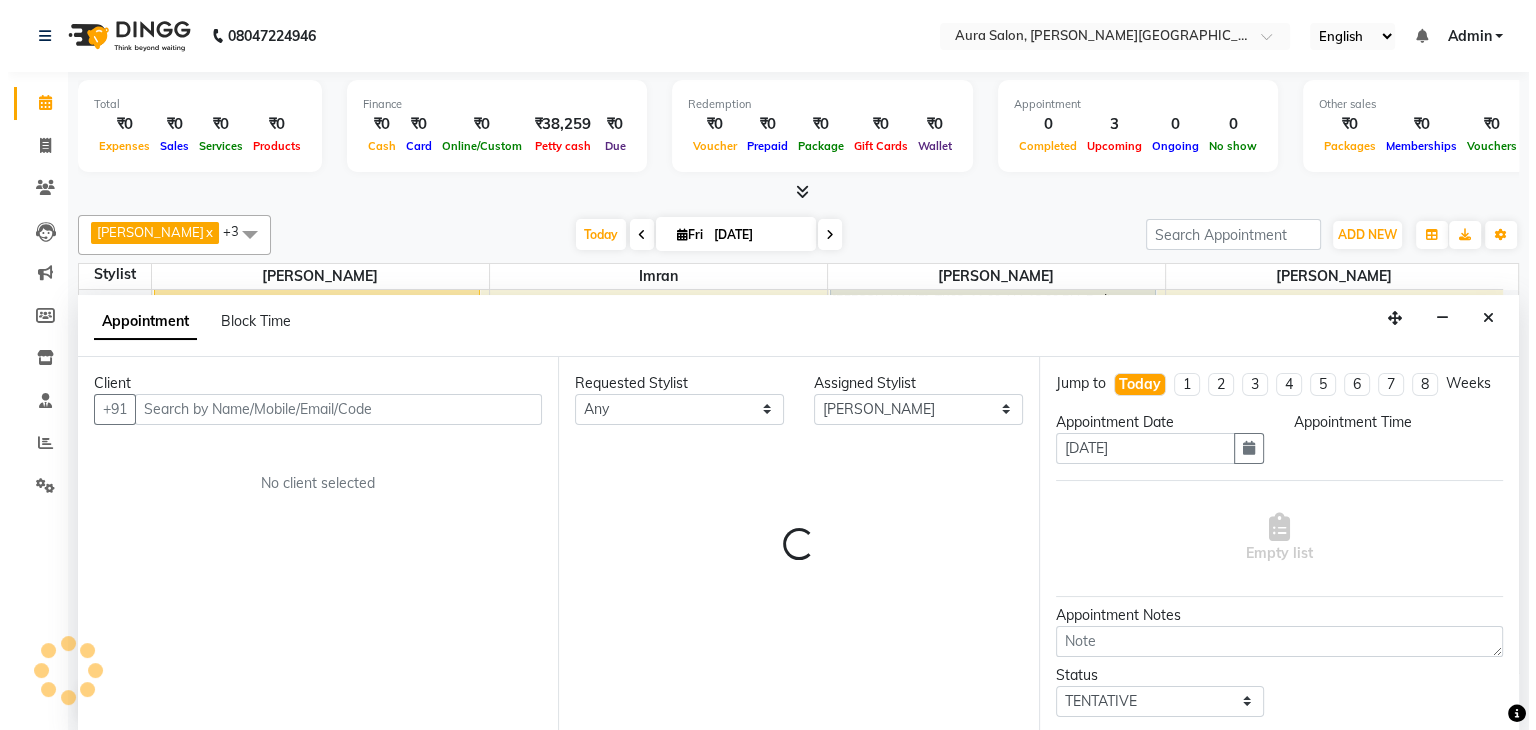 scroll, scrollTop: 1, scrollLeft: 0, axis: vertical 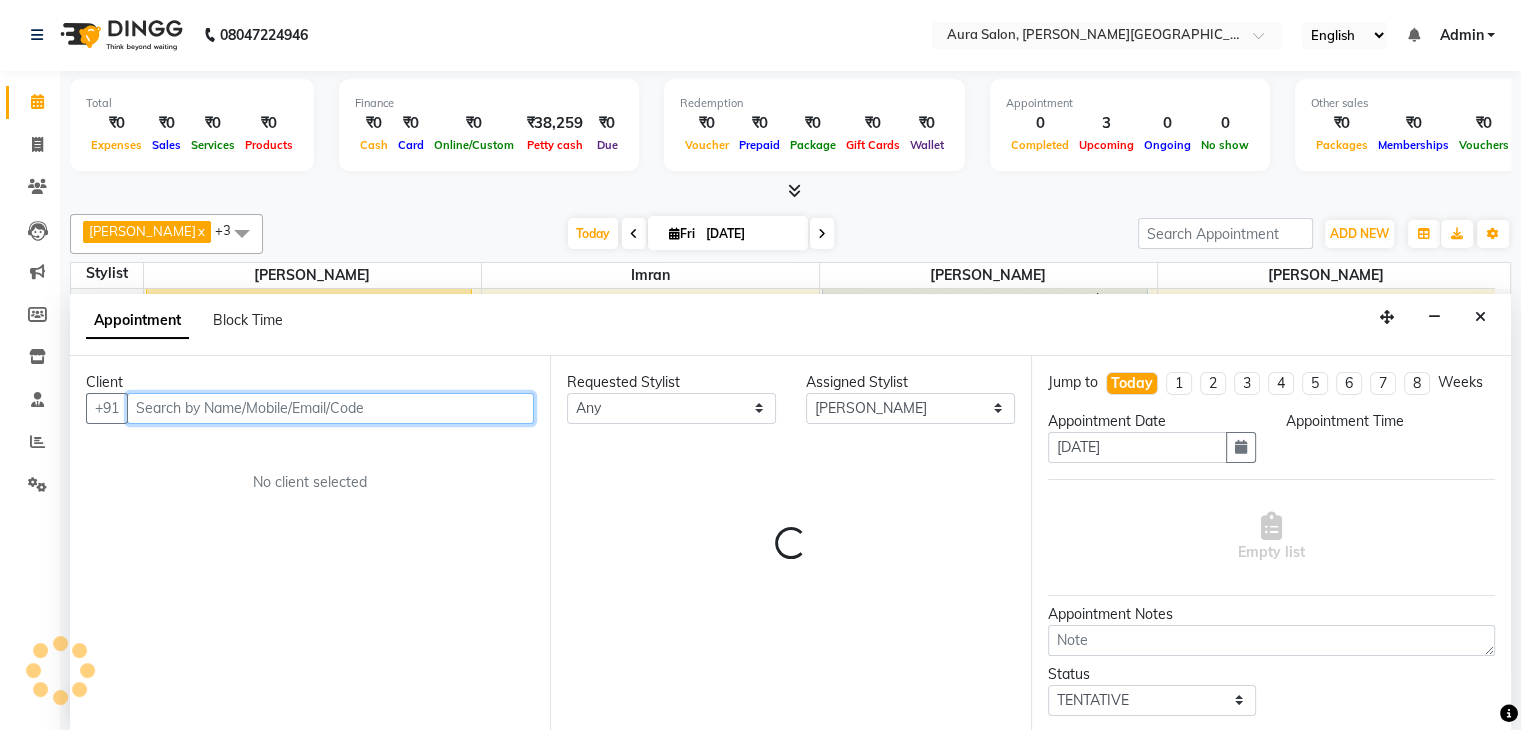 select on "720" 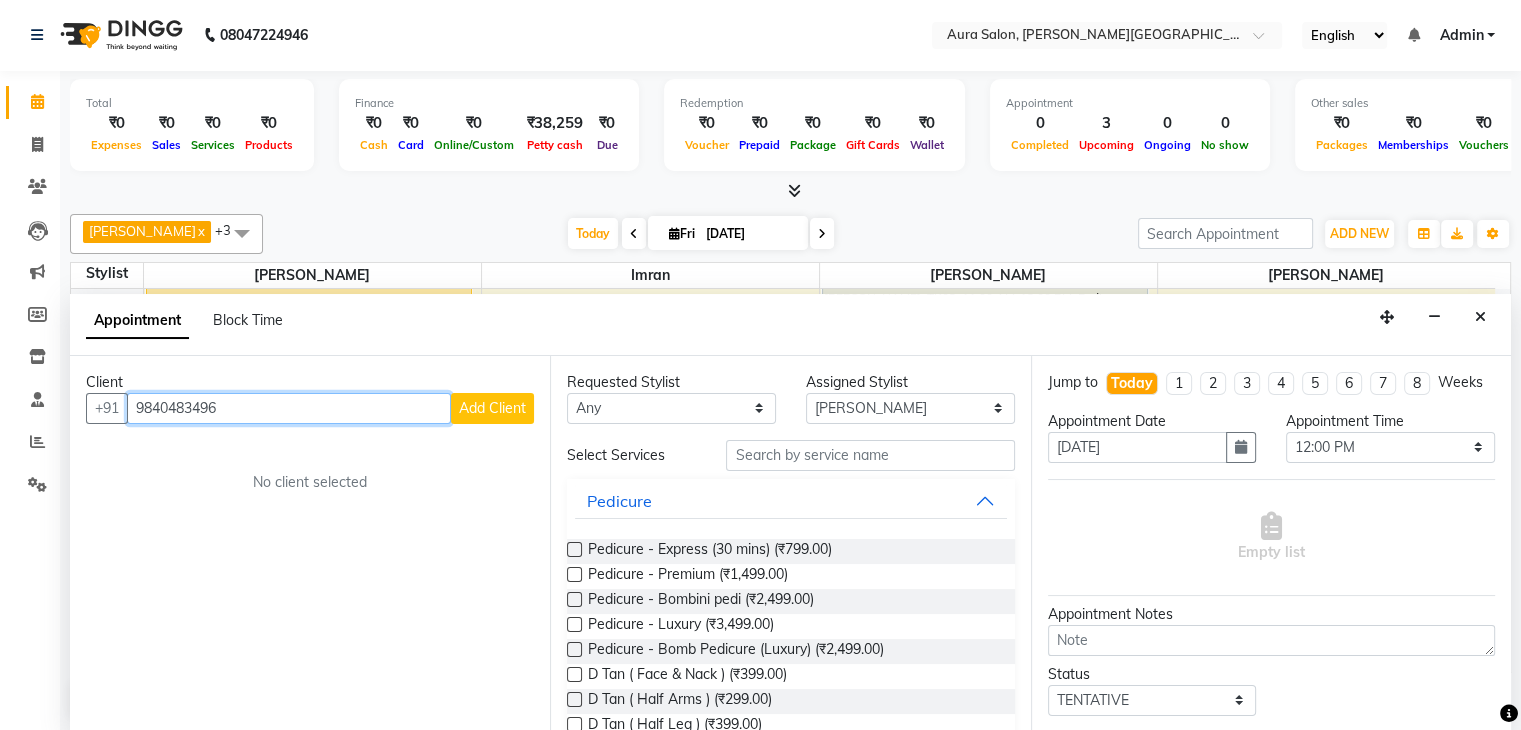 type on "9840483496" 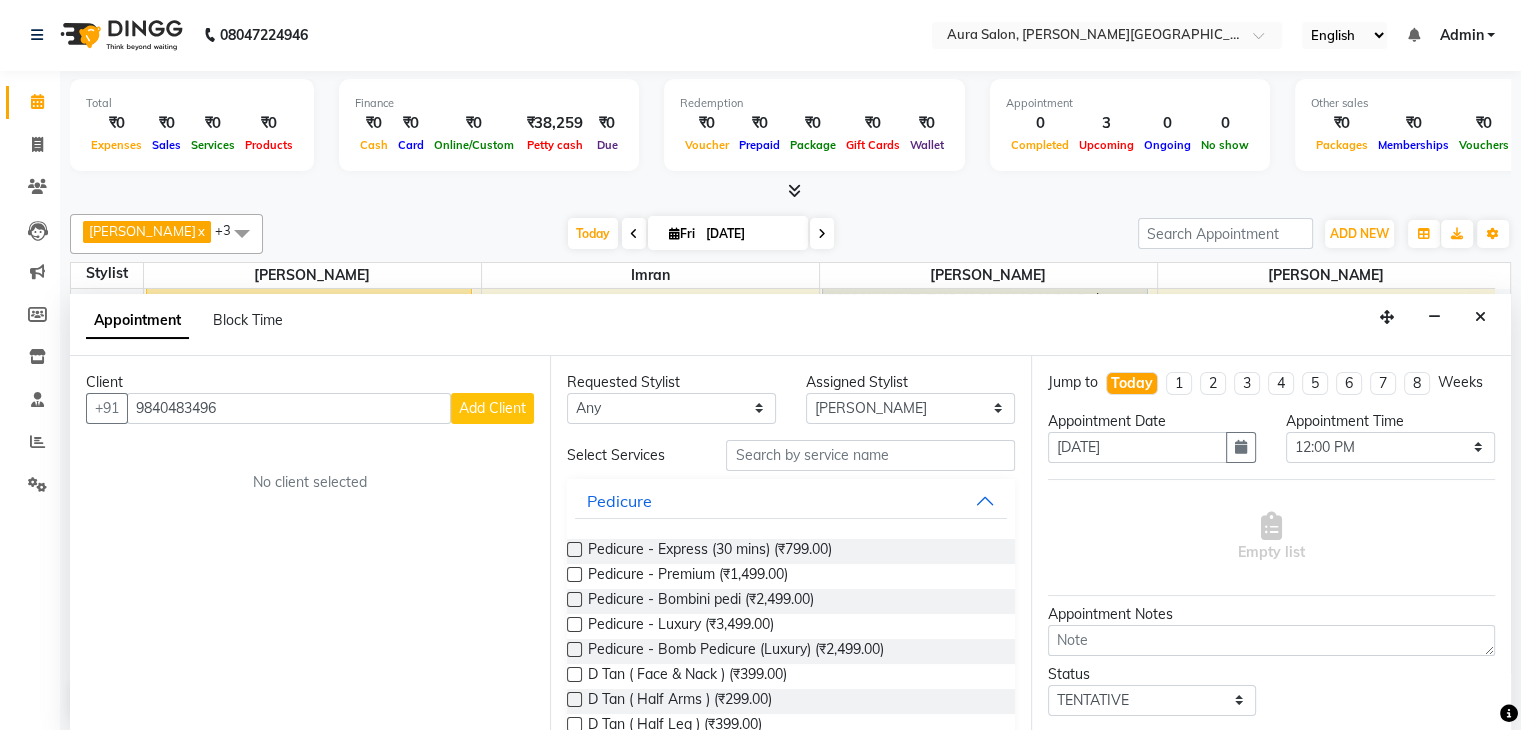 click on "Add Client" at bounding box center [492, 408] 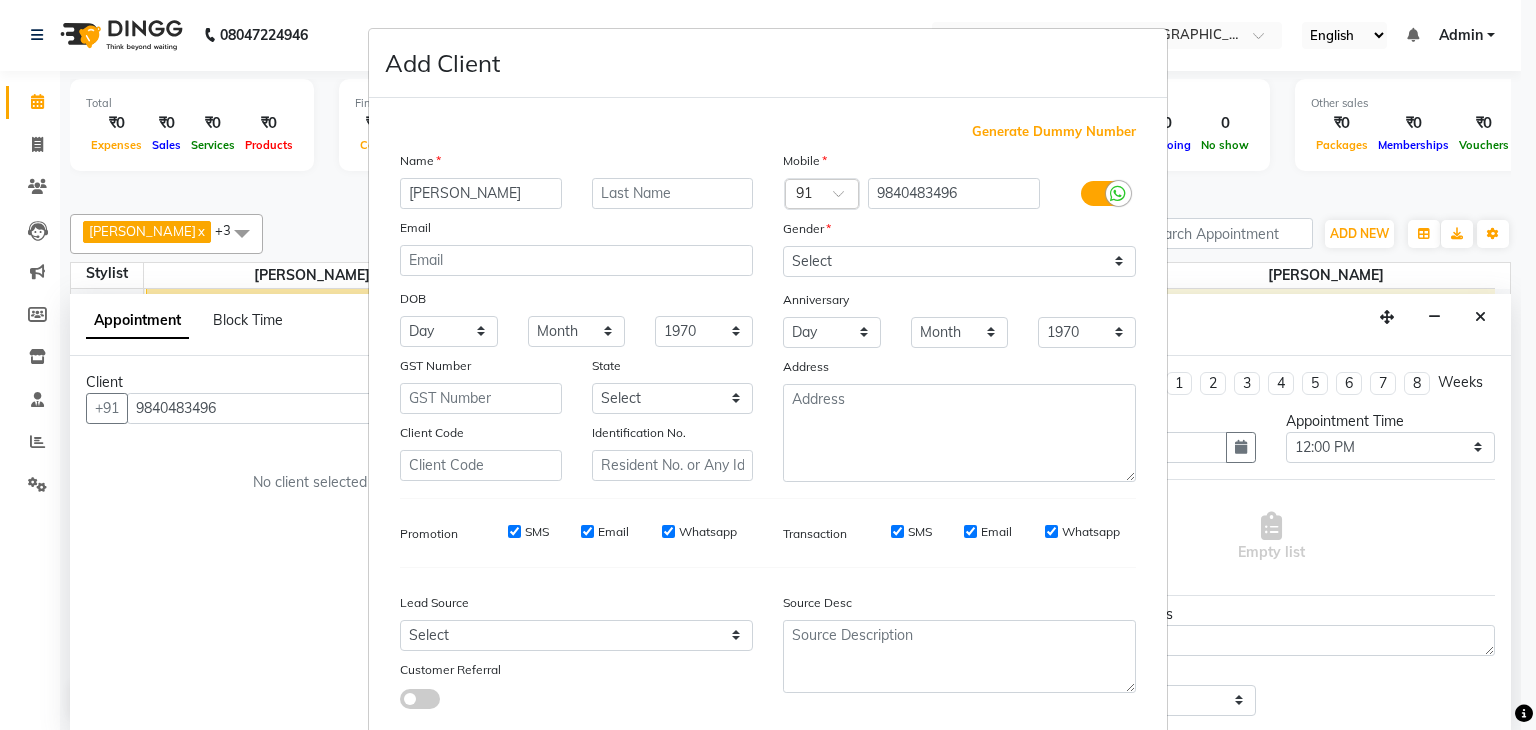 type on "[PERSON_NAME]" 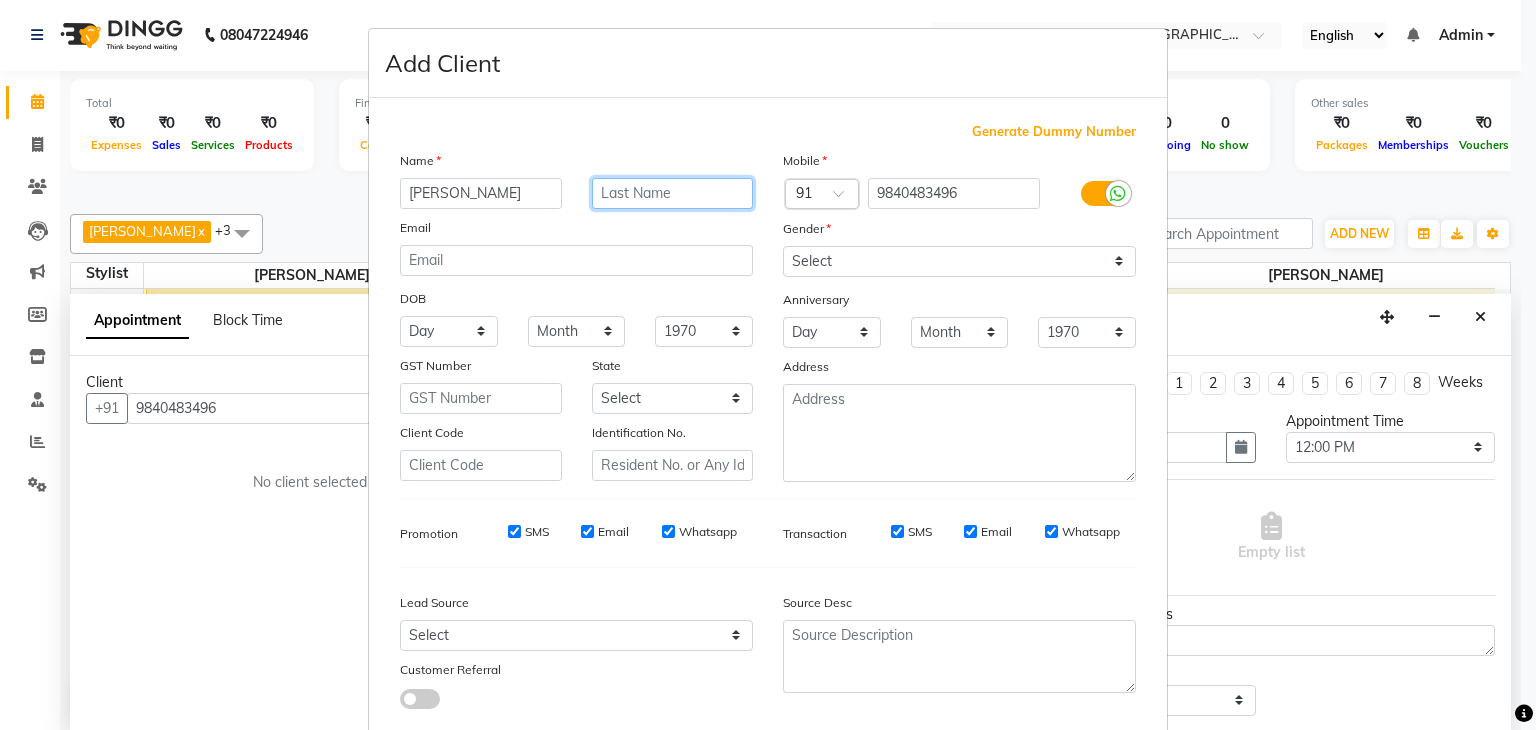 click at bounding box center [673, 193] 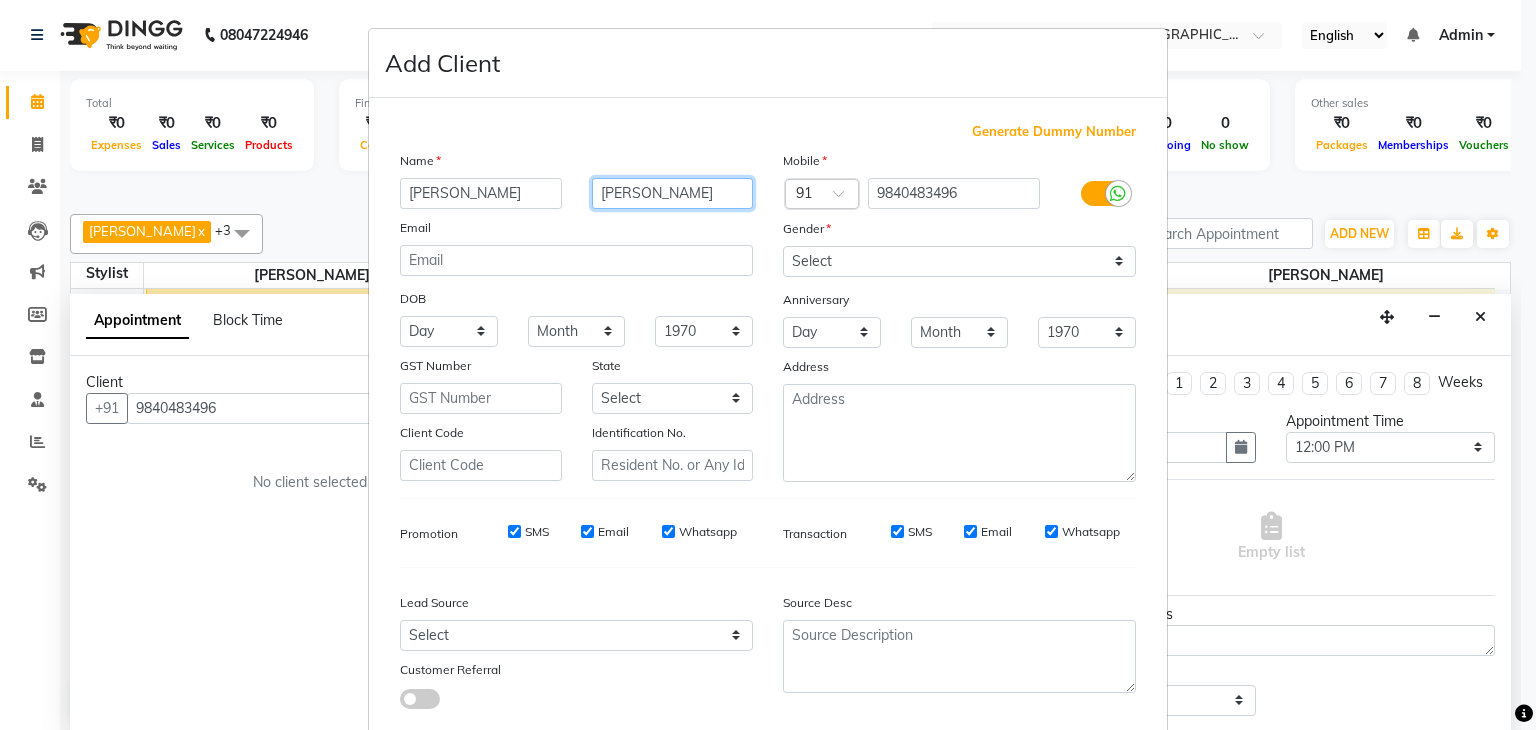 type on "[PERSON_NAME]" 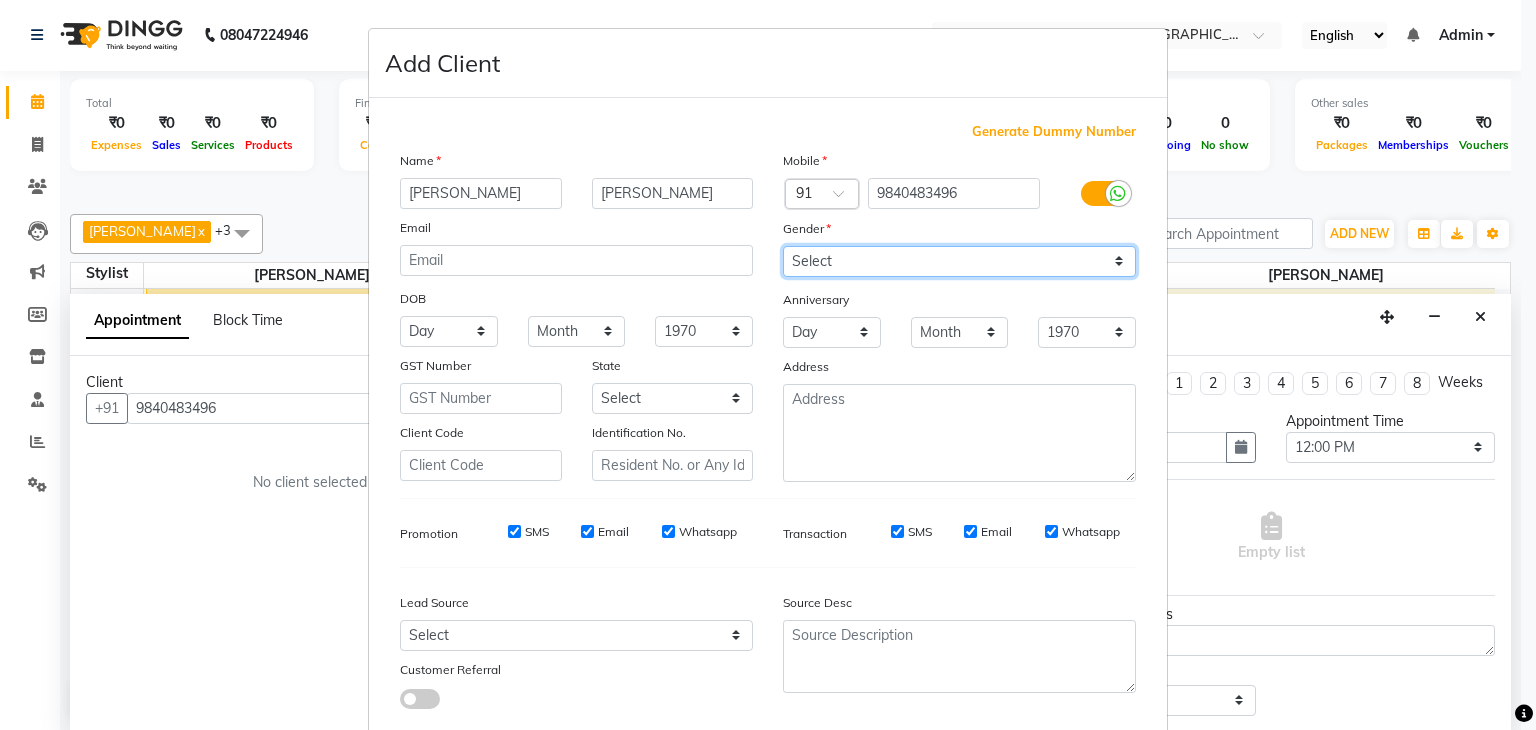 click on "Select [DEMOGRAPHIC_DATA] [DEMOGRAPHIC_DATA] Other Prefer Not To Say" at bounding box center (959, 261) 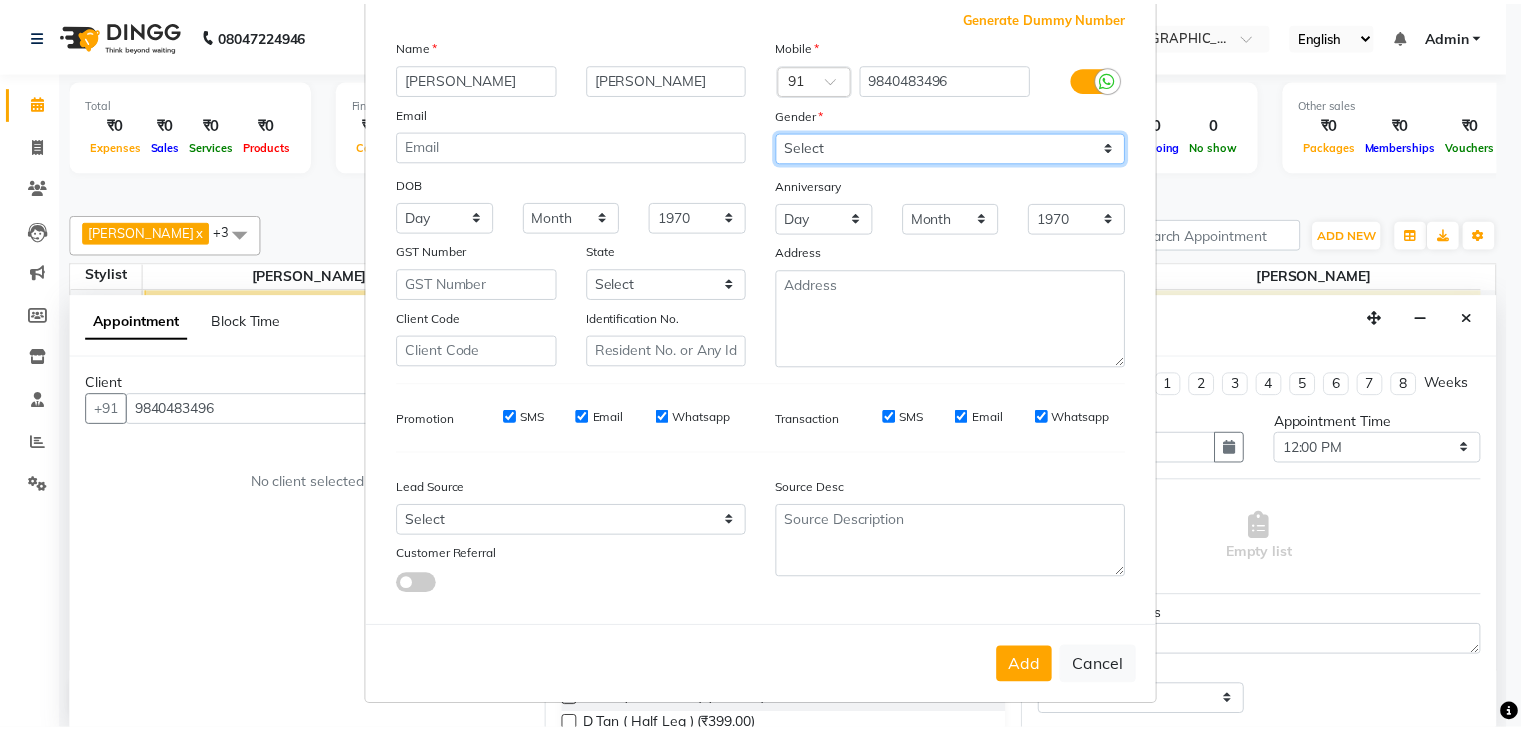 scroll, scrollTop: 127, scrollLeft: 0, axis: vertical 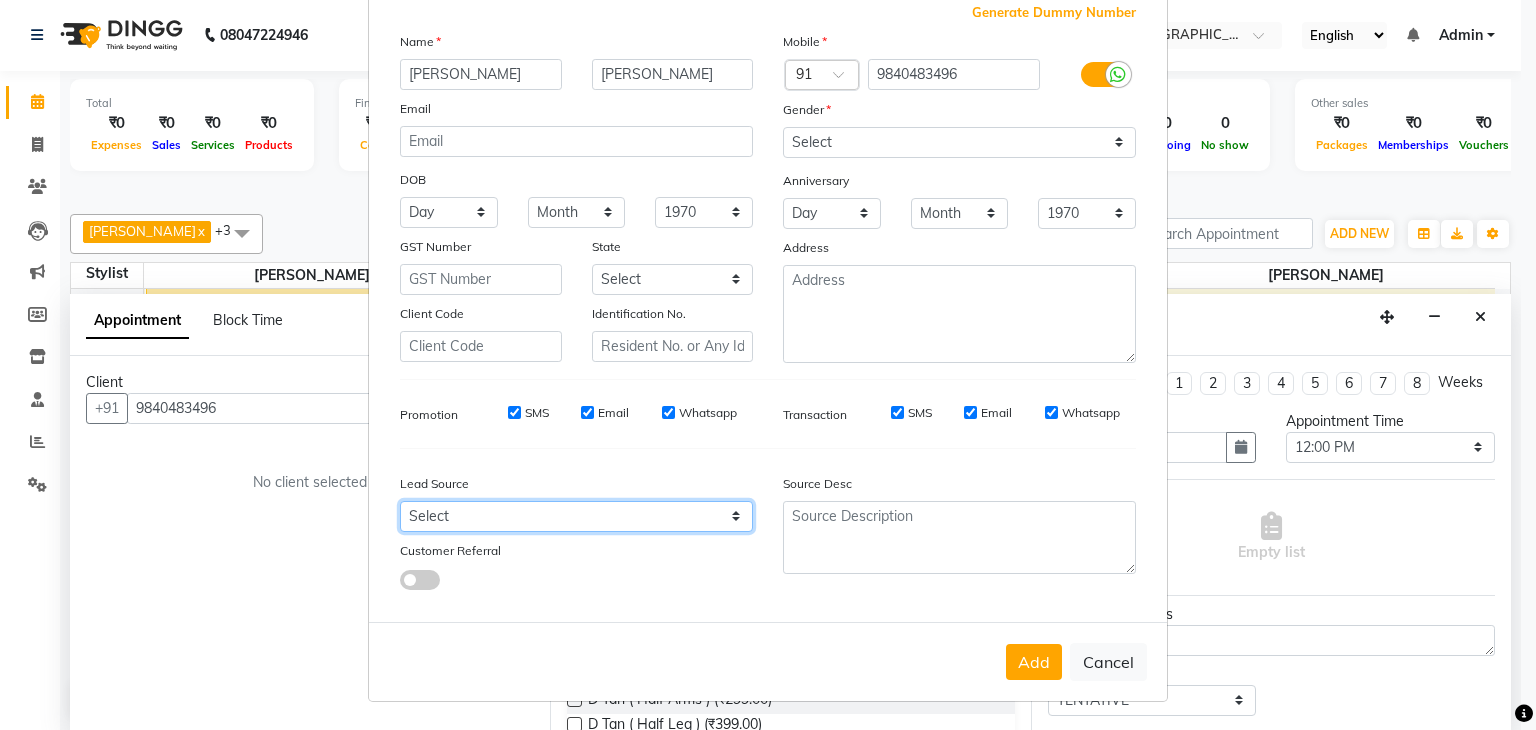 click on "Select Walk-in Referral Internet Friend Word of Mouth Advertisement Facebook JustDial Google Other" at bounding box center (576, 516) 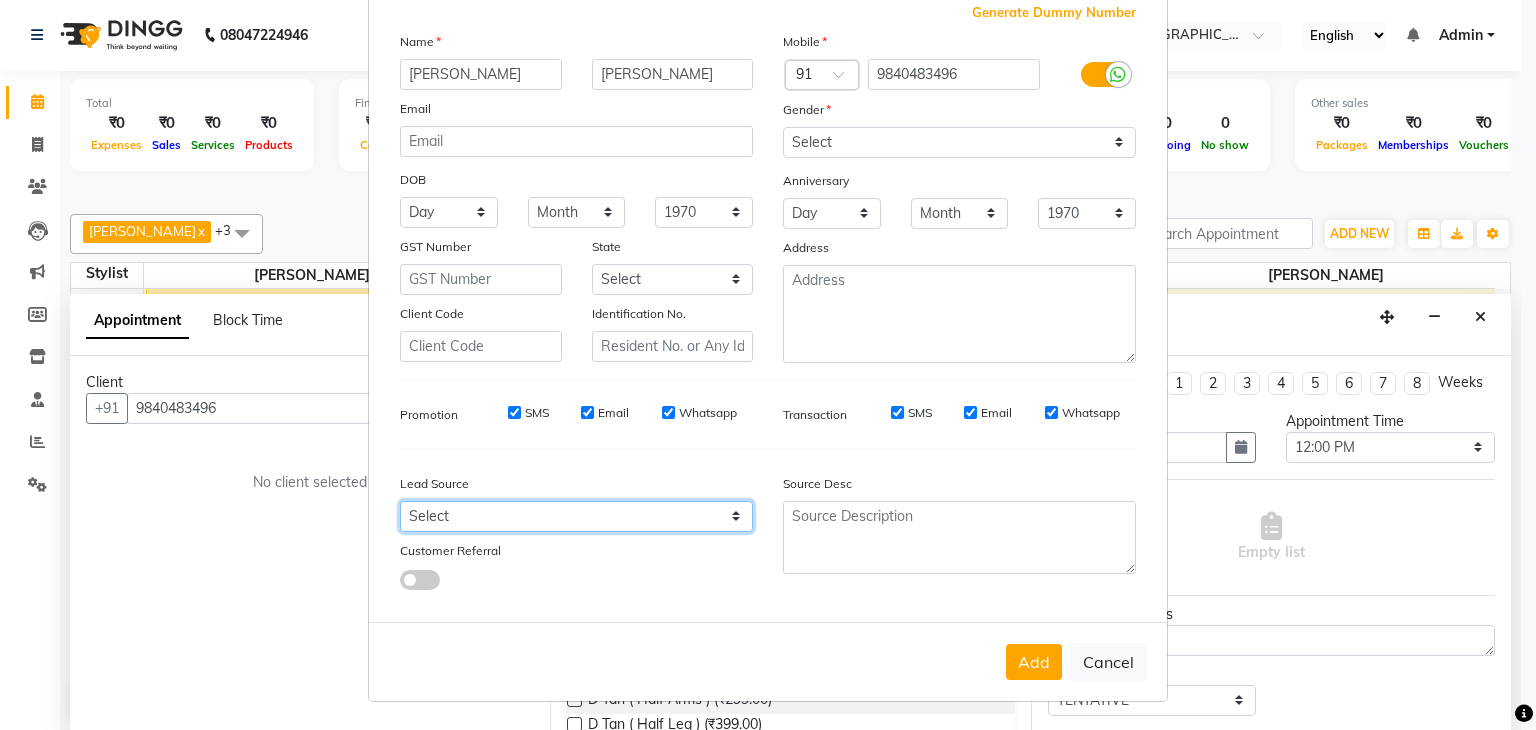 select on "50668" 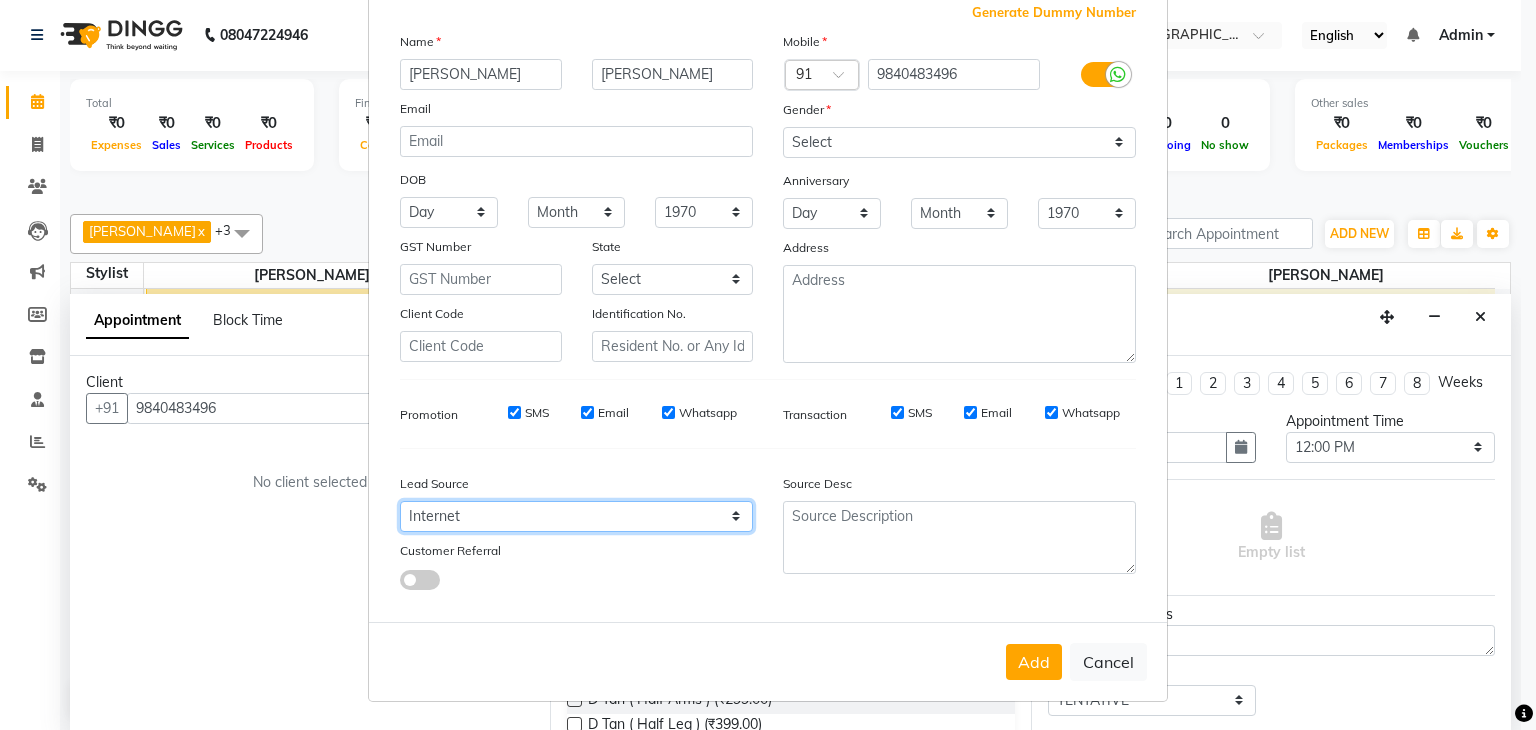 click on "Select Walk-in Referral Internet Friend Word of Mouth Advertisement Facebook JustDial Google Other" at bounding box center [576, 516] 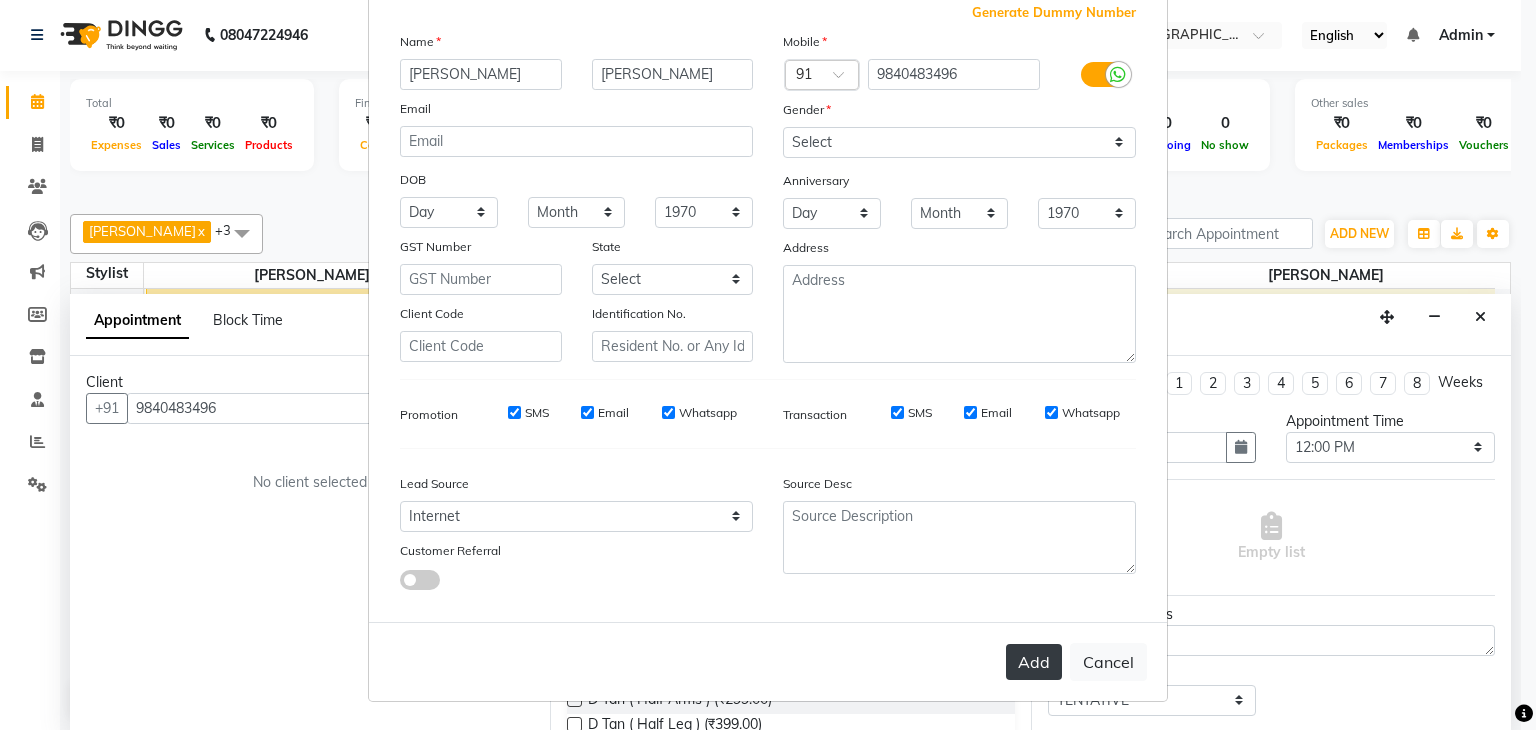 click on "Add" at bounding box center [1034, 662] 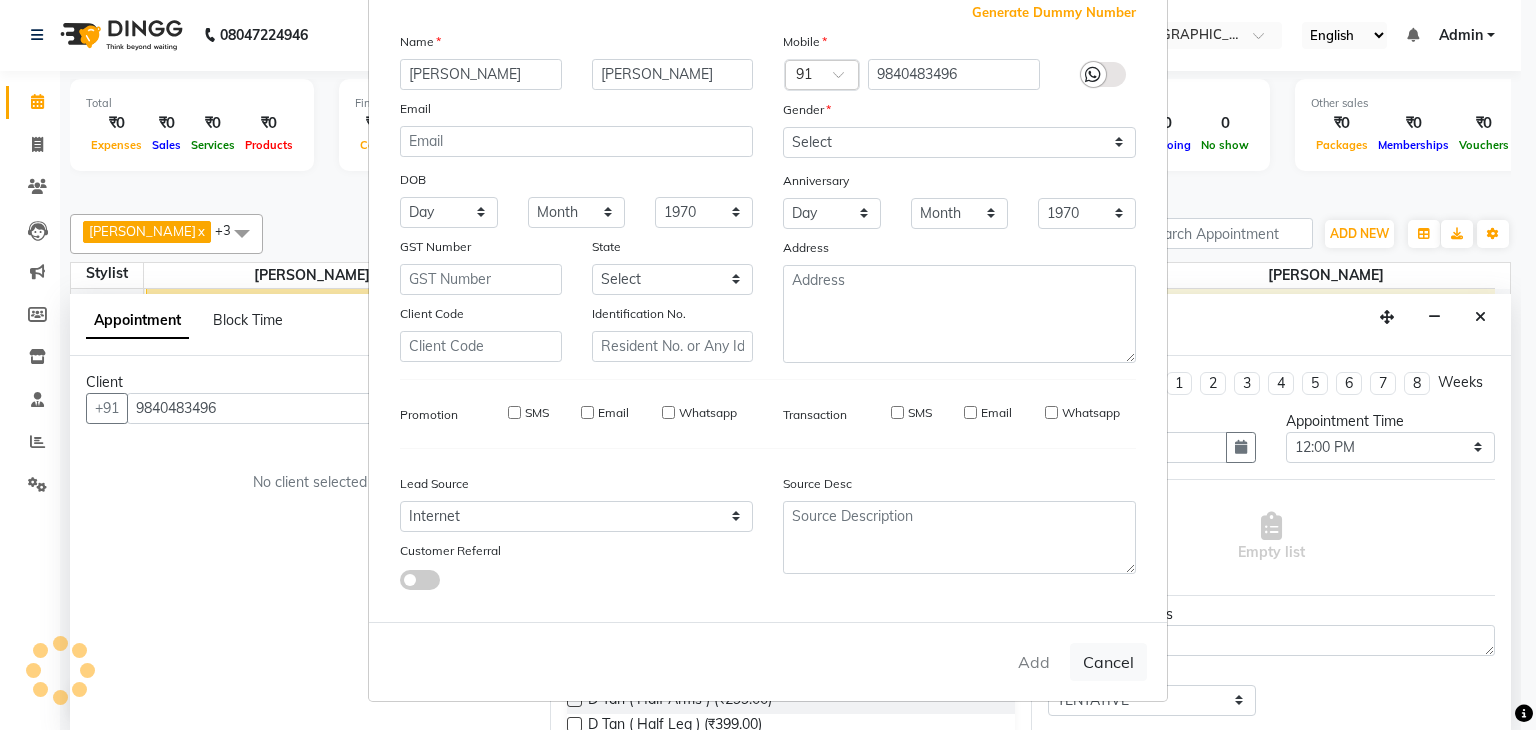 type 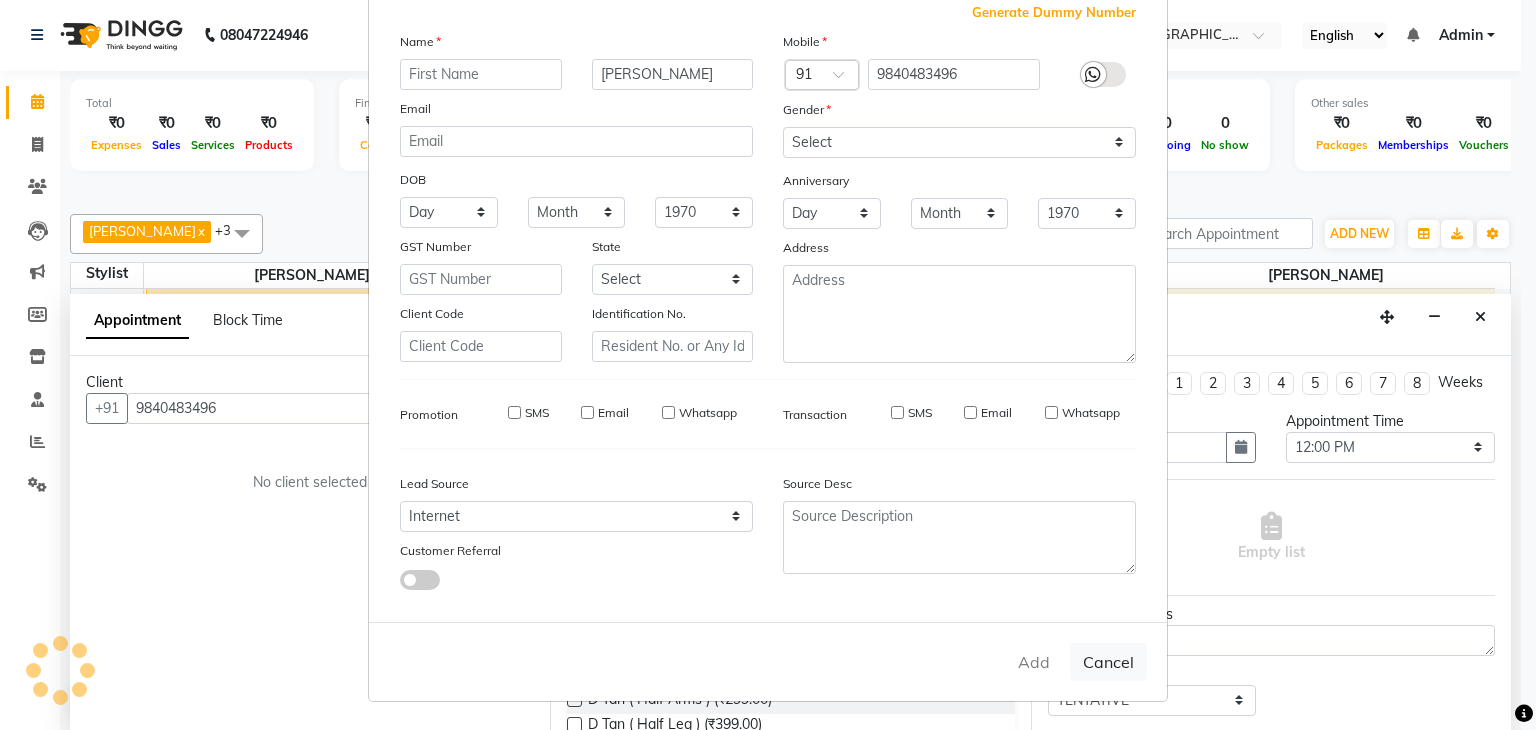 type 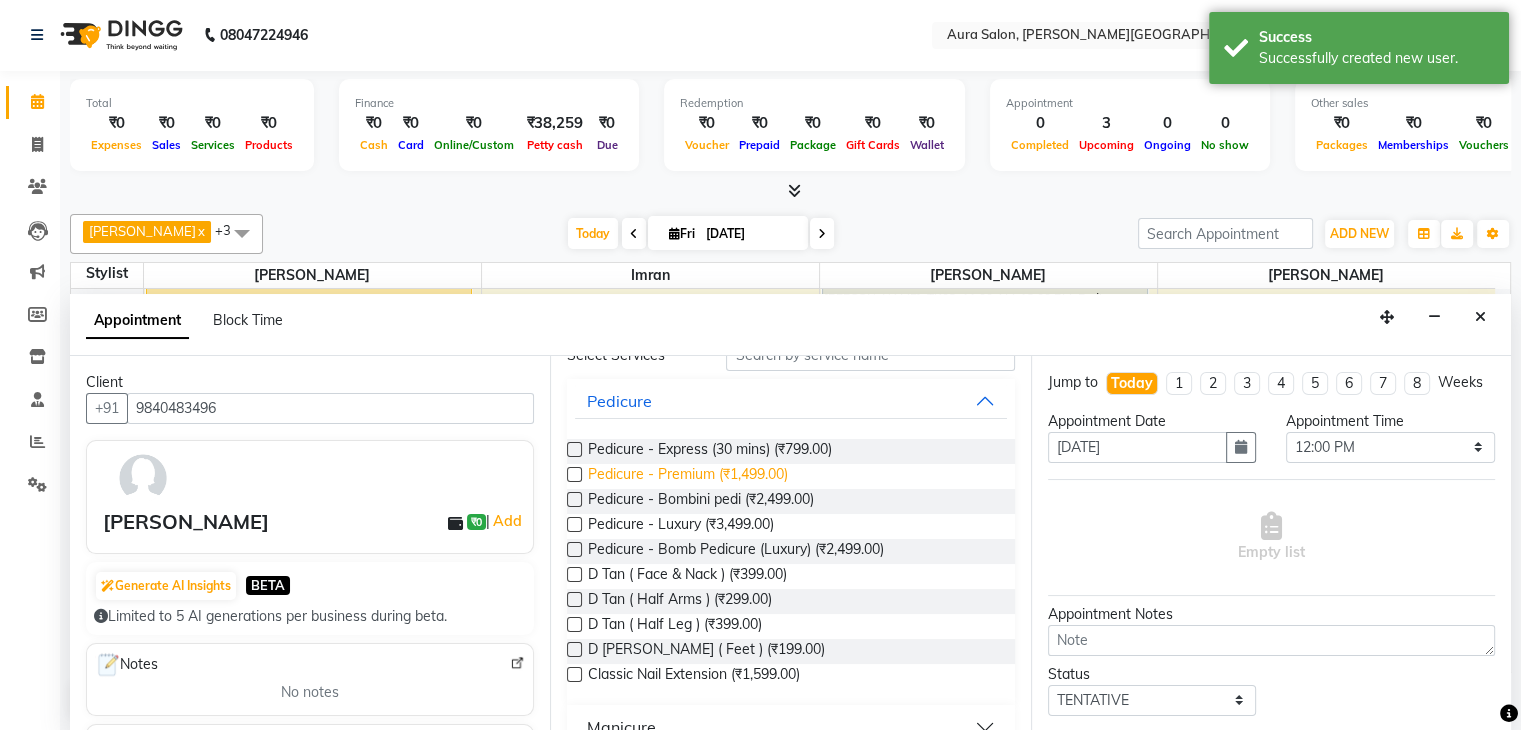 scroll, scrollTop: 0, scrollLeft: 0, axis: both 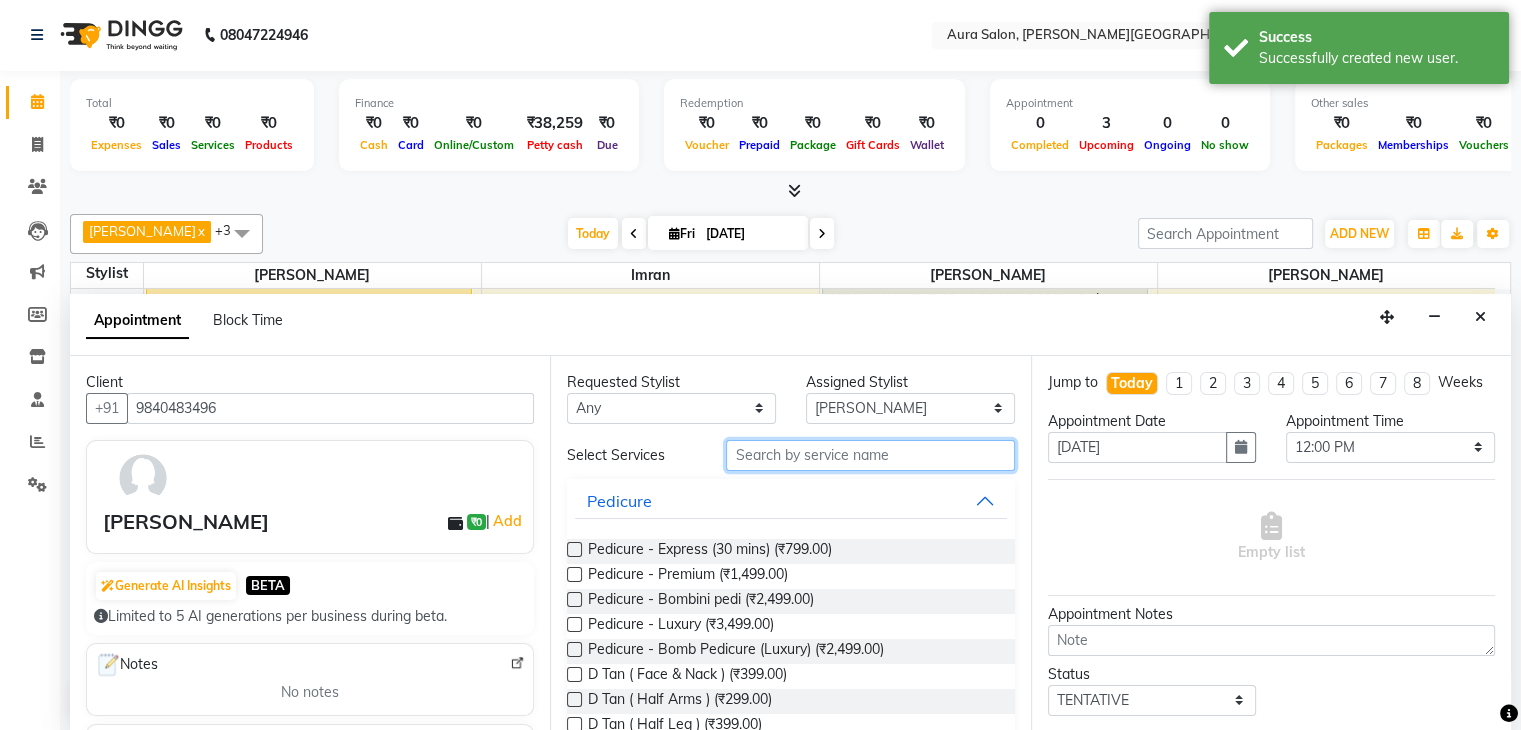 click at bounding box center [870, 455] 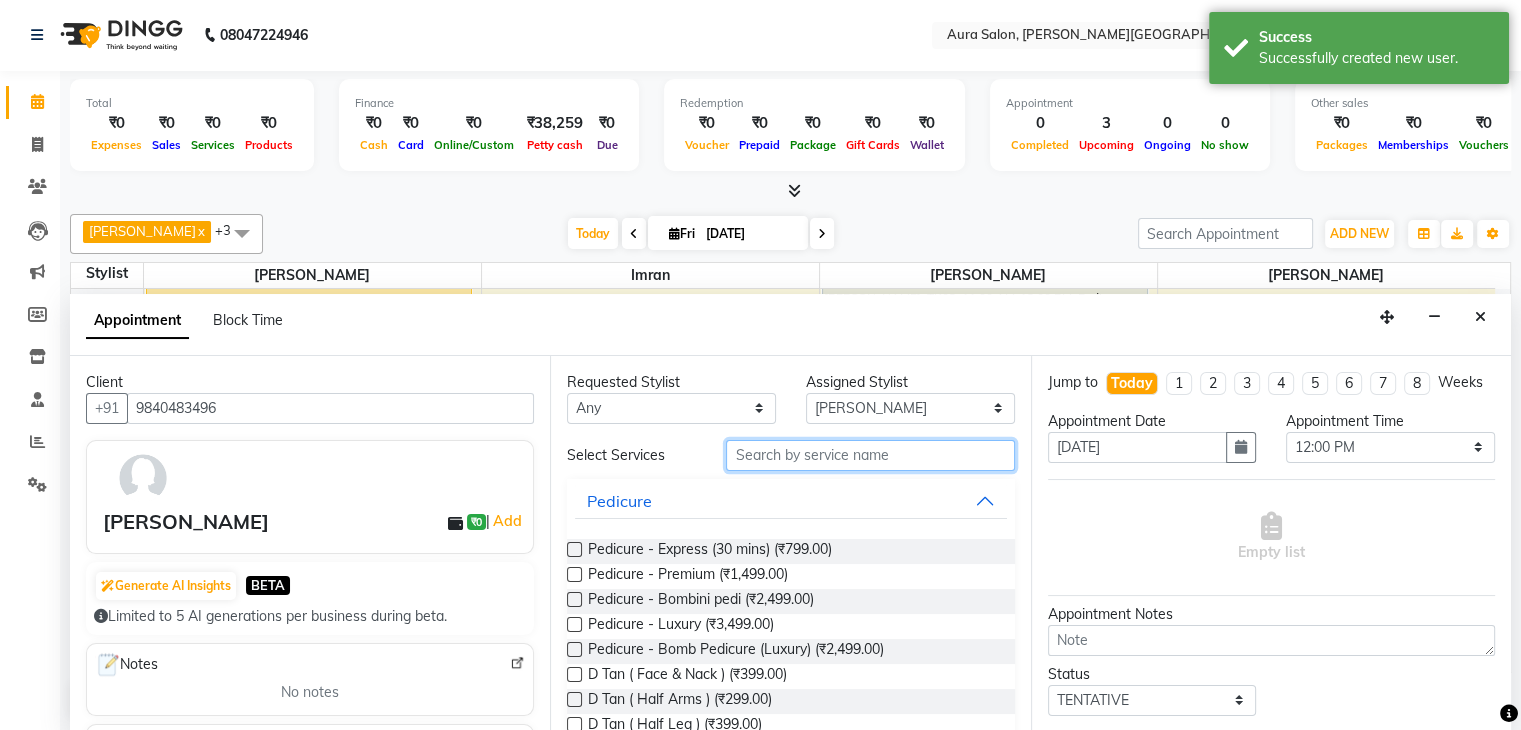 type on "c" 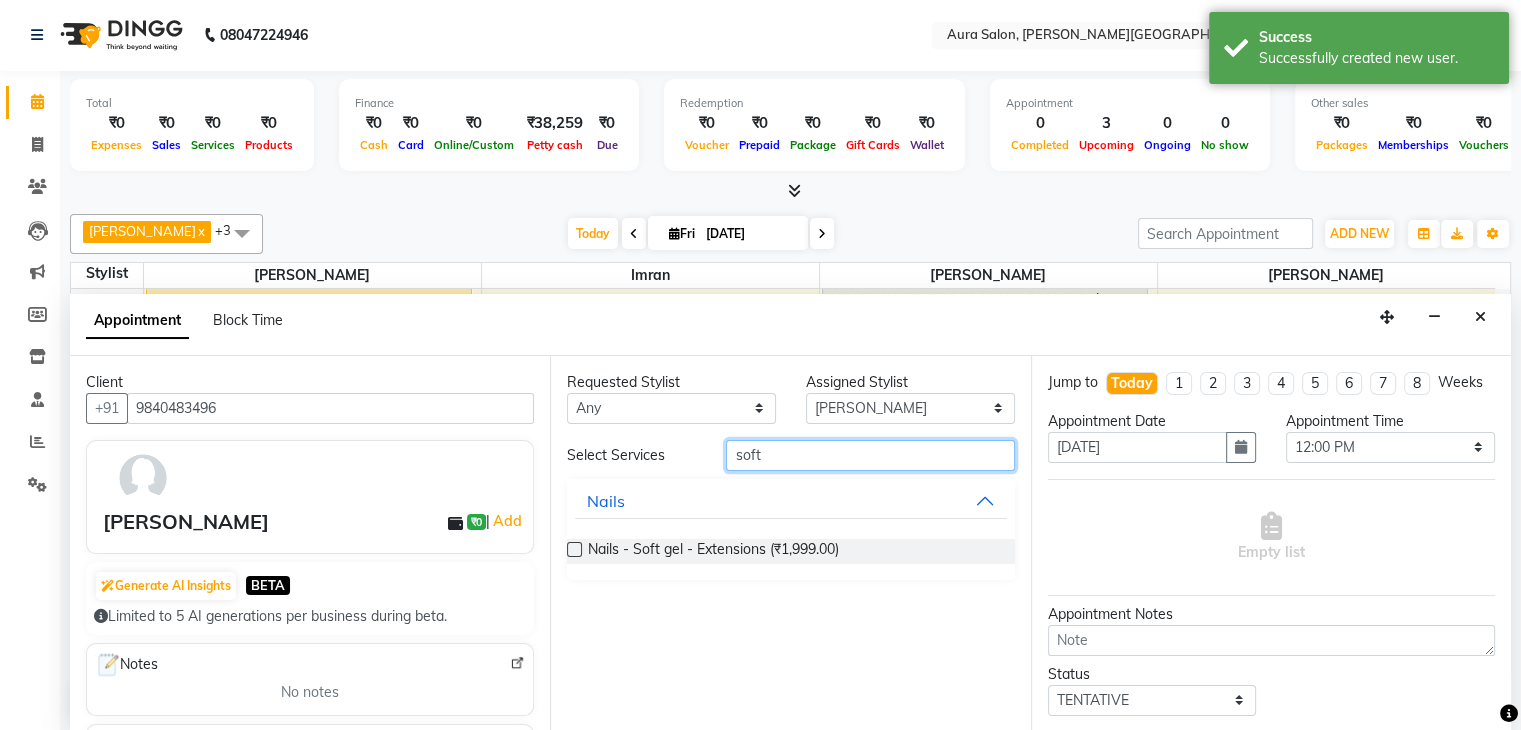 type on "soft" 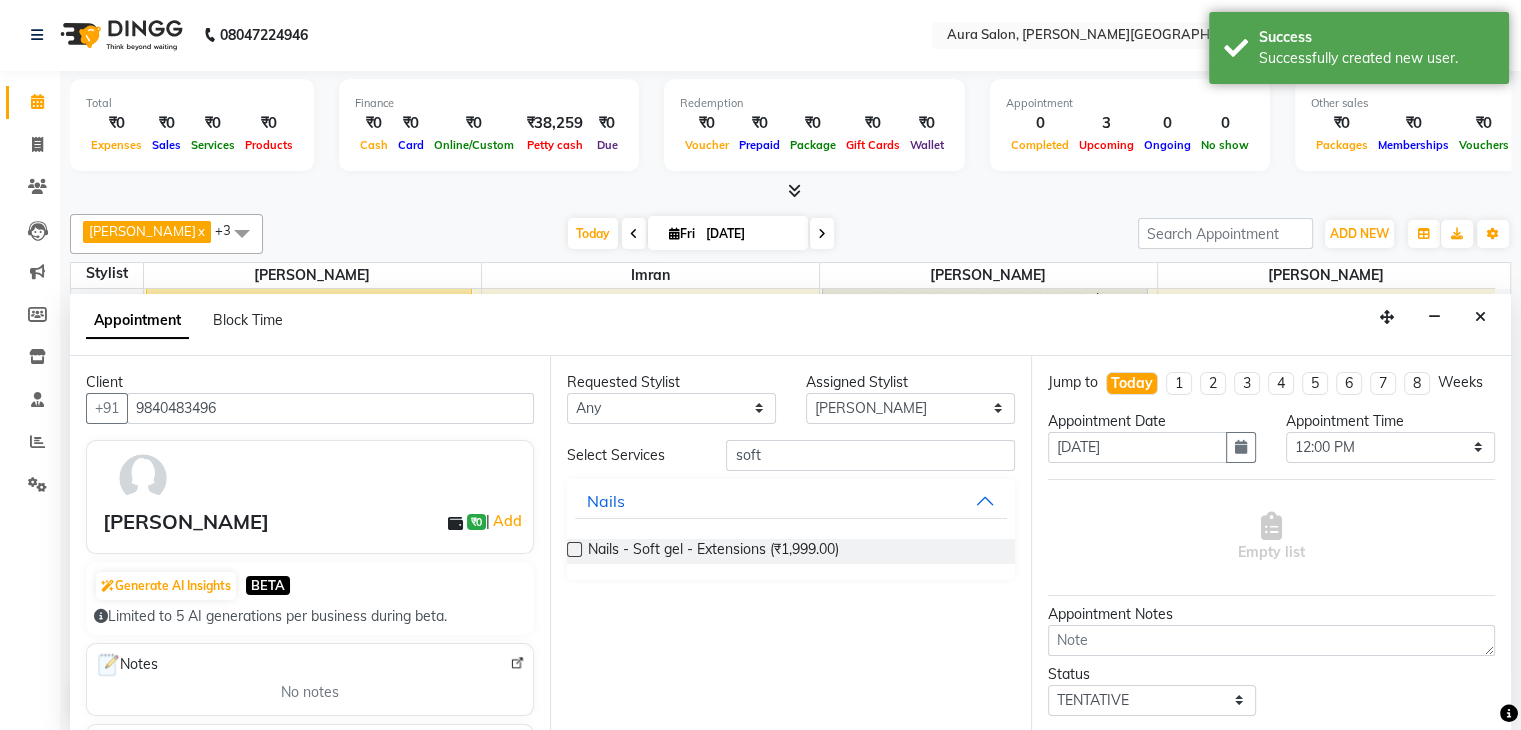 click at bounding box center (574, 549) 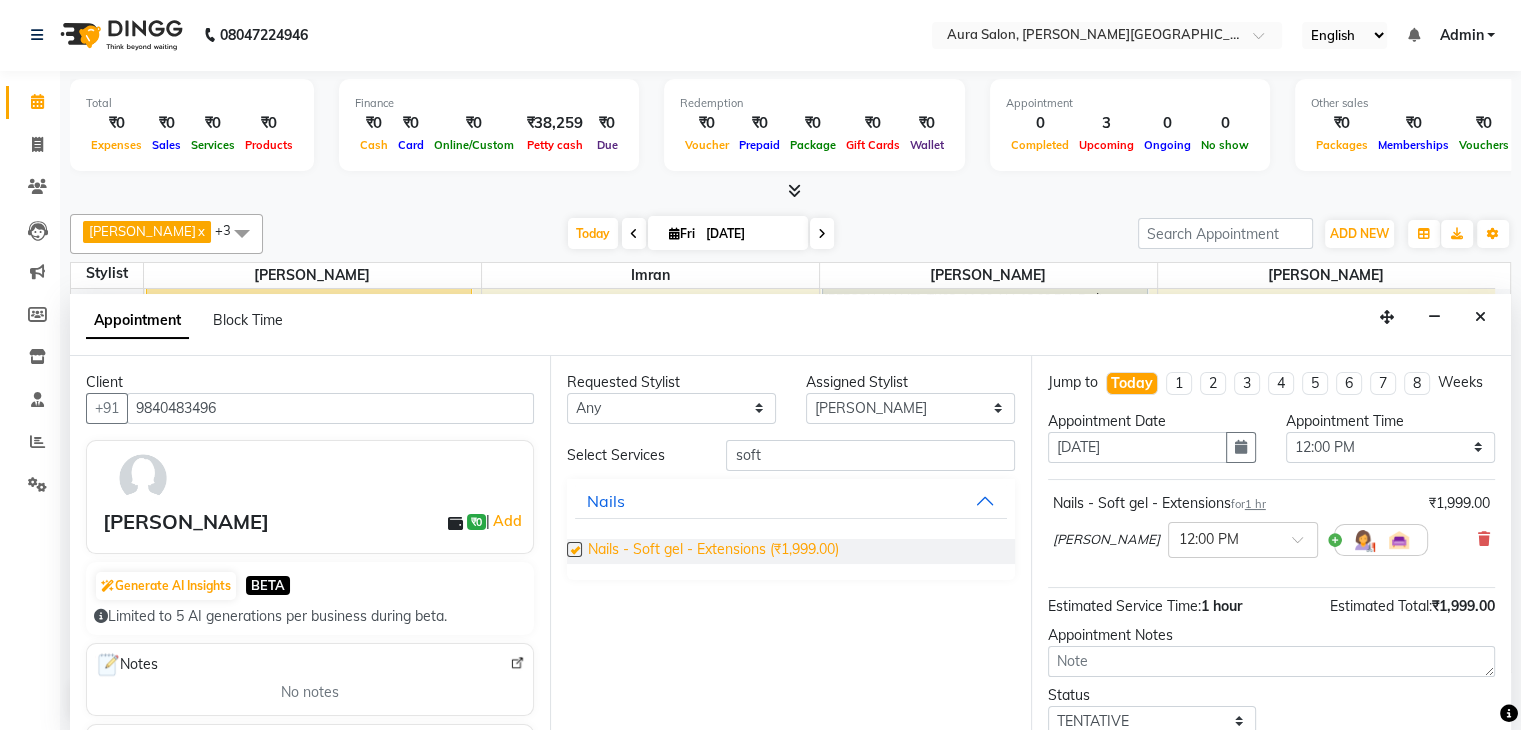 checkbox on "false" 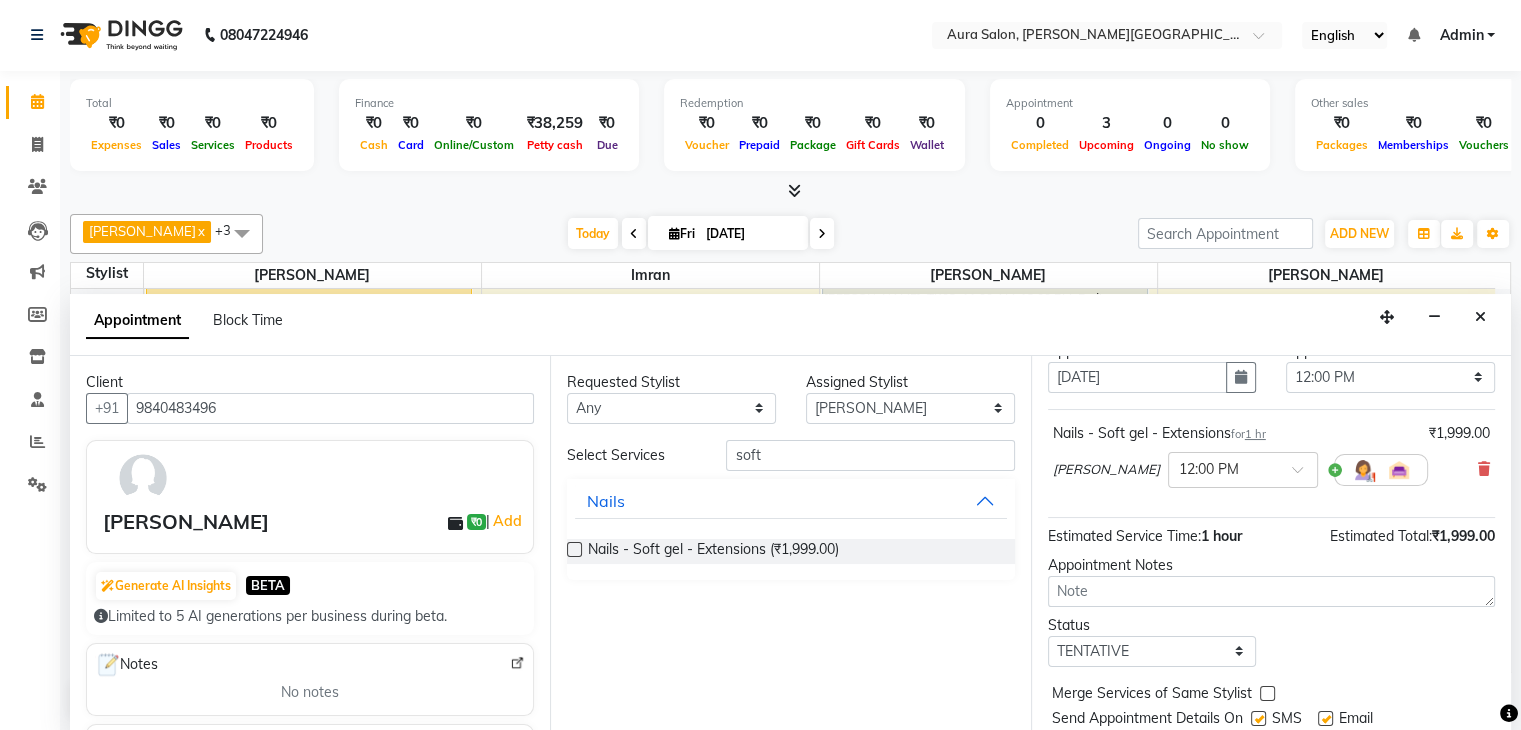 scroll, scrollTop: 149, scrollLeft: 0, axis: vertical 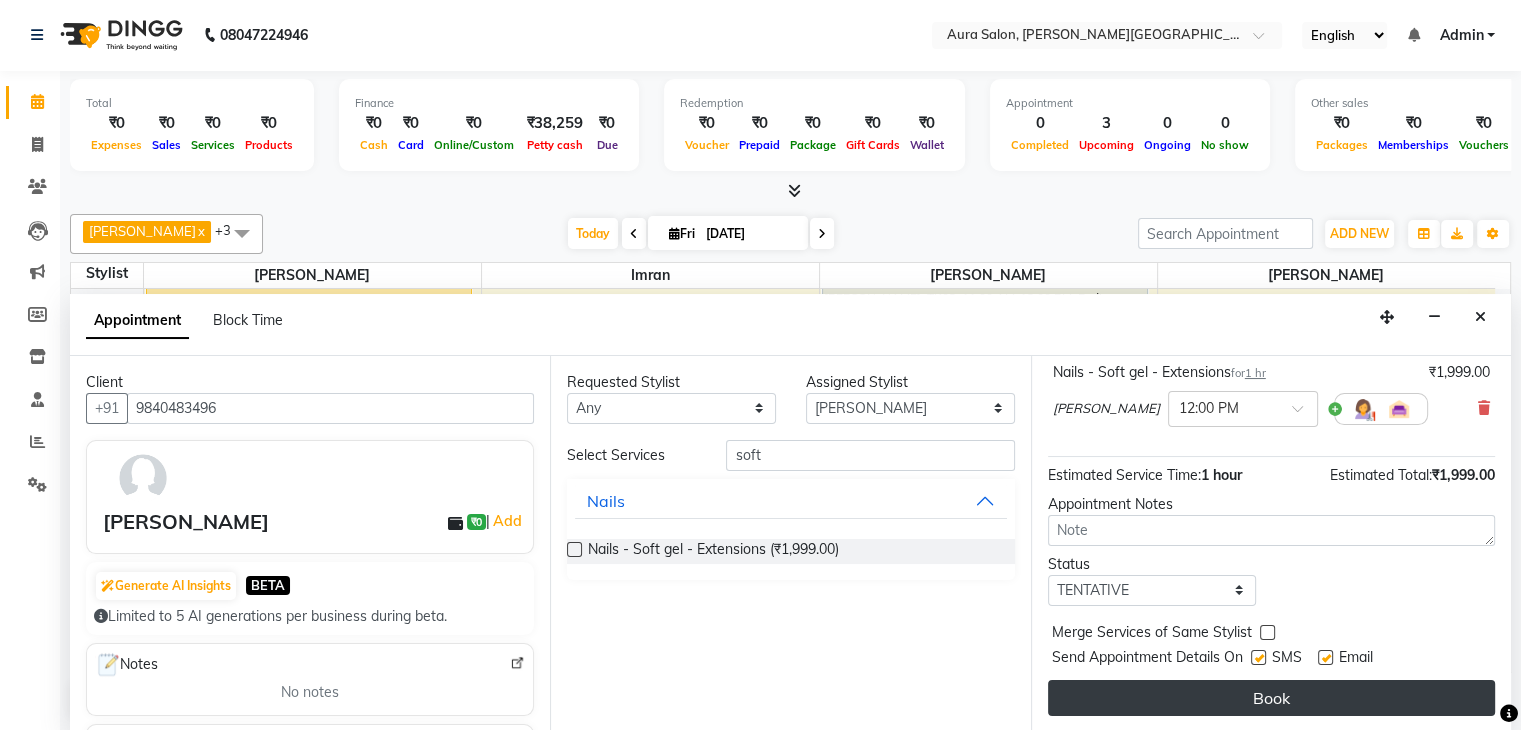 click on "Book" at bounding box center [1271, 698] 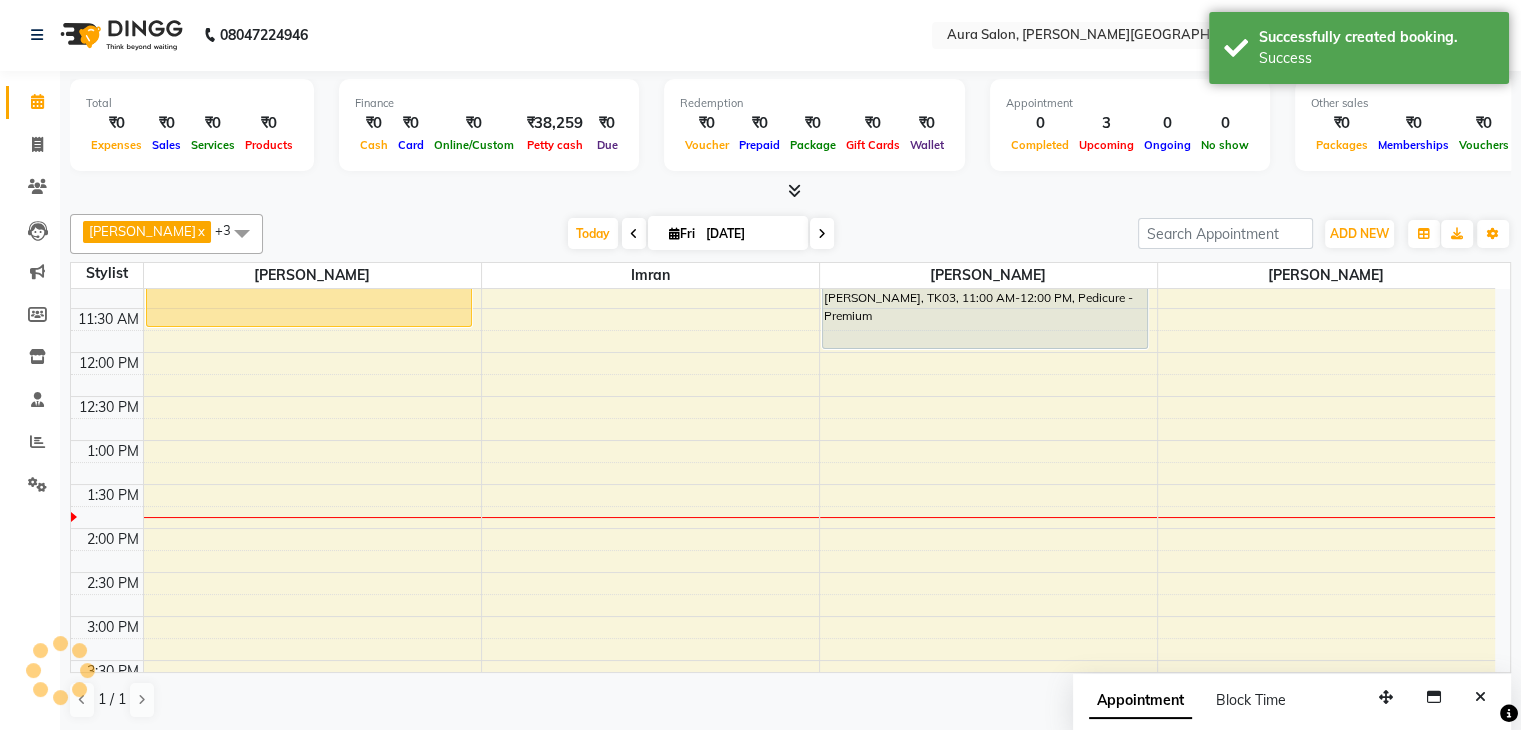 scroll, scrollTop: 0, scrollLeft: 0, axis: both 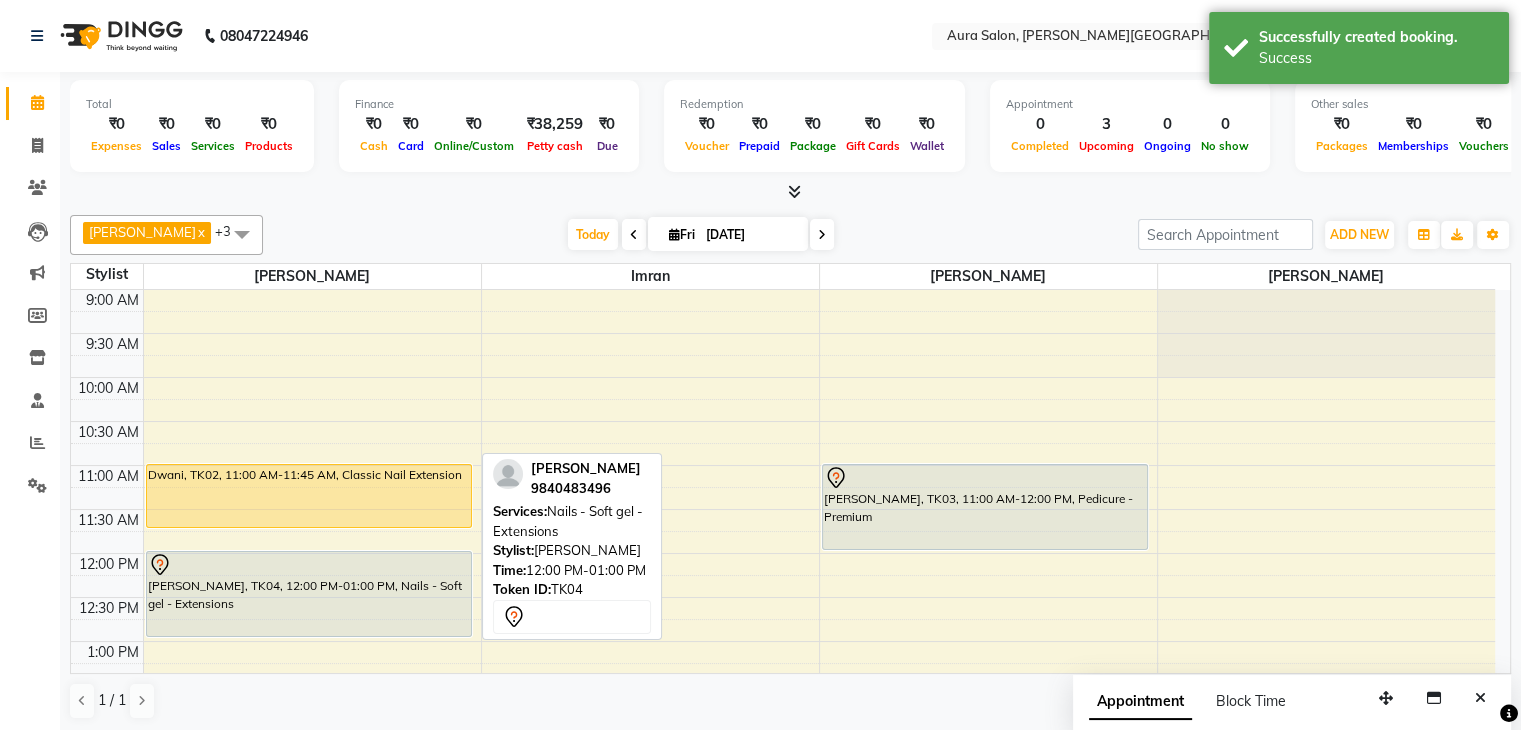 click on "[PERSON_NAME], TK04, 12:00 PM-01:00 PM, Nails - Soft gel - Extensions" at bounding box center (309, 594) 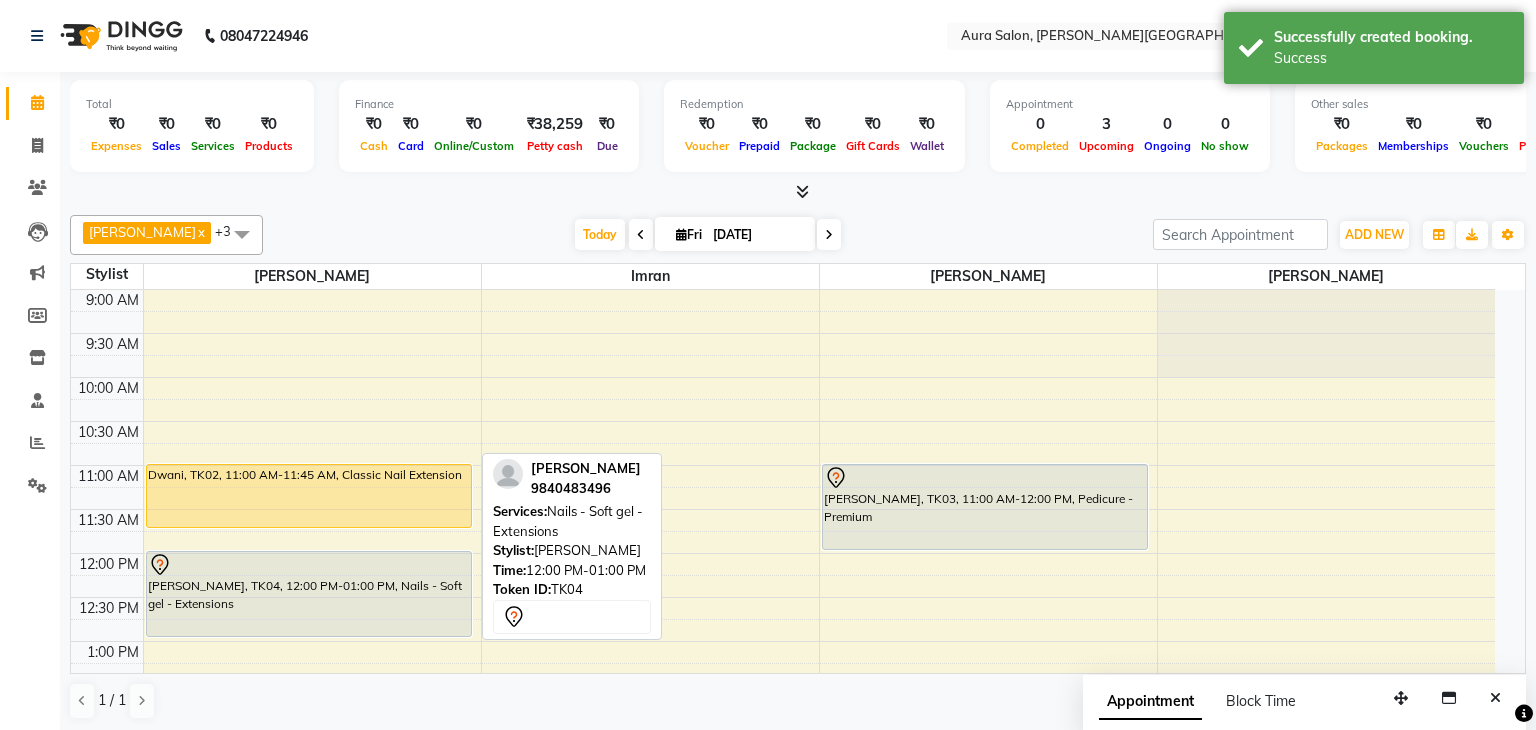 select on "7" 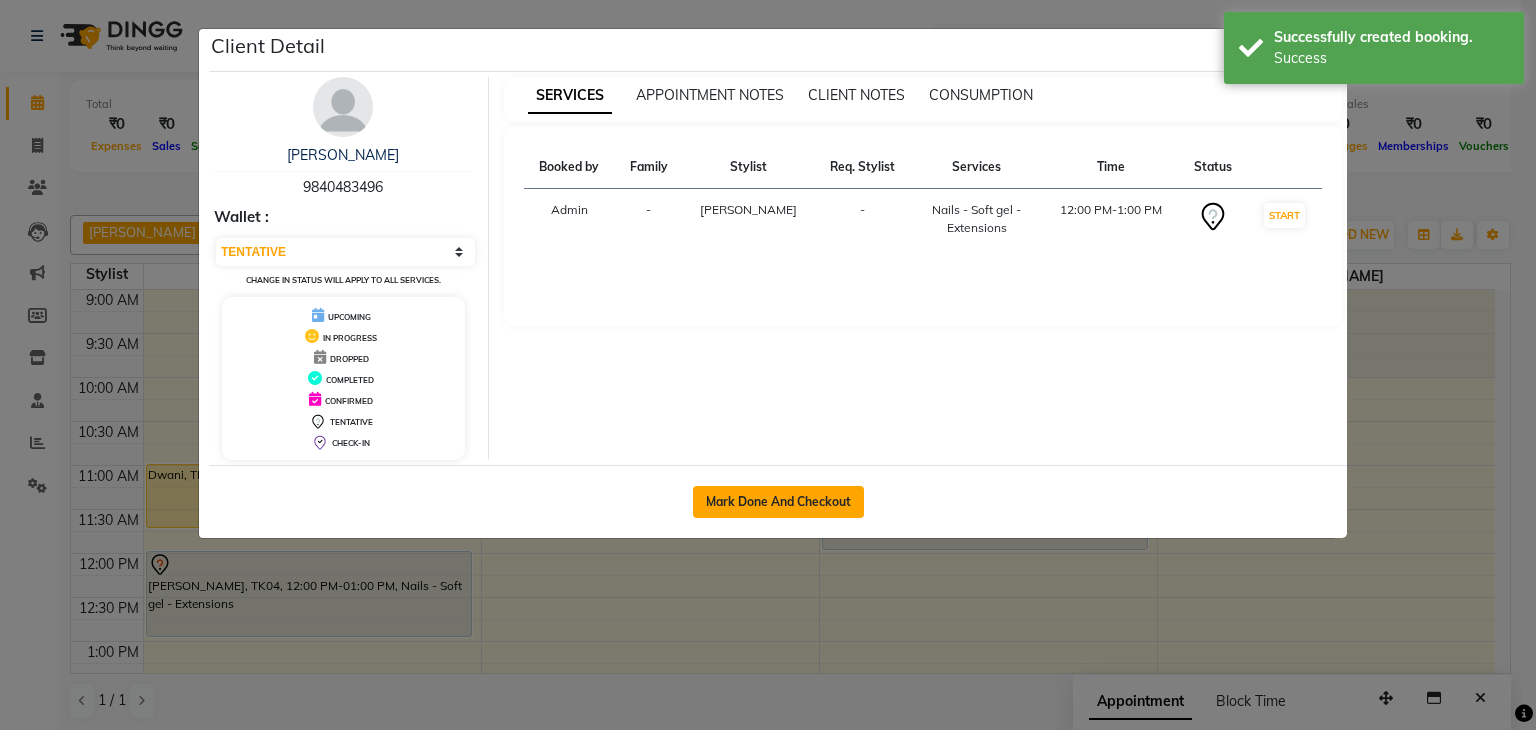 click on "Mark Done And Checkout" 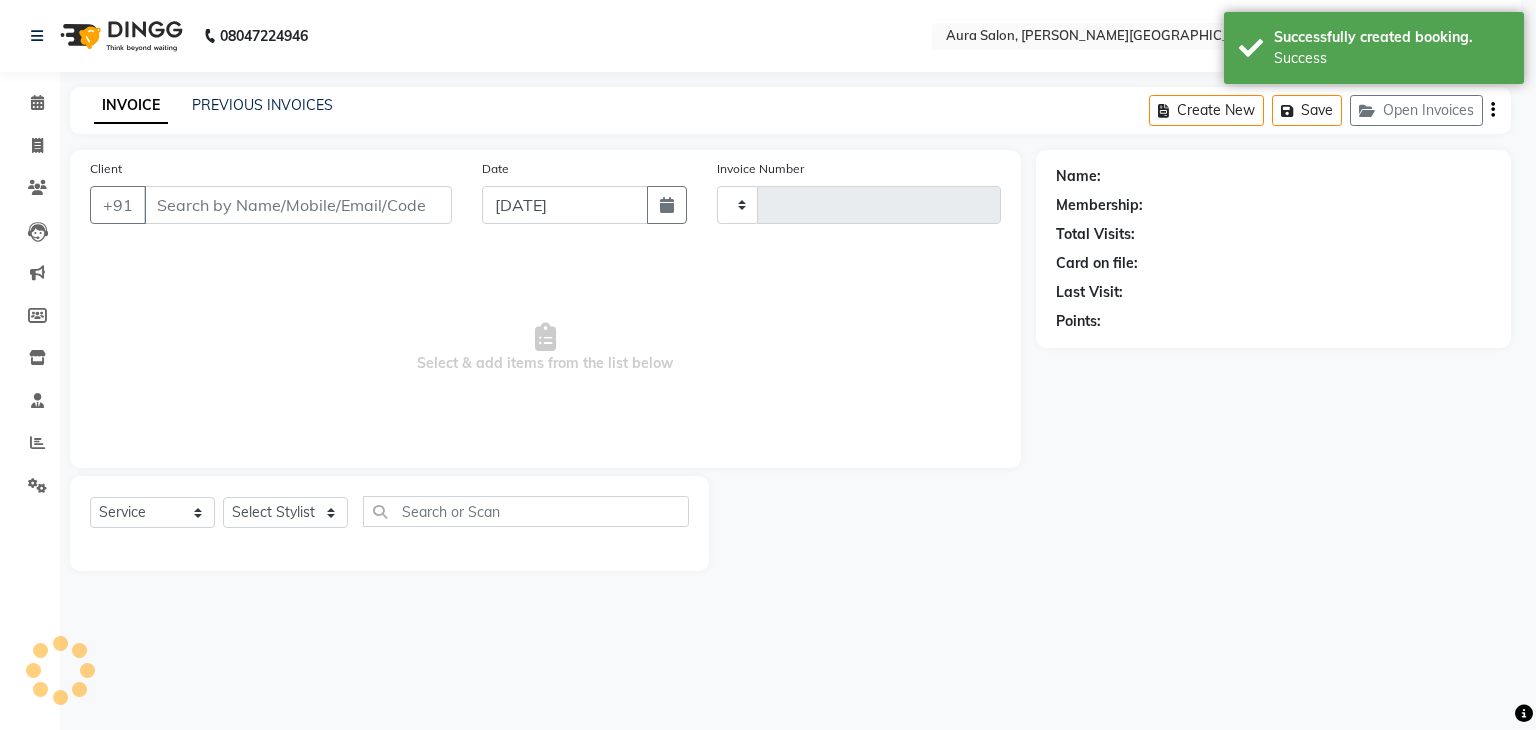 type on "0083" 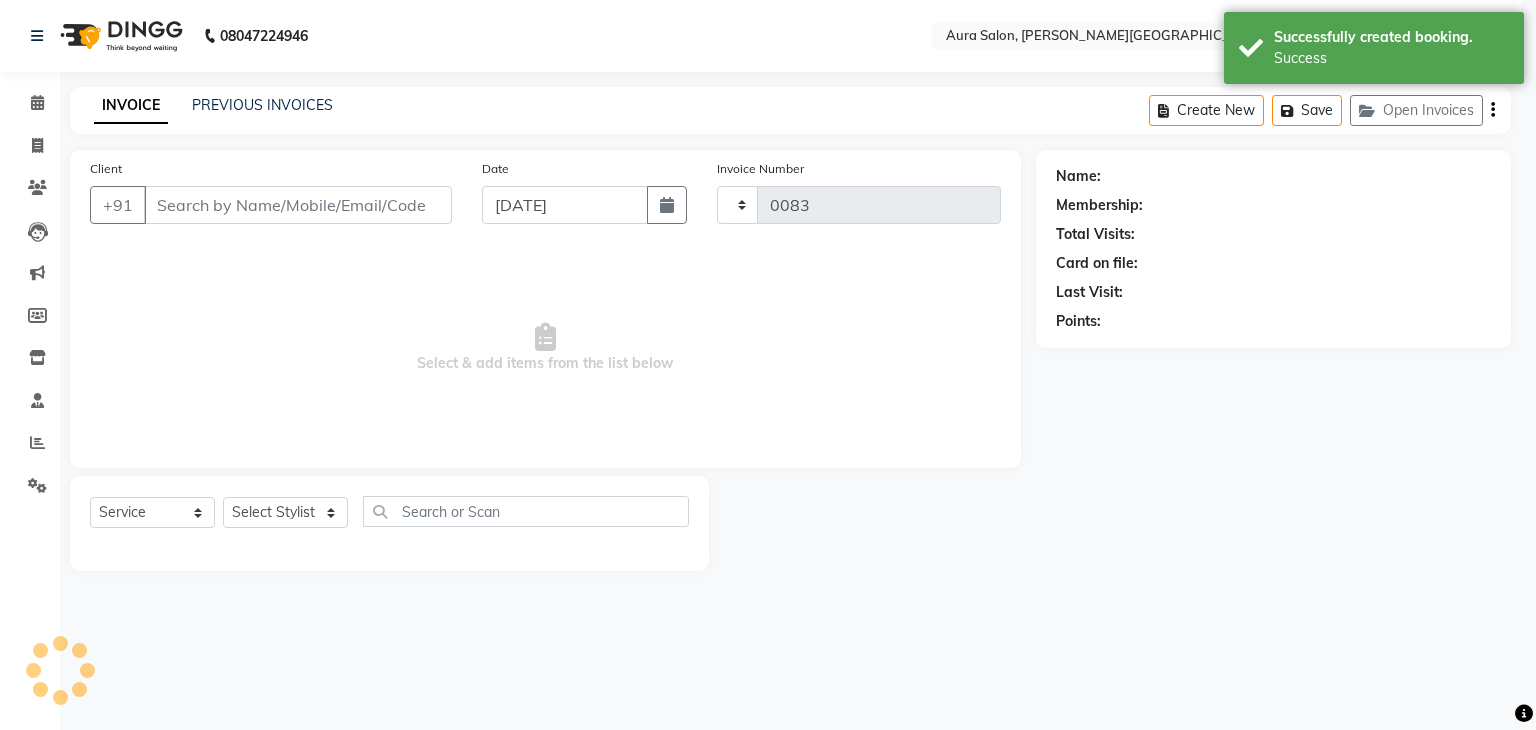 select on "7430" 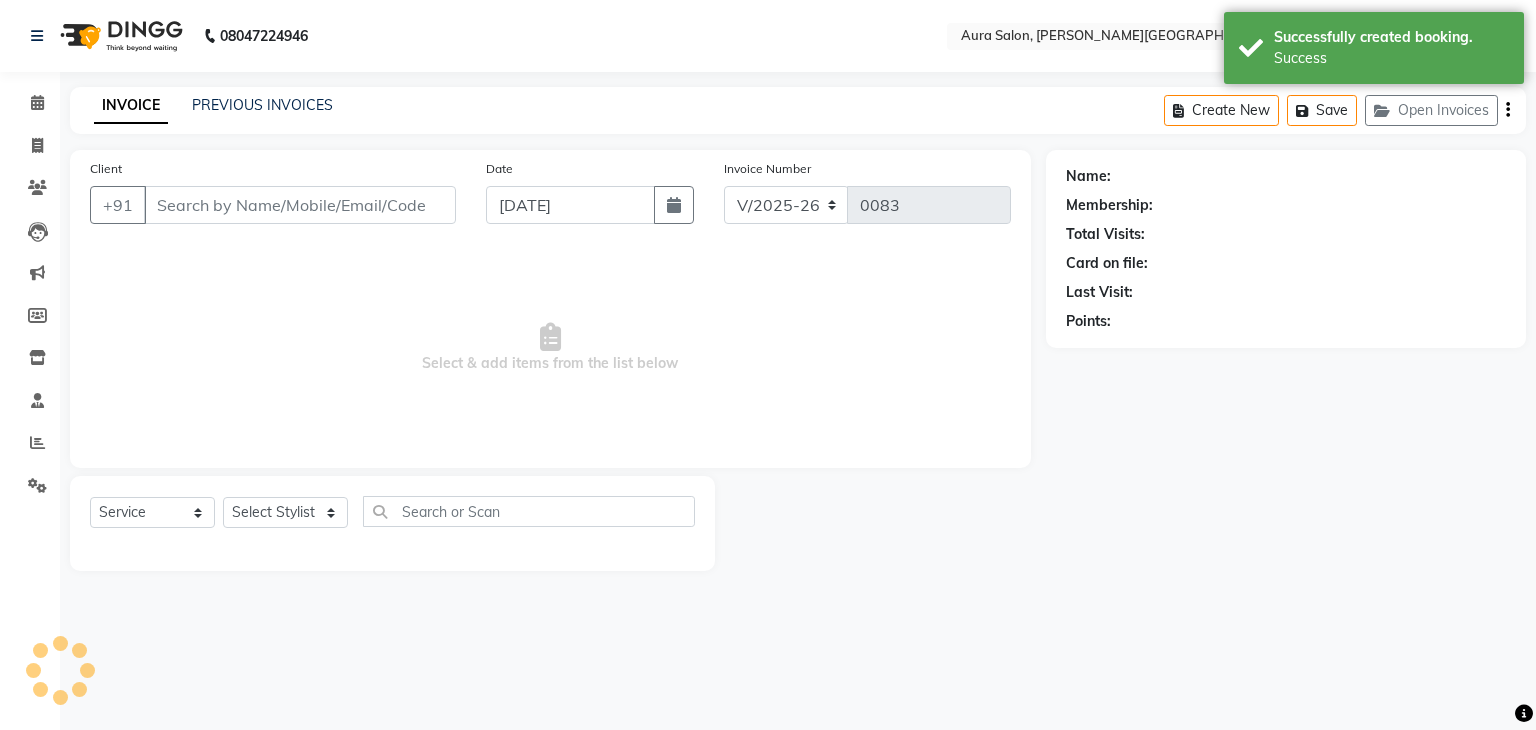type on "9840483496" 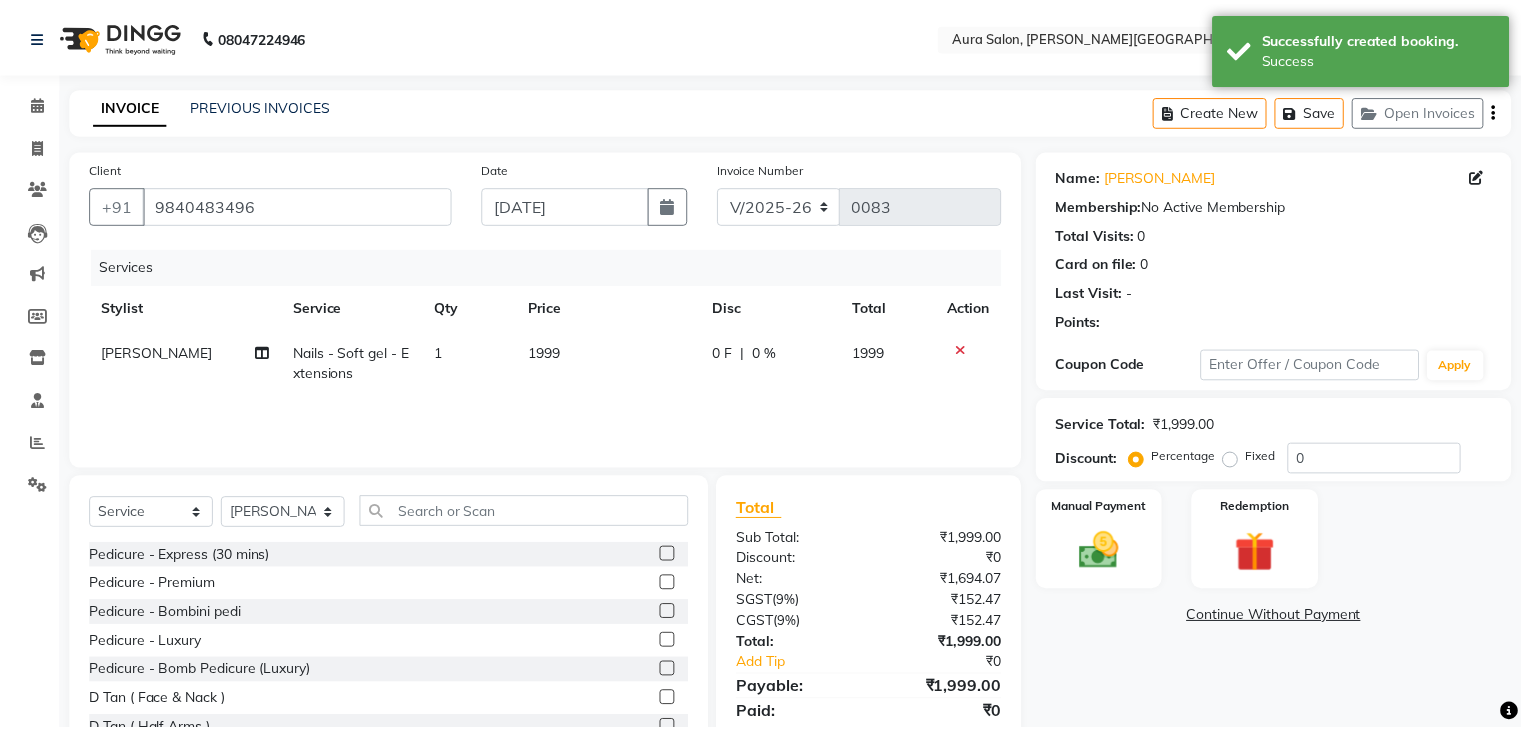 scroll, scrollTop: 4, scrollLeft: 0, axis: vertical 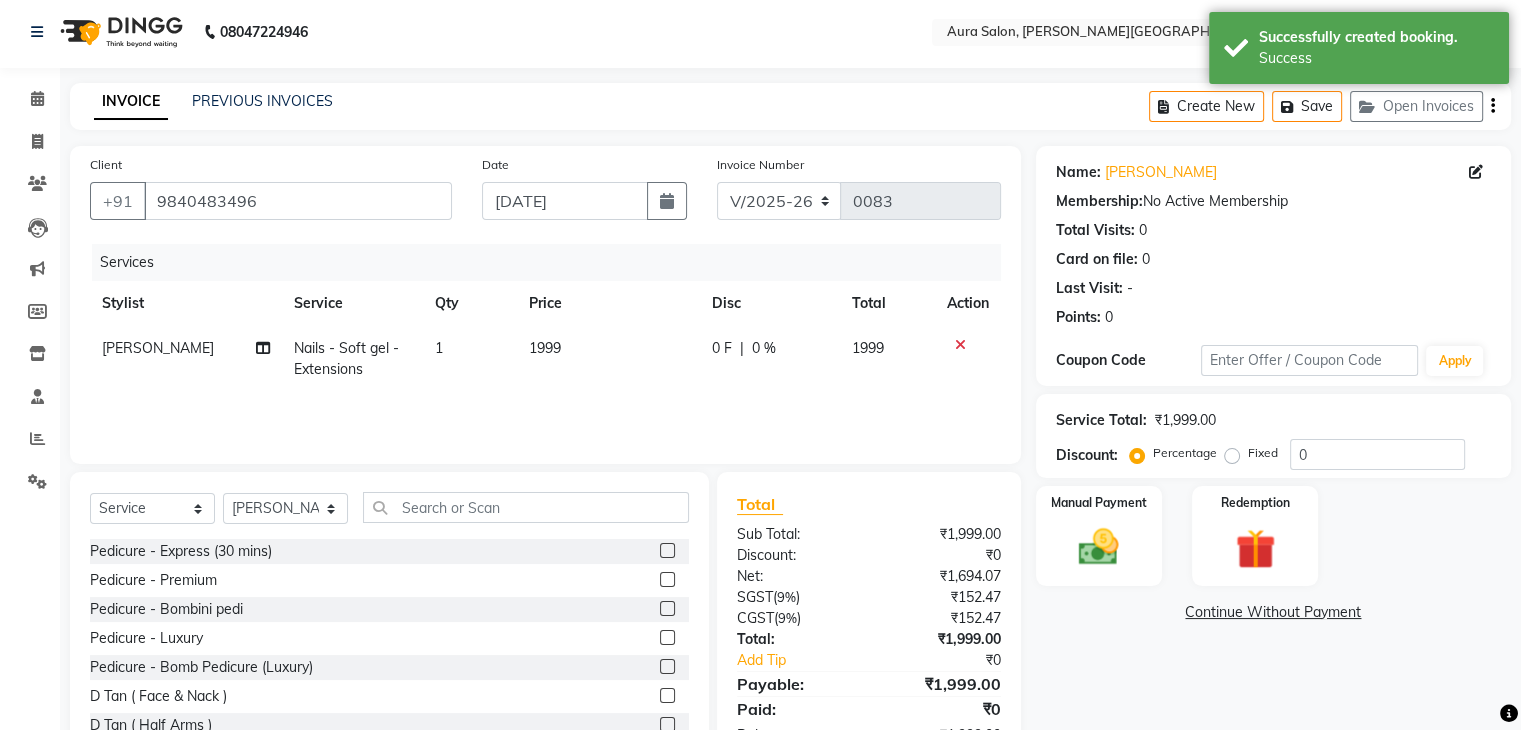 click on "0 F" 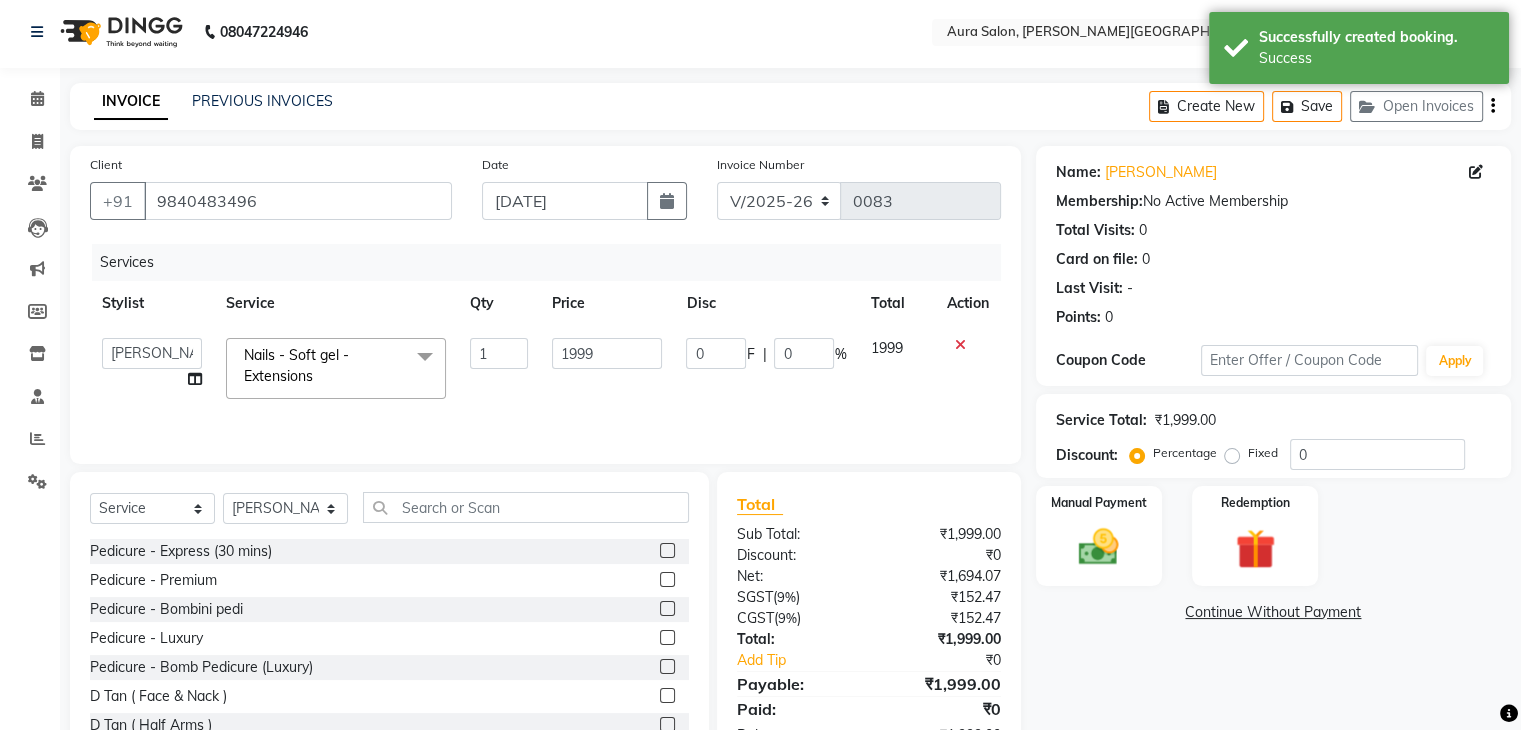 scroll, scrollTop: 72, scrollLeft: 0, axis: vertical 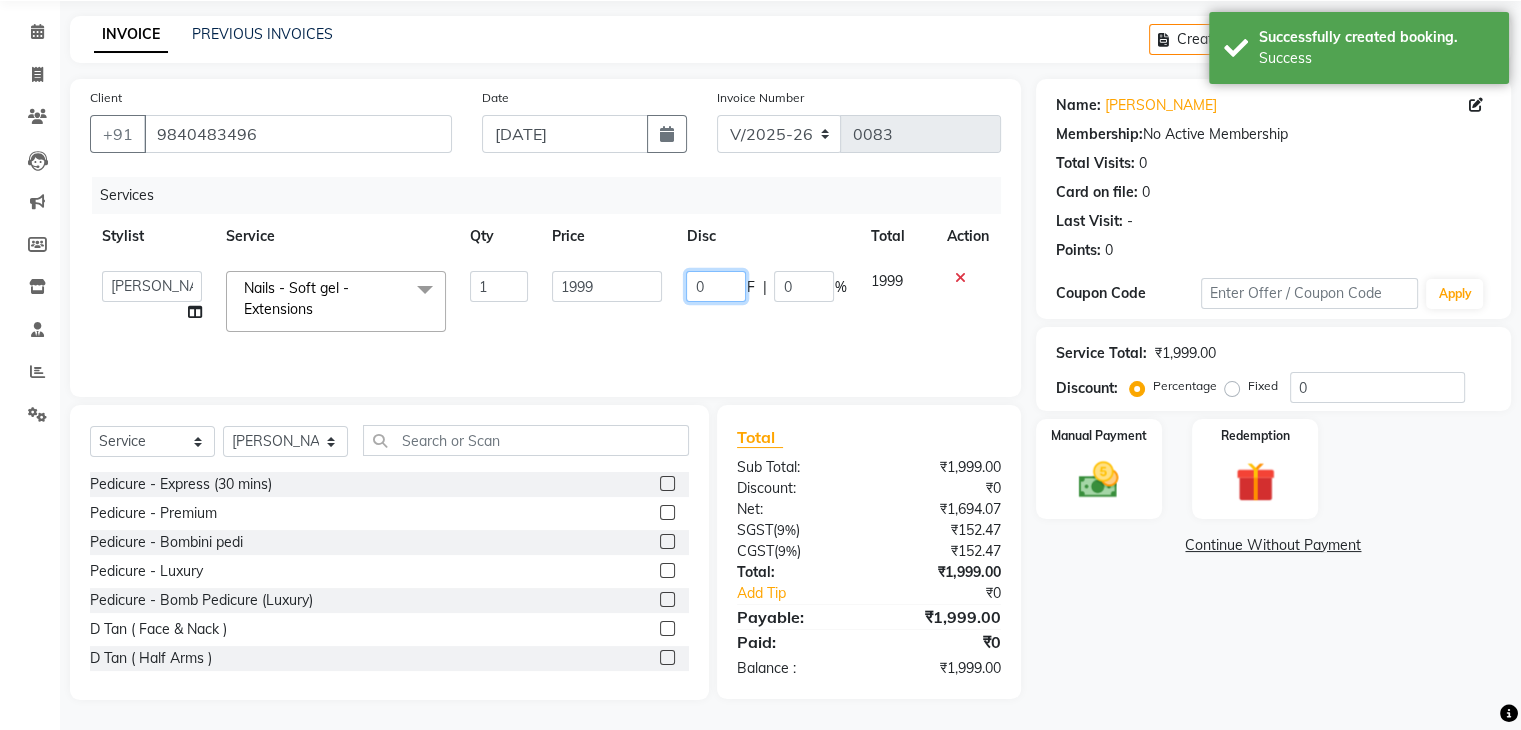 click on "0" 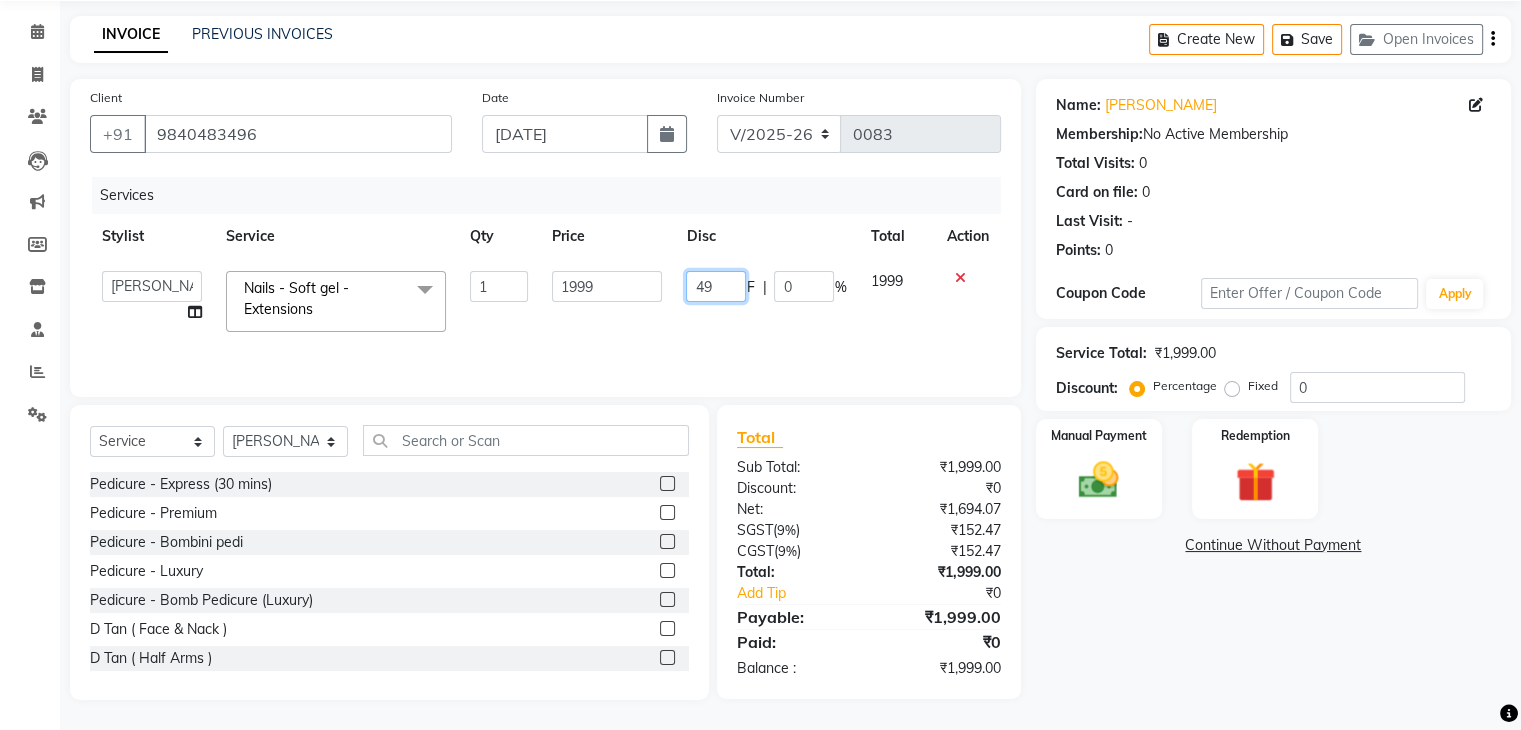 type on "499" 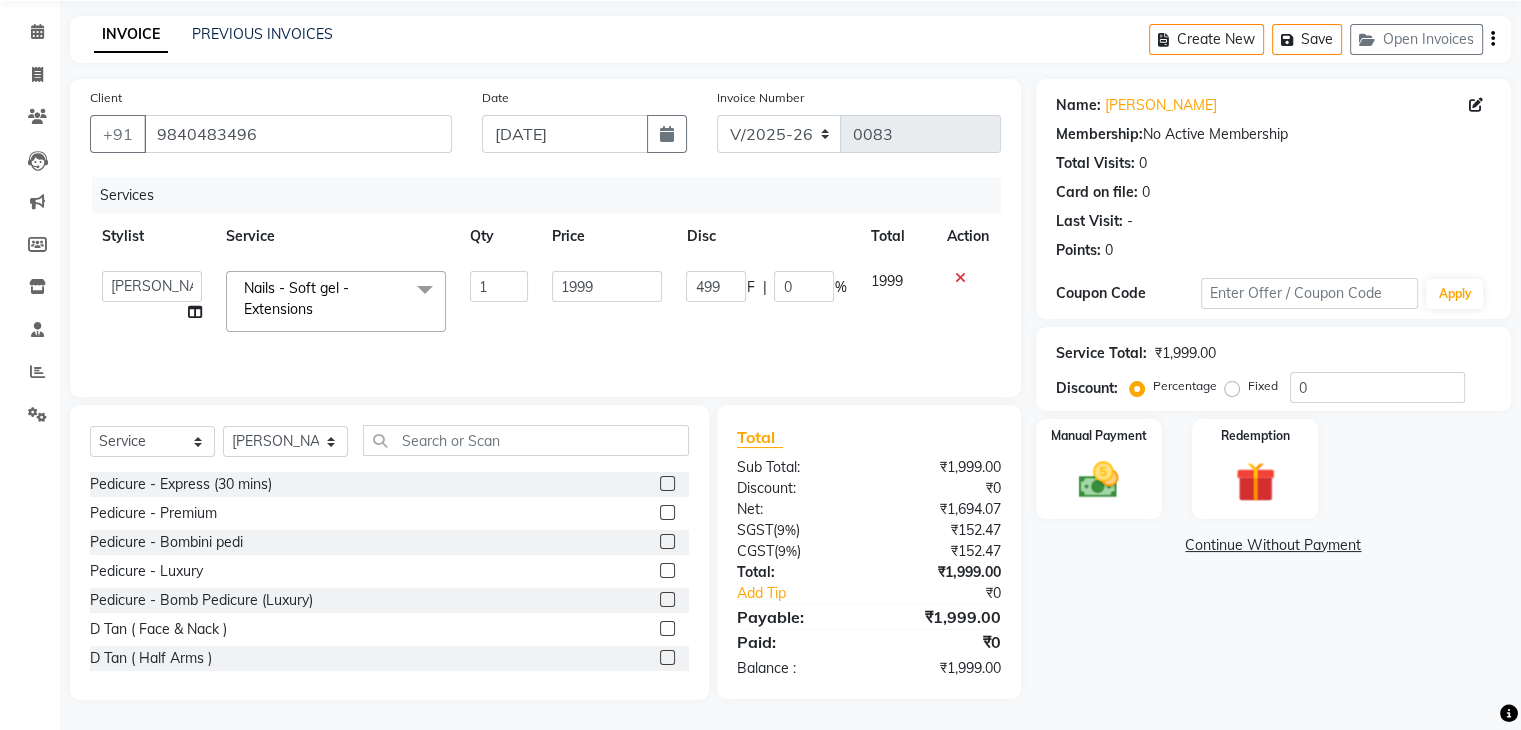 click on "499 F | 0 %" 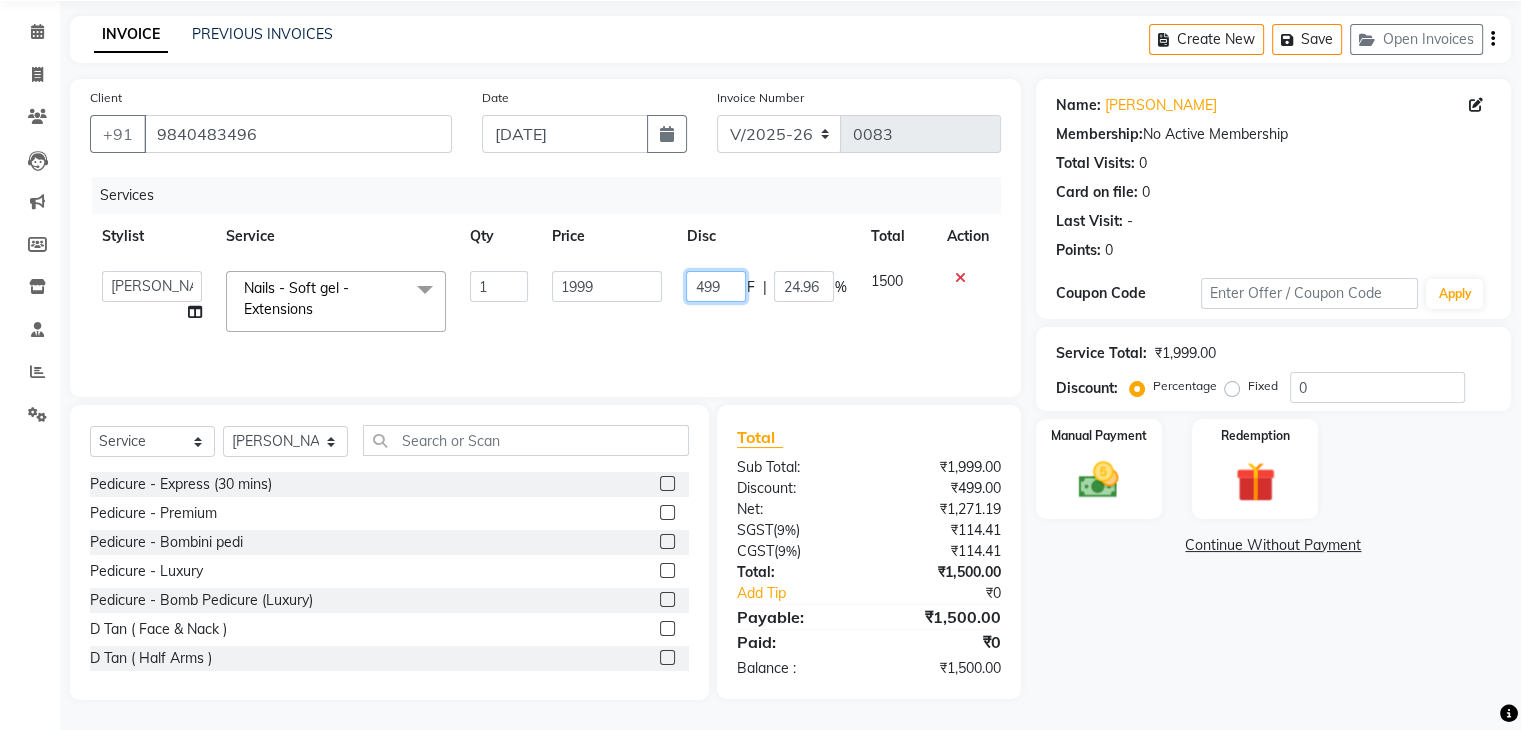 click on "499" 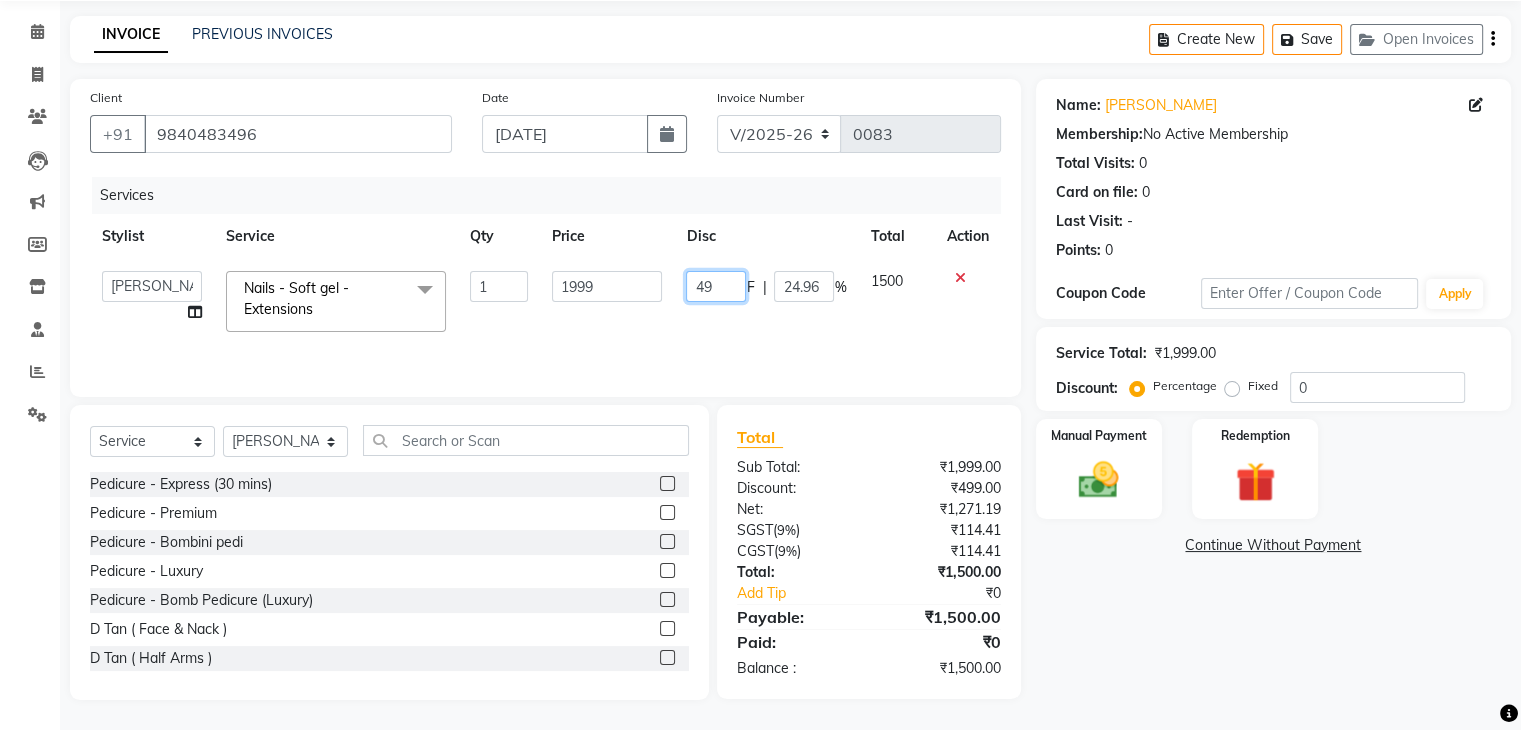 type on "4" 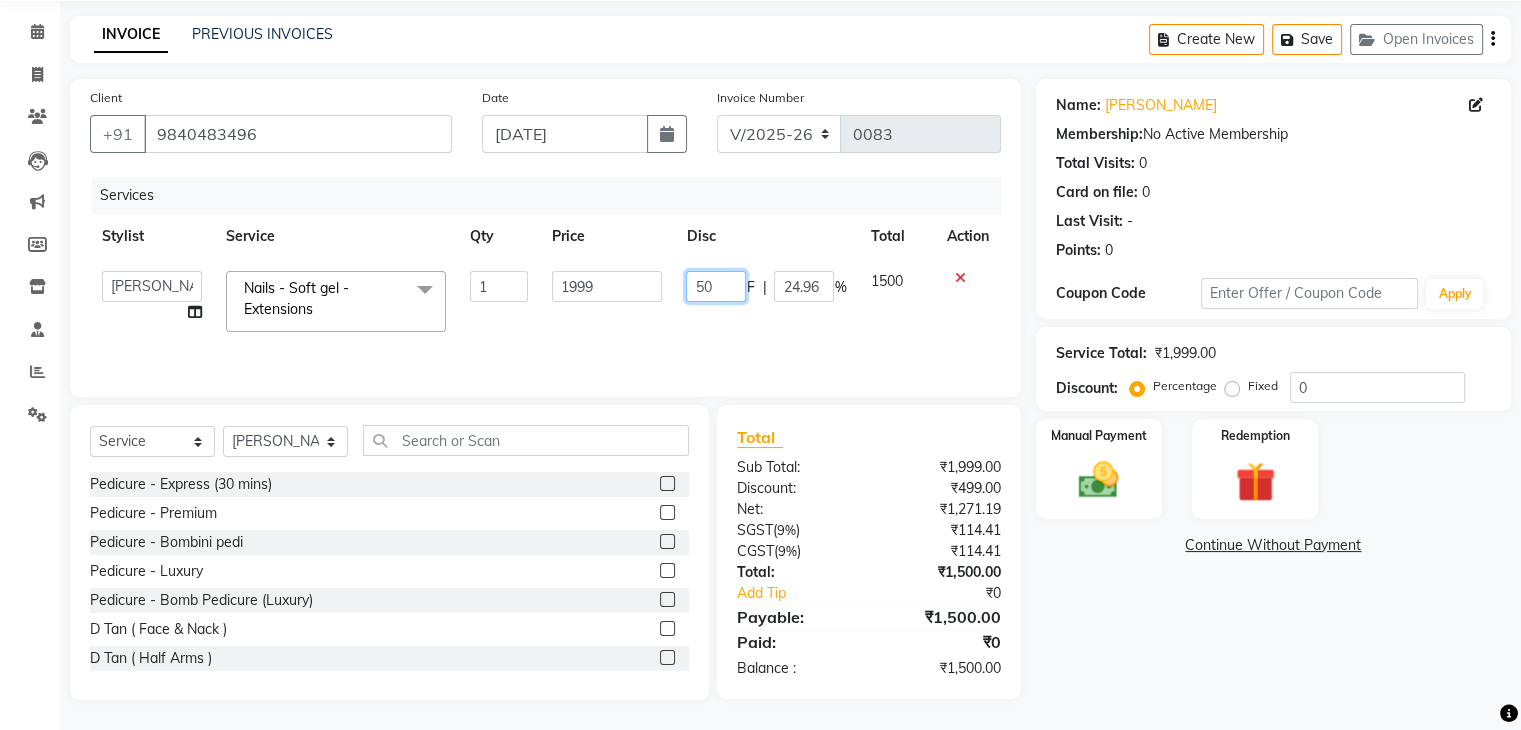 type on "500" 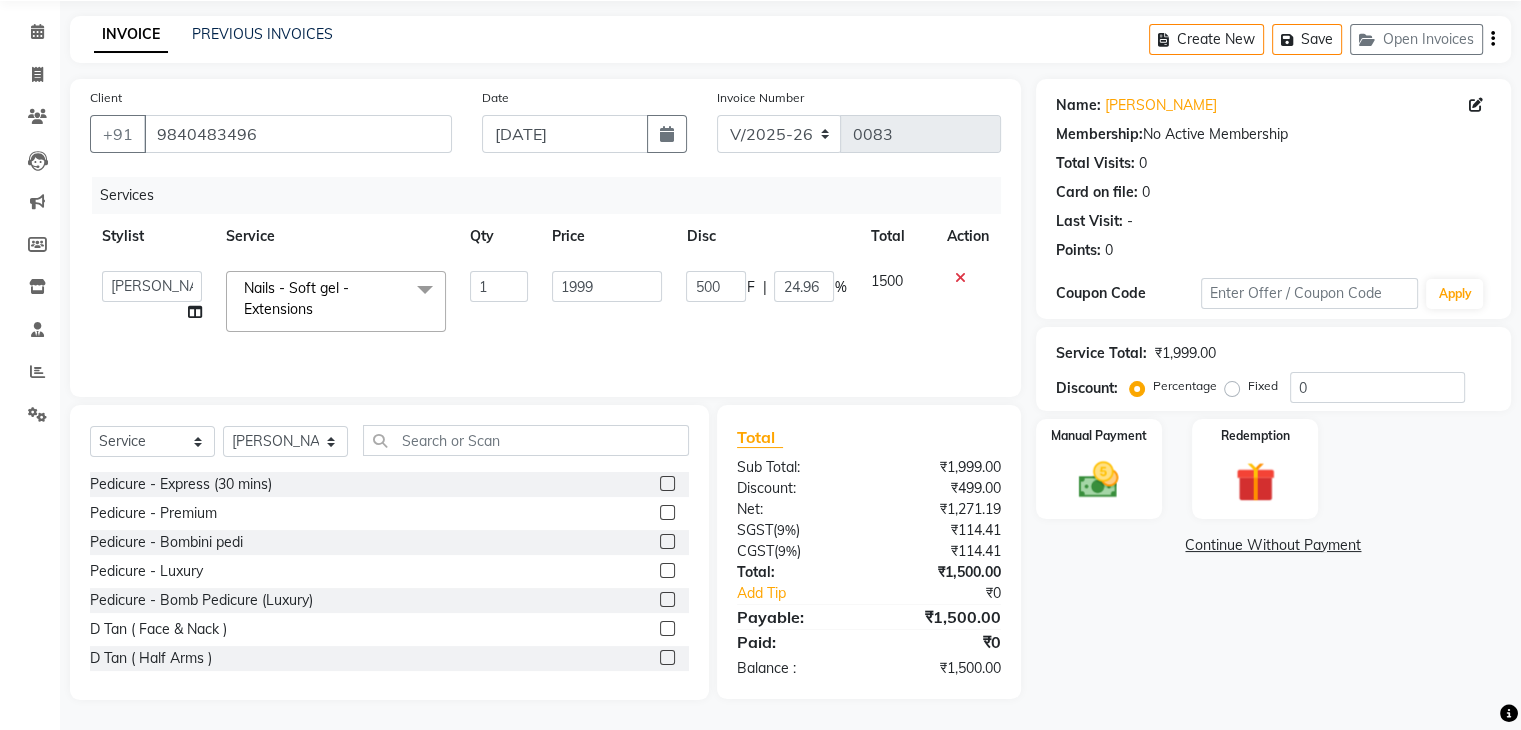 click on "Services Stylist Service Qty Price Disc Total Action  Boi [PERSON_NAME]   [PERSON_NAME]   [PERSON_NAME]   [PERSON_NAME]  Nails - Soft gel - Extensions  x Pedicure - Express (30 mins) Pedicure - Premium Pedicure - Bombini pedi Pedicure - Luxury Pedicure - Bomb Pedicure (Luxury) D Tan ( Face & Nack ) D Tan ( Half Arms ) D Tan ( Half Leg ) D Tan ( Feet )  Classic Nail Extension Manicure - Express (30 mins) Manicure - Premium Manicure - Bomb Manicure (Luxury) Waxing - Forehead/upperlip/chin Waxing - Jawline - Side Waxing - Face(full) Waxing - Eyebrow waxing Waxing - Bikini Line - Special Area Waxing - Brazilian - Special Area Waxing - Add on  - Special Area Waxing - Full face & neck - Face Waxing - Under Arms - Basic Waxing - Arms(Half) - Basic Waxing - Arms(Full) - Basic Waxing - Forehead/lowerlip/chin/upperlip - Threading Waxing - Eyebrows - Threading Waxing - Cheeks  - Threading Waxing - Side & Jawline - Threading Waxing - Full Face - Threading Waxing - Under arms Waxing - Arms(Half) Waxing - Arms(Full) Waxing - Half Waxing - Full" 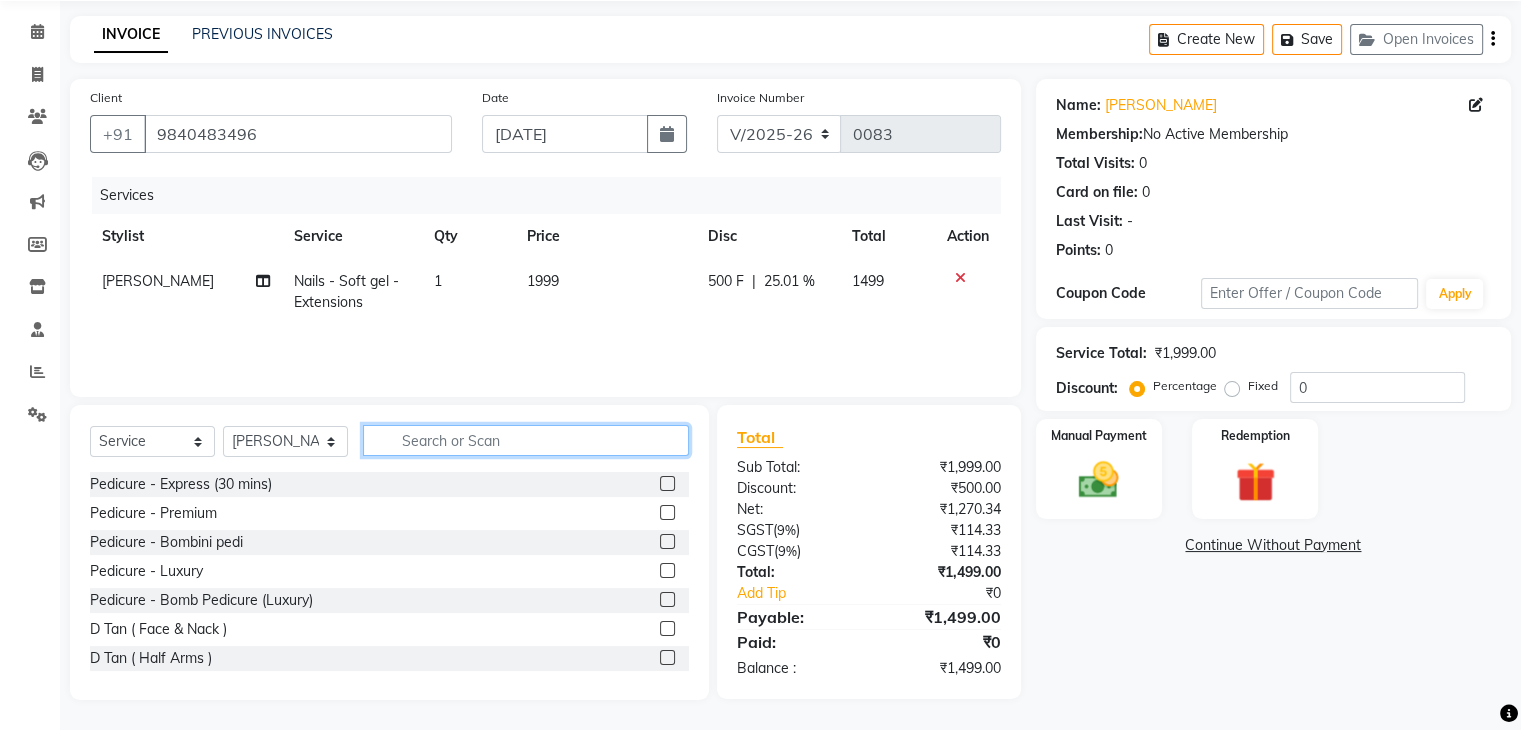 click 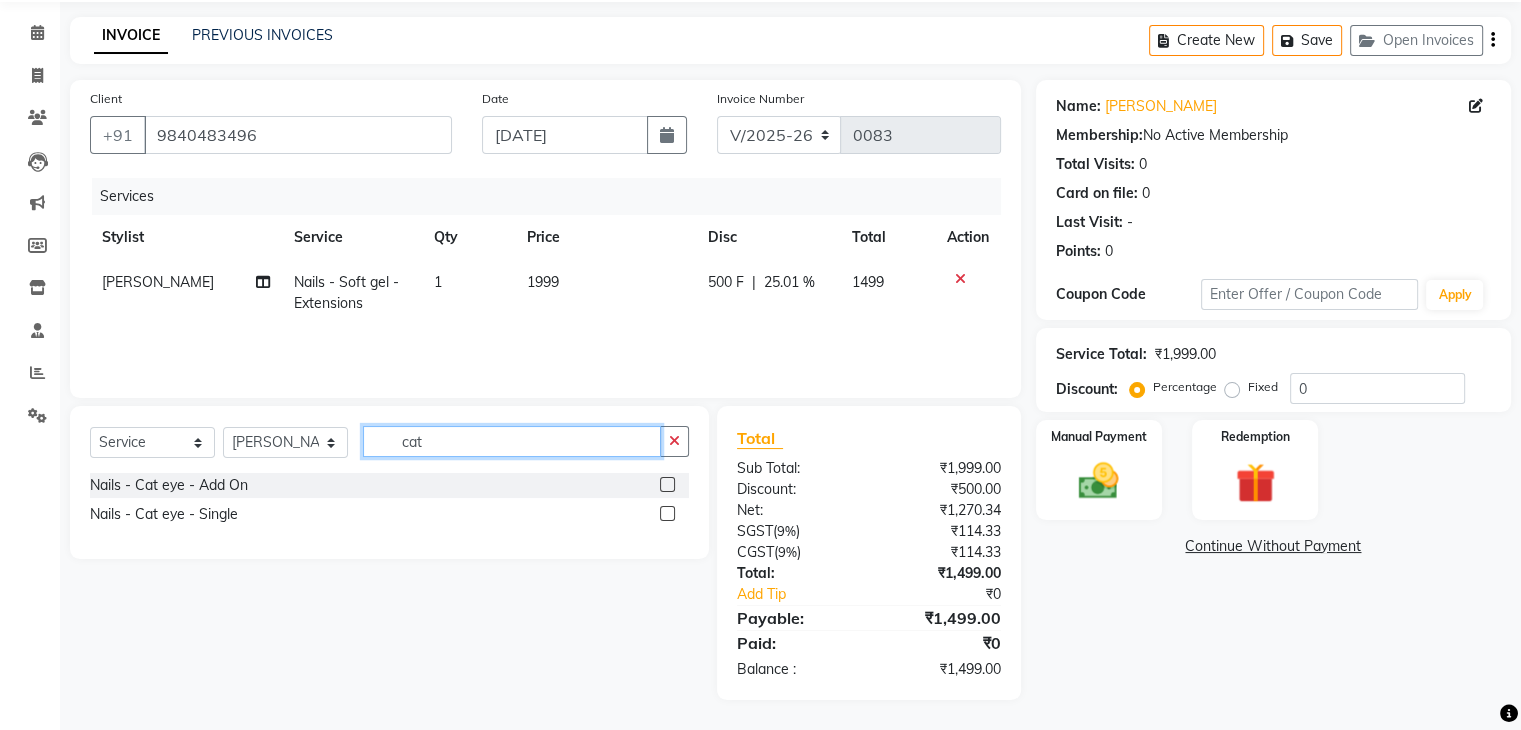 scroll, scrollTop: 71, scrollLeft: 0, axis: vertical 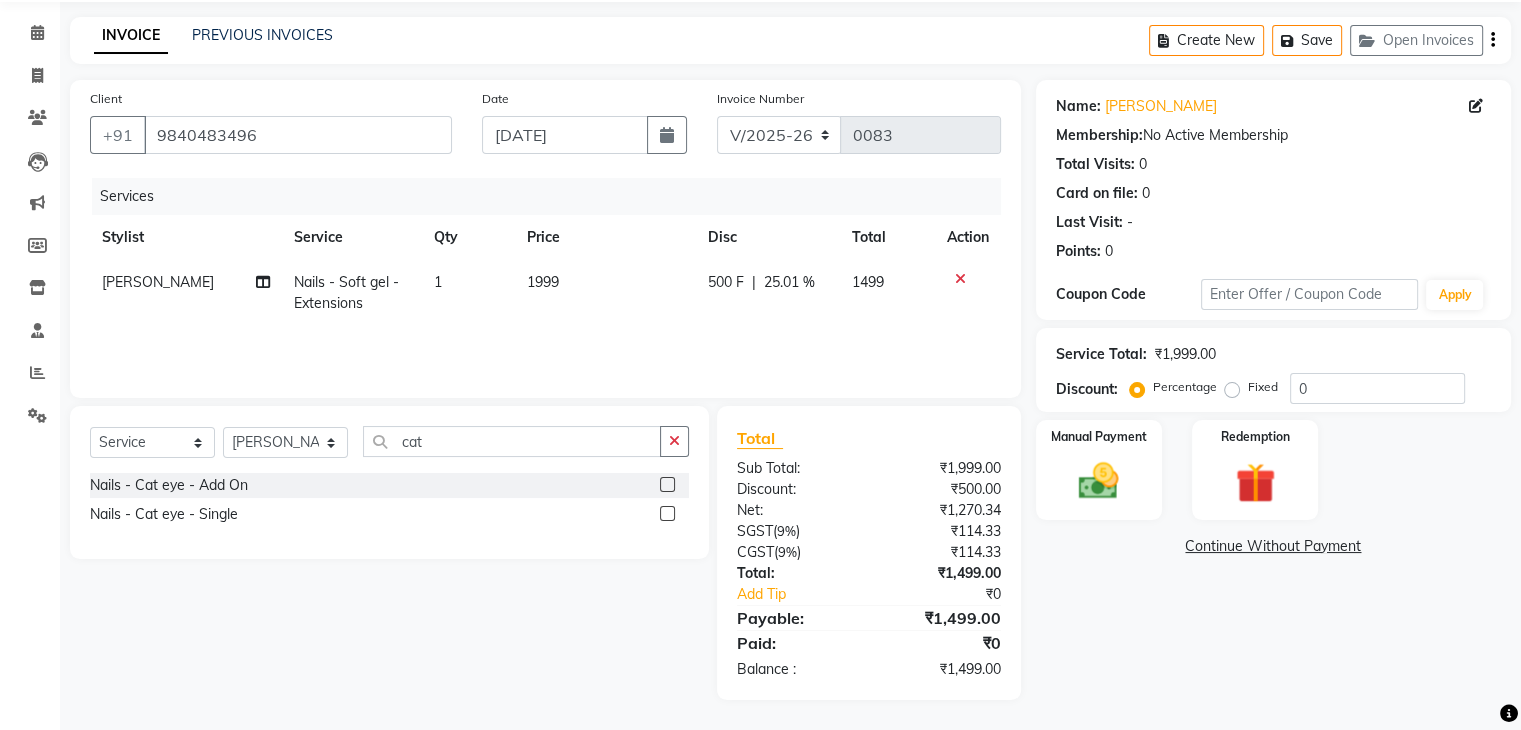 click 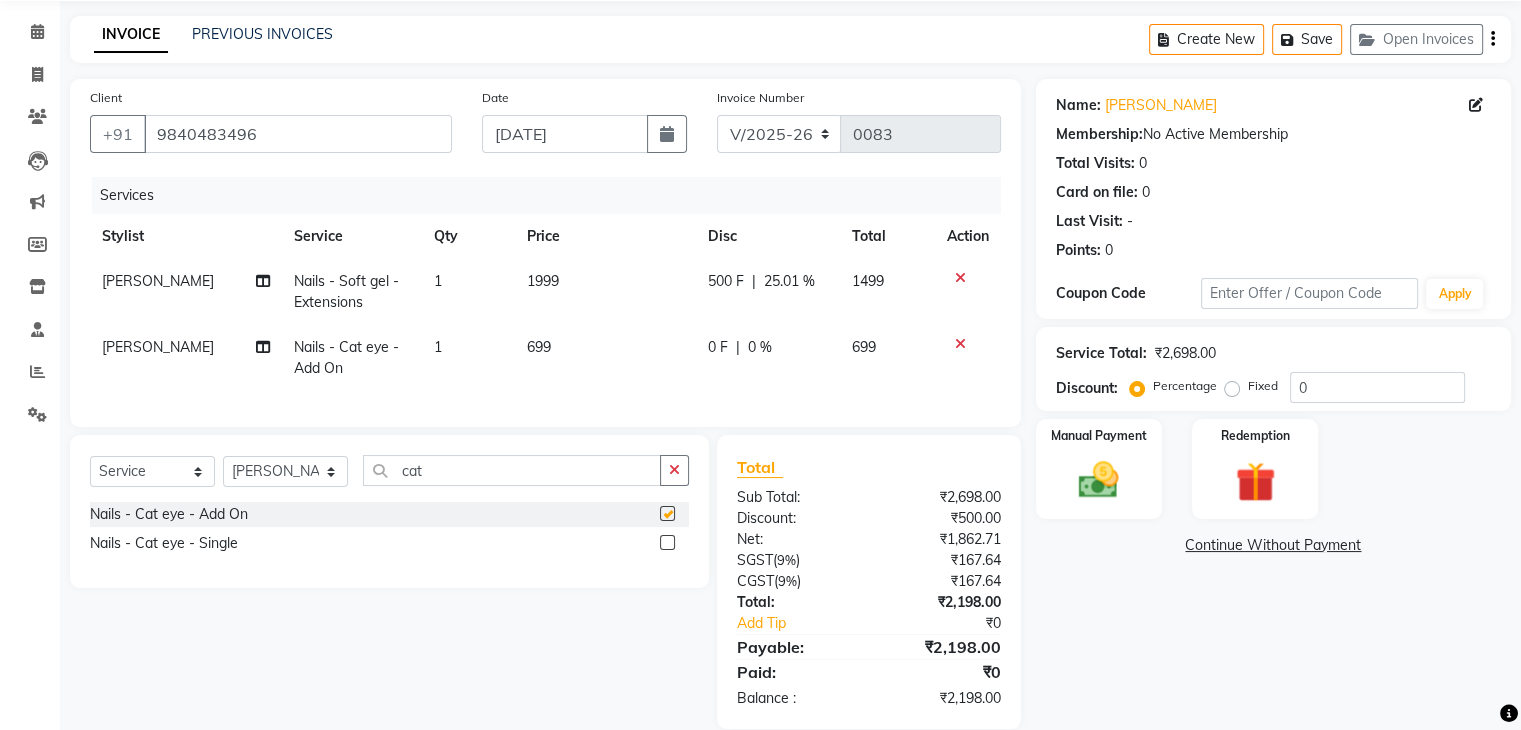 checkbox on "false" 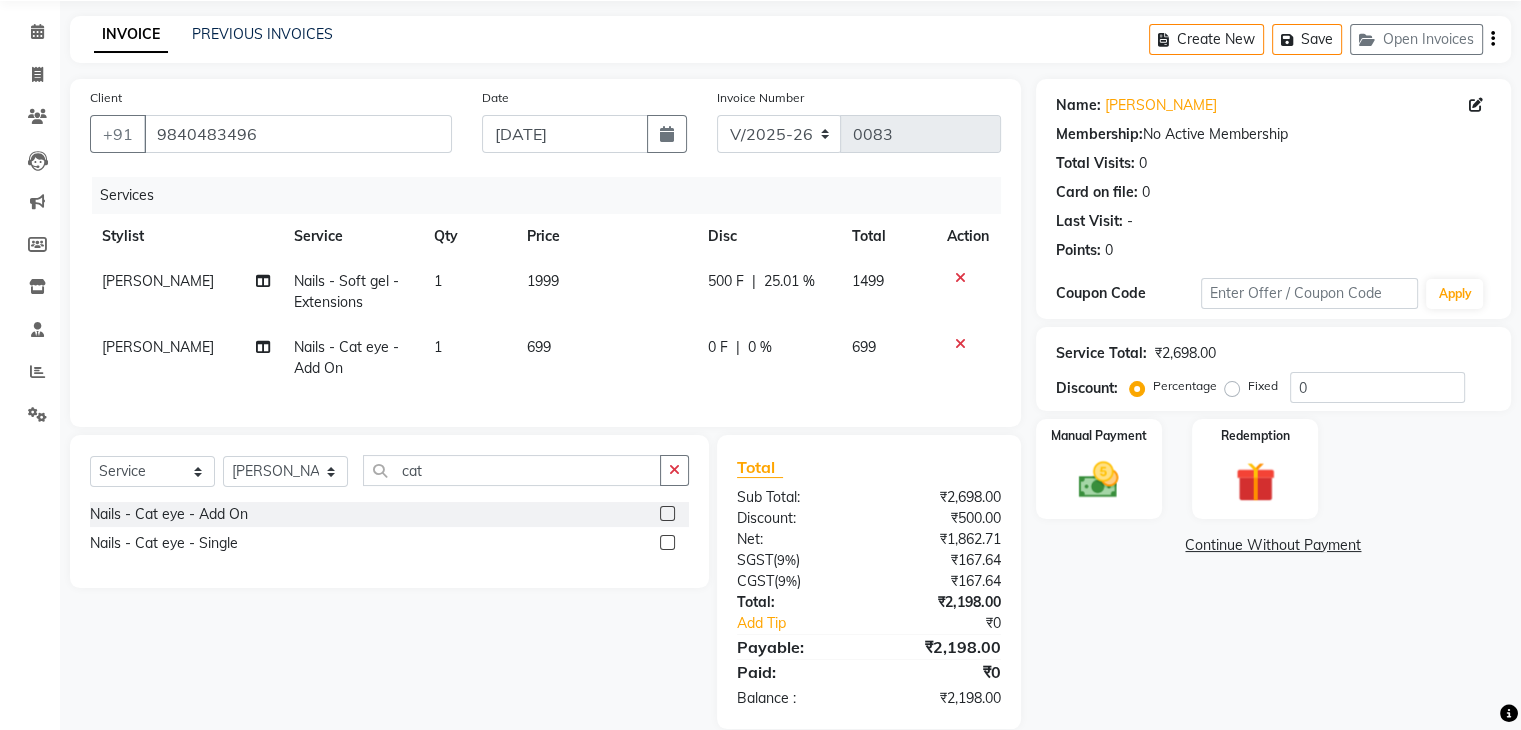 scroll, scrollTop: 116, scrollLeft: 0, axis: vertical 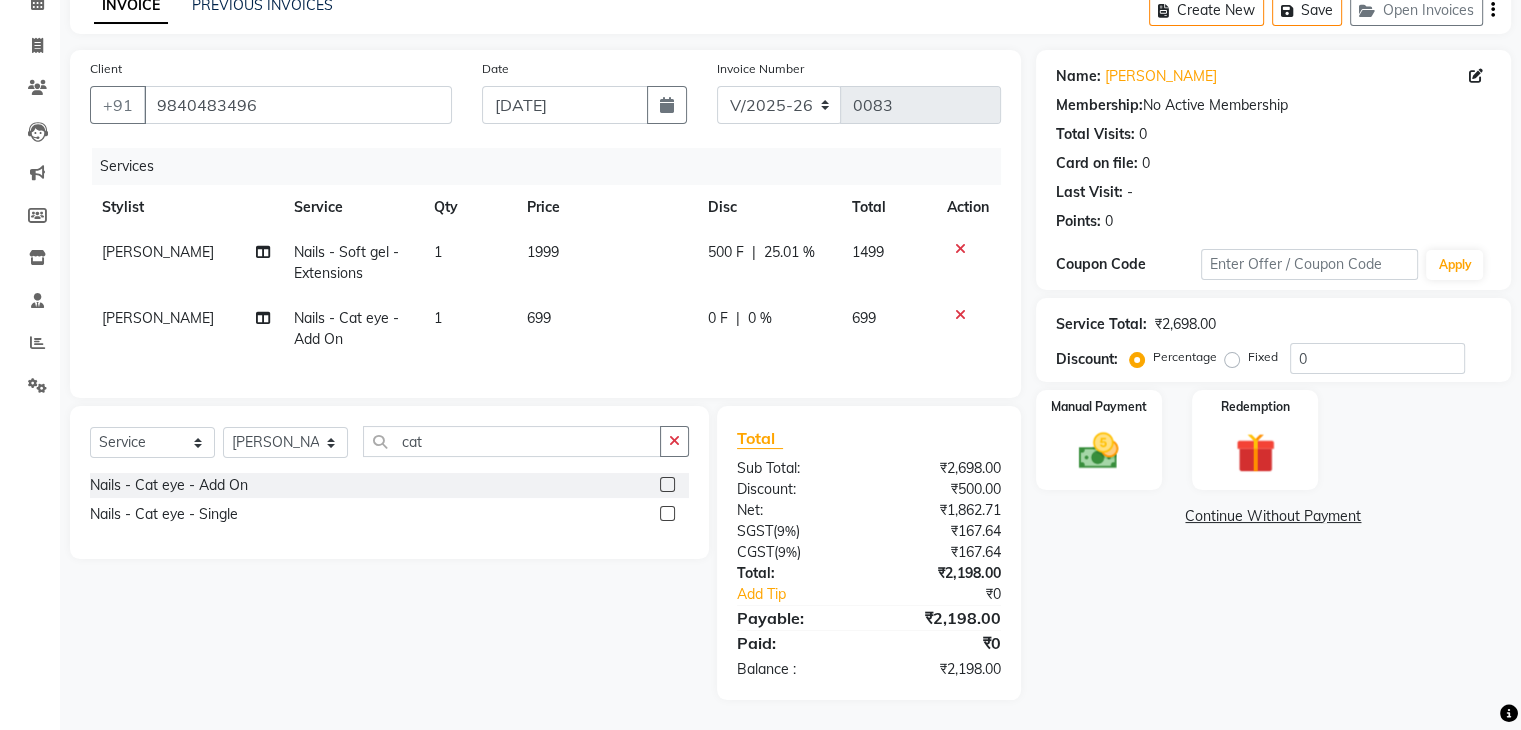 click on "0 F" 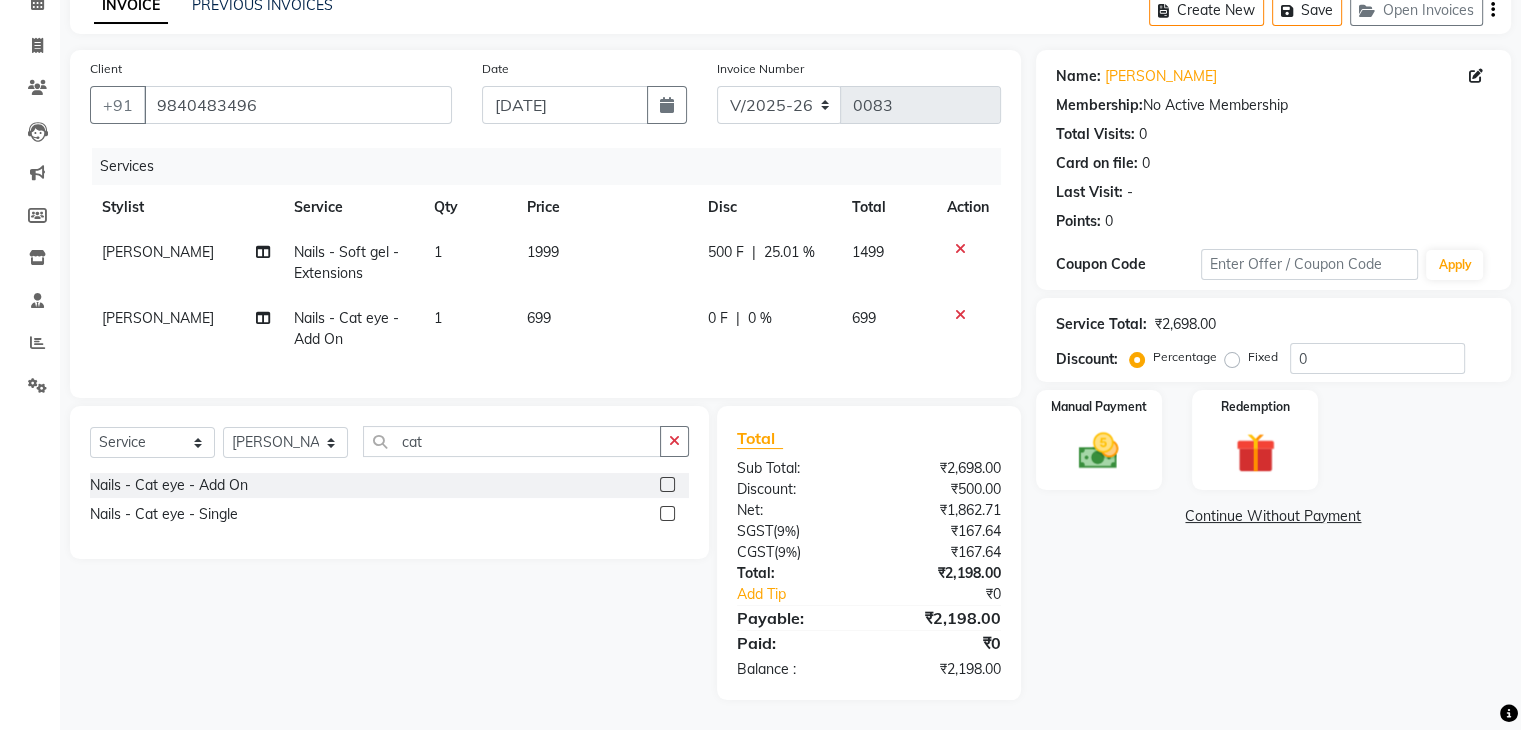 select on "66359" 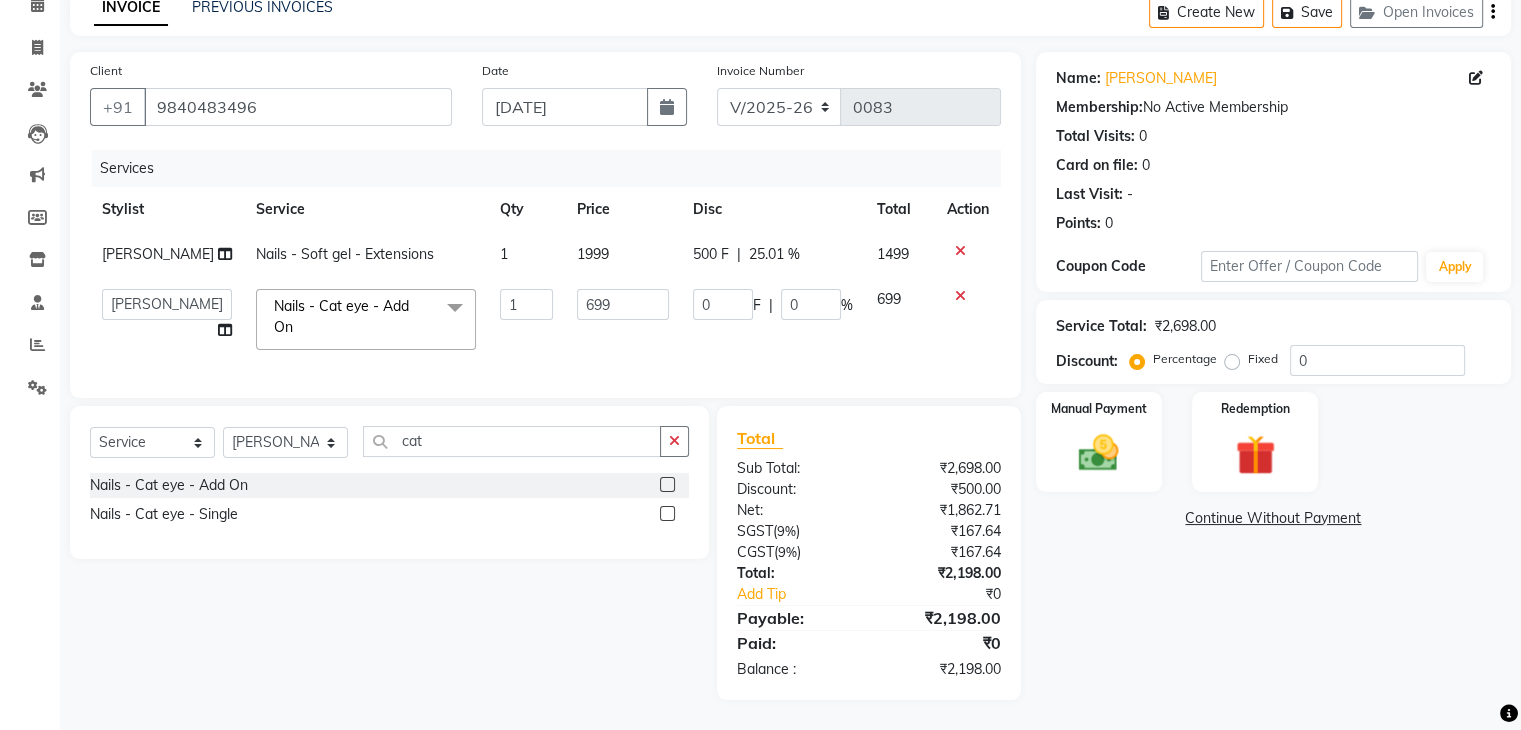 scroll, scrollTop: 113, scrollLeft: 0, axis: vertical 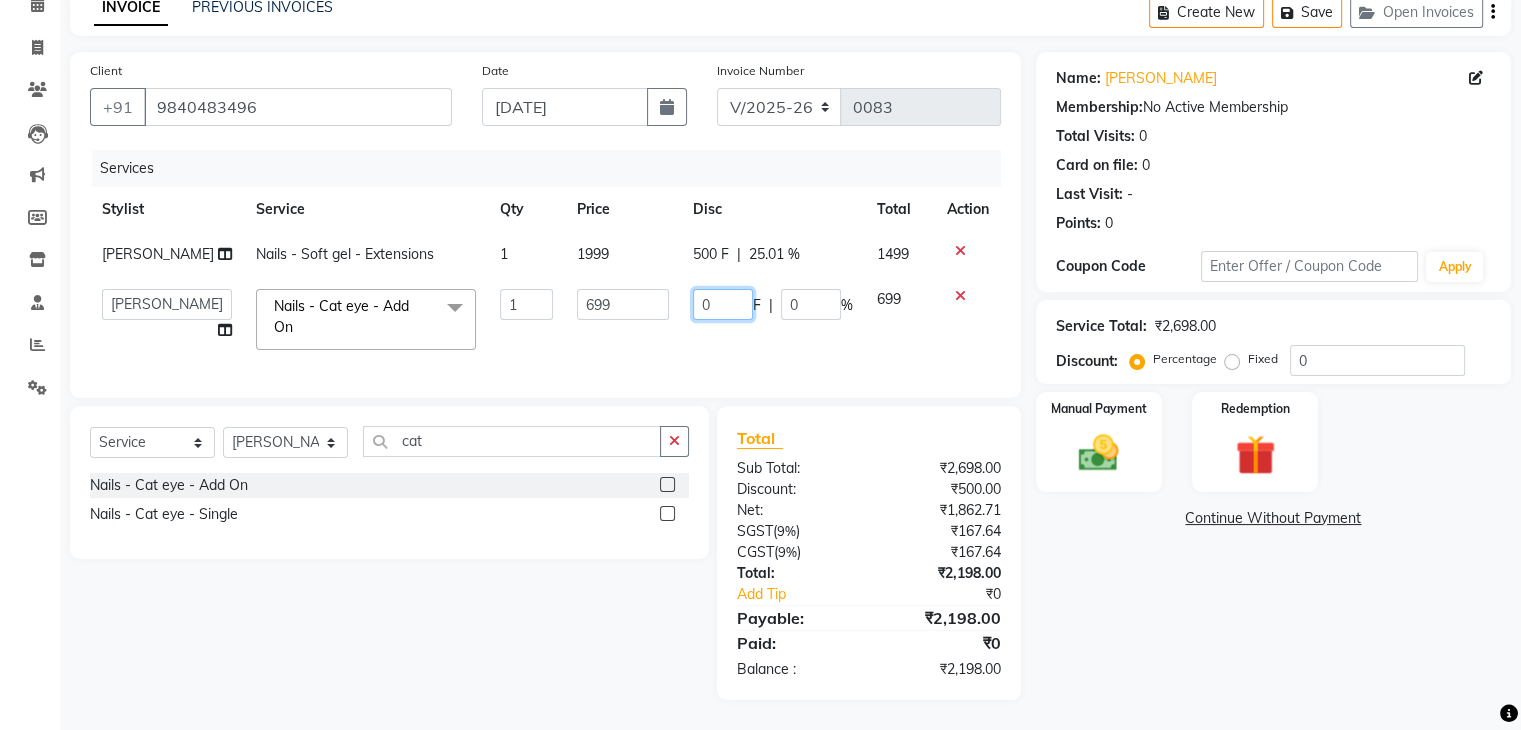click on "0" 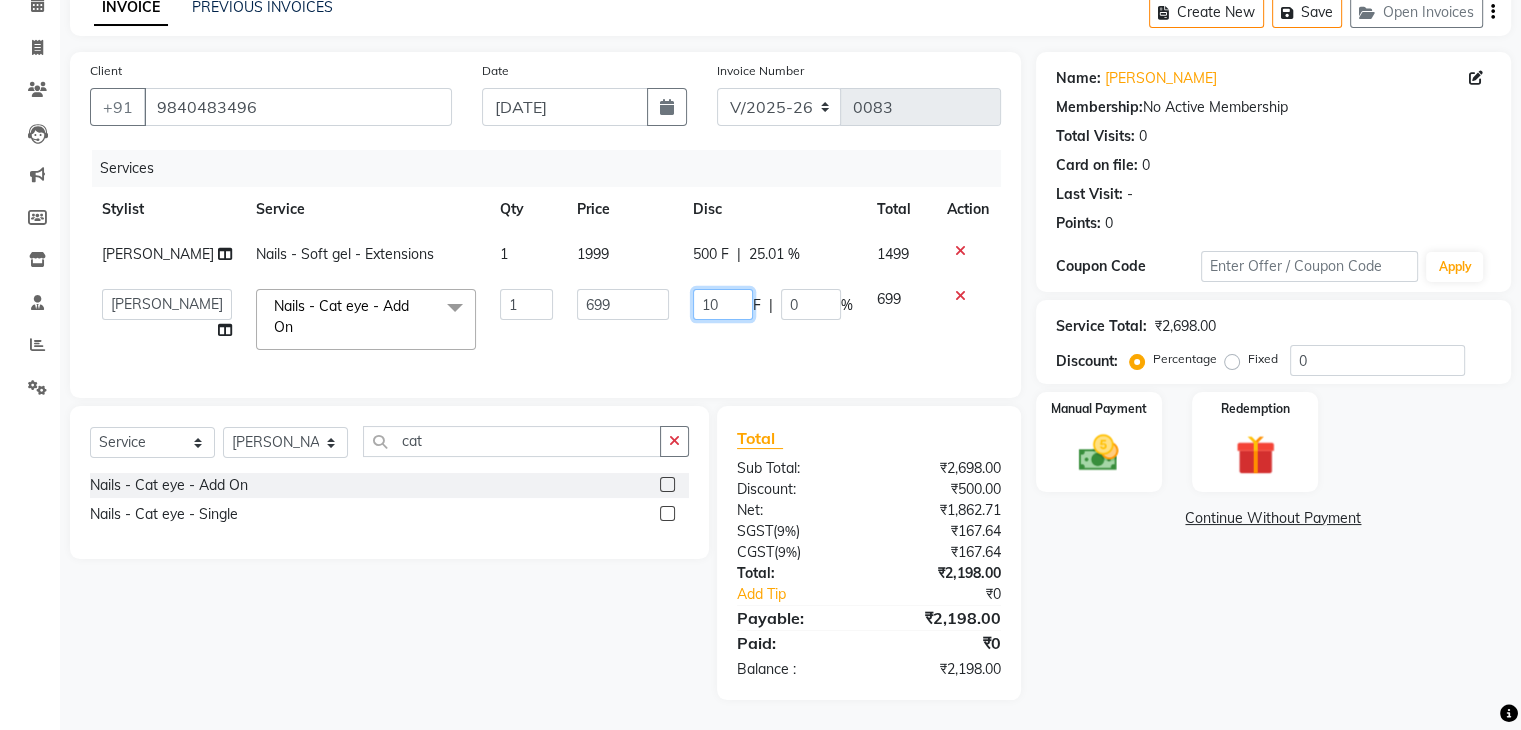 type on "100" 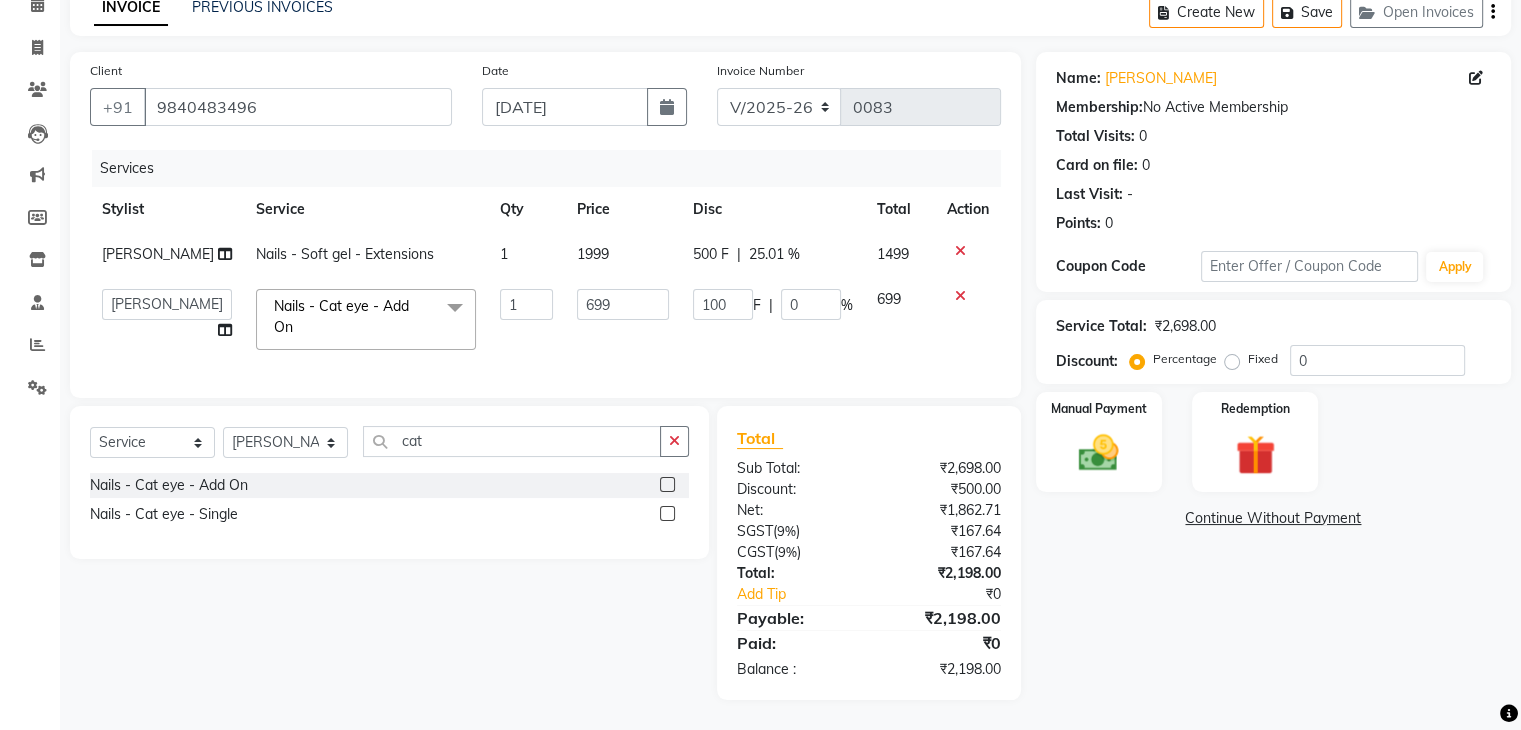 click on "100 F | 0 %" 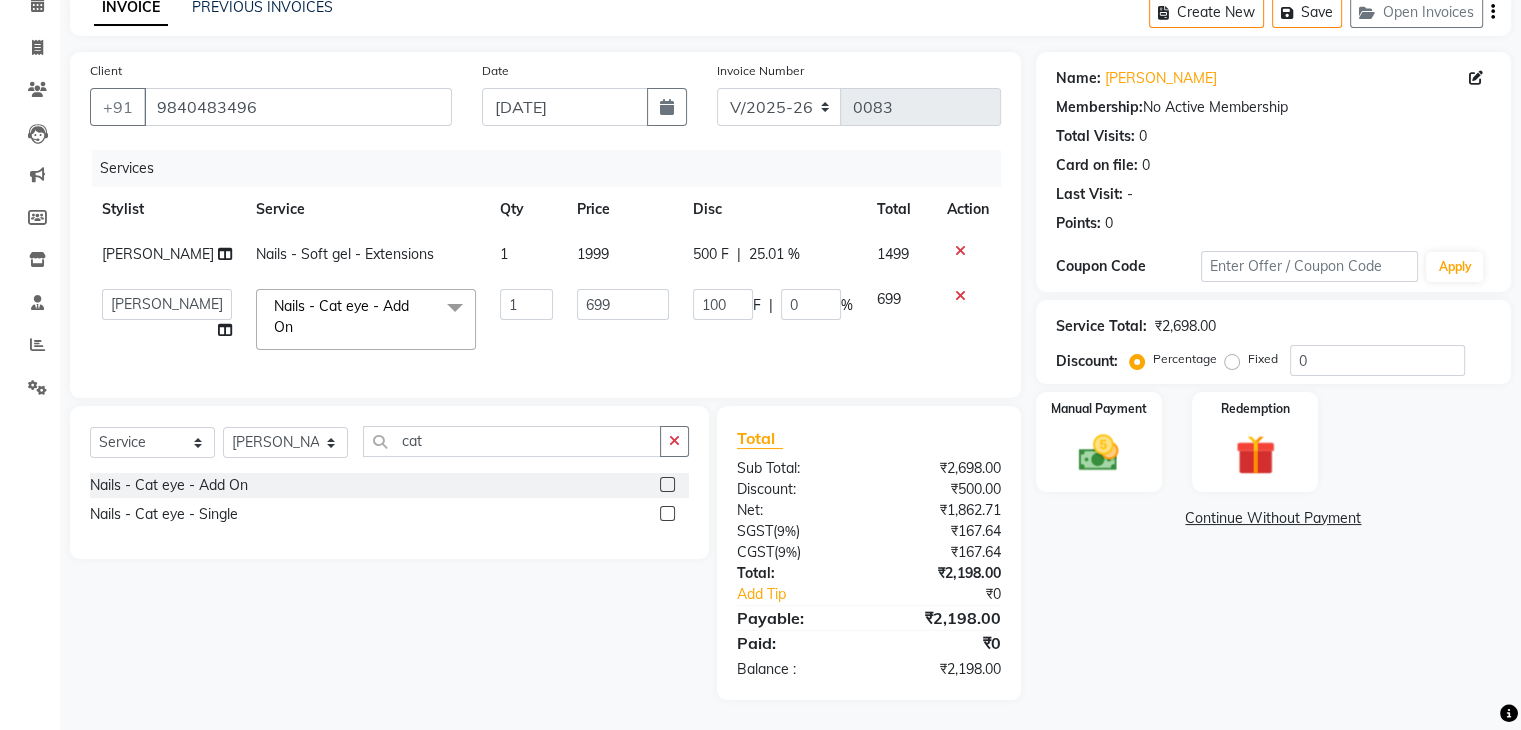 select on "66359" 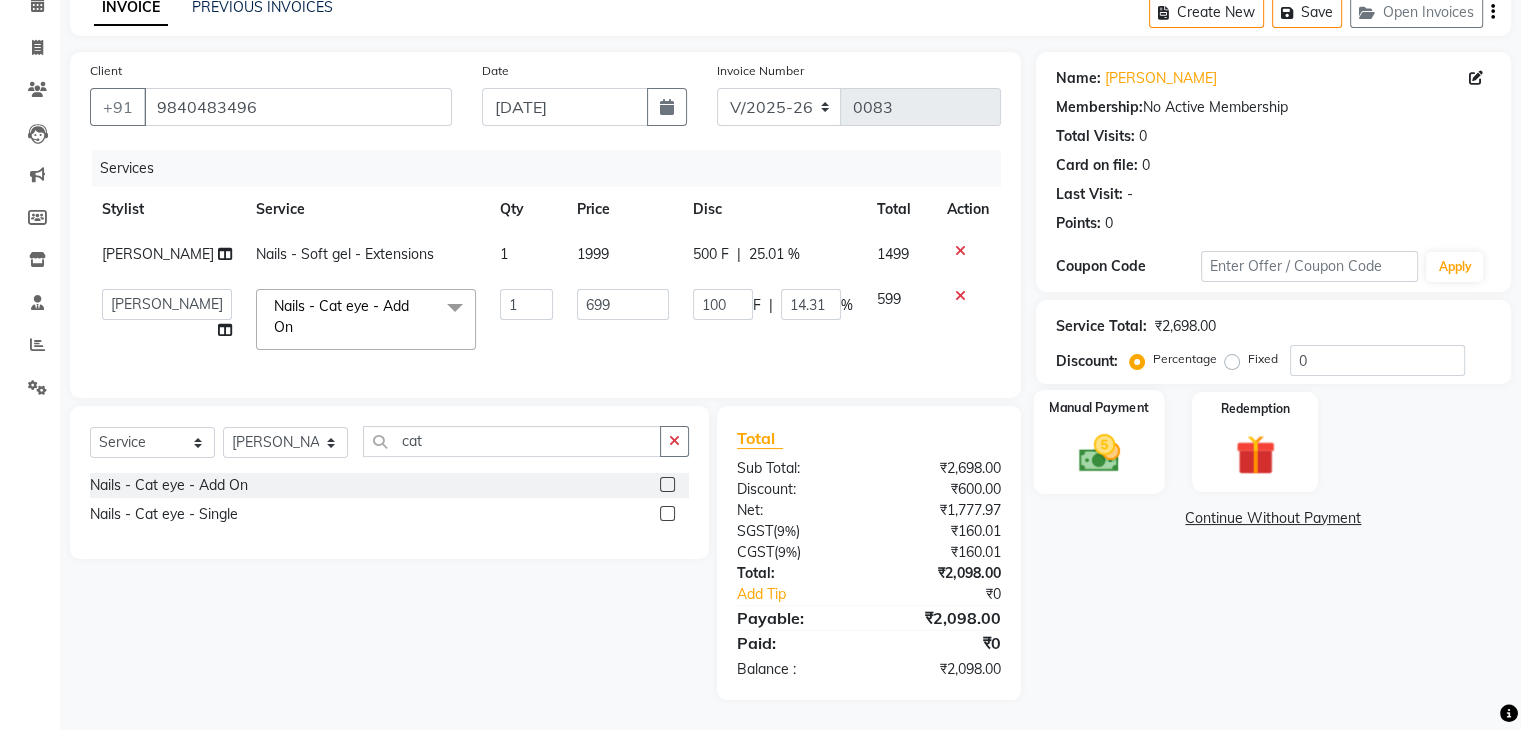 click 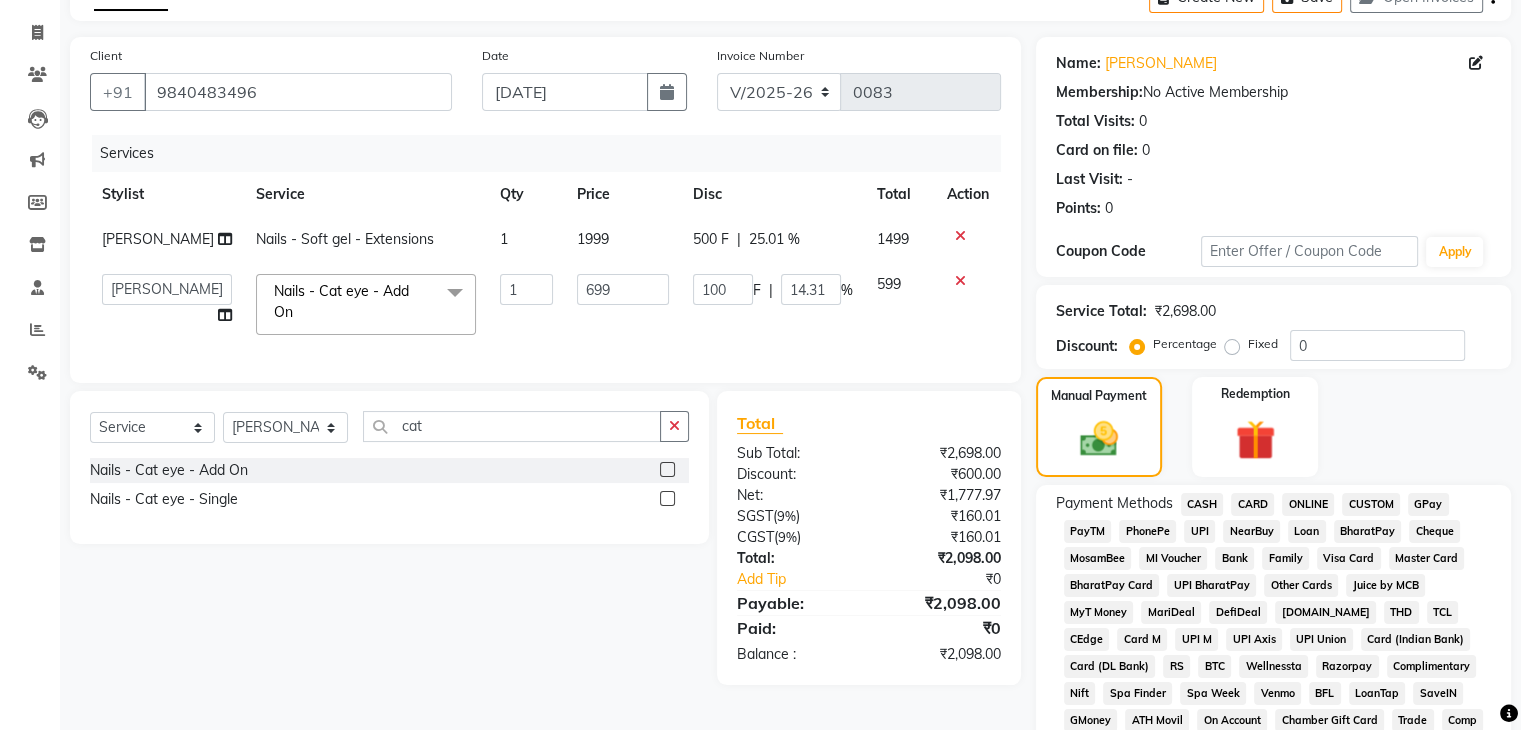 click on "GPay" 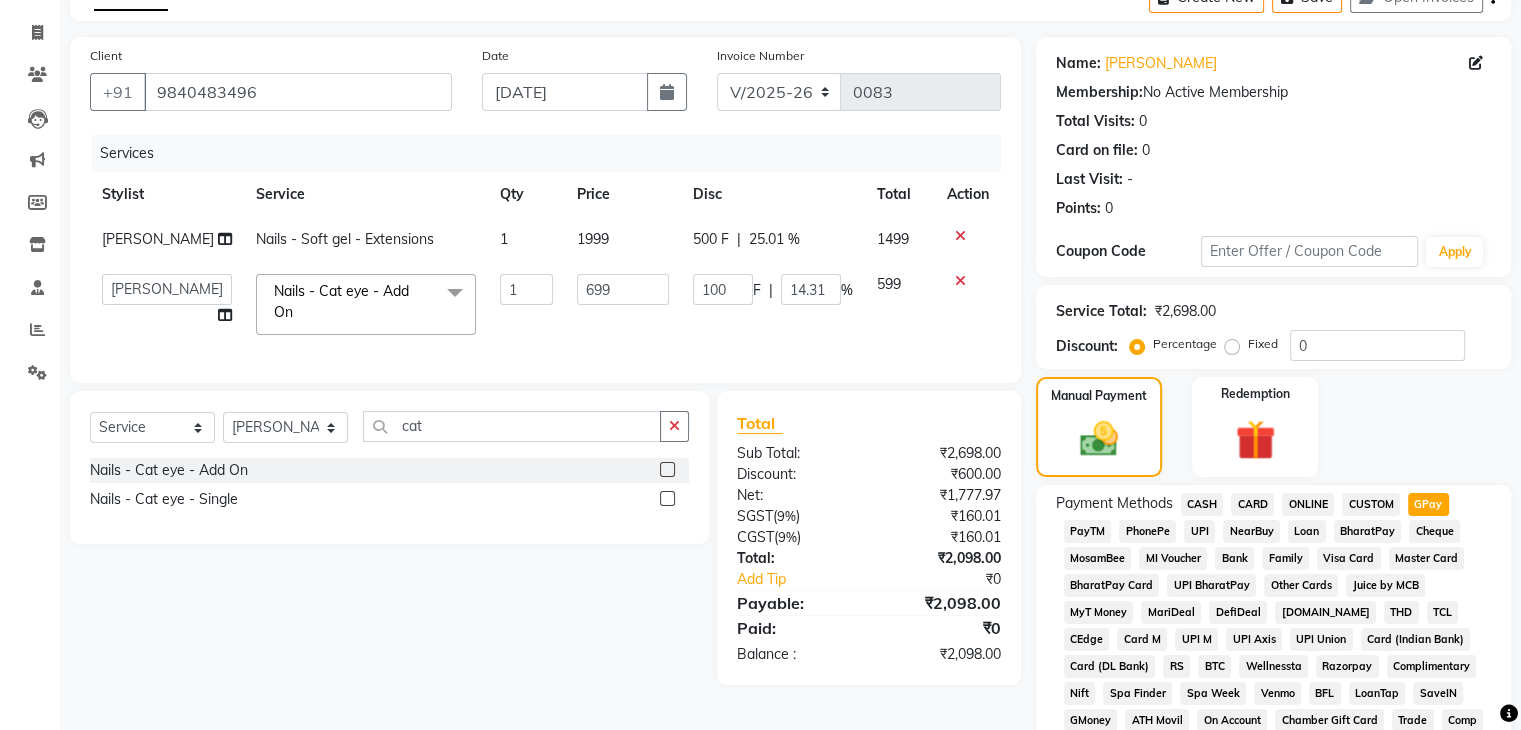 scroll, scrollTop: 693, scrollLeft: 0, axis: vertical 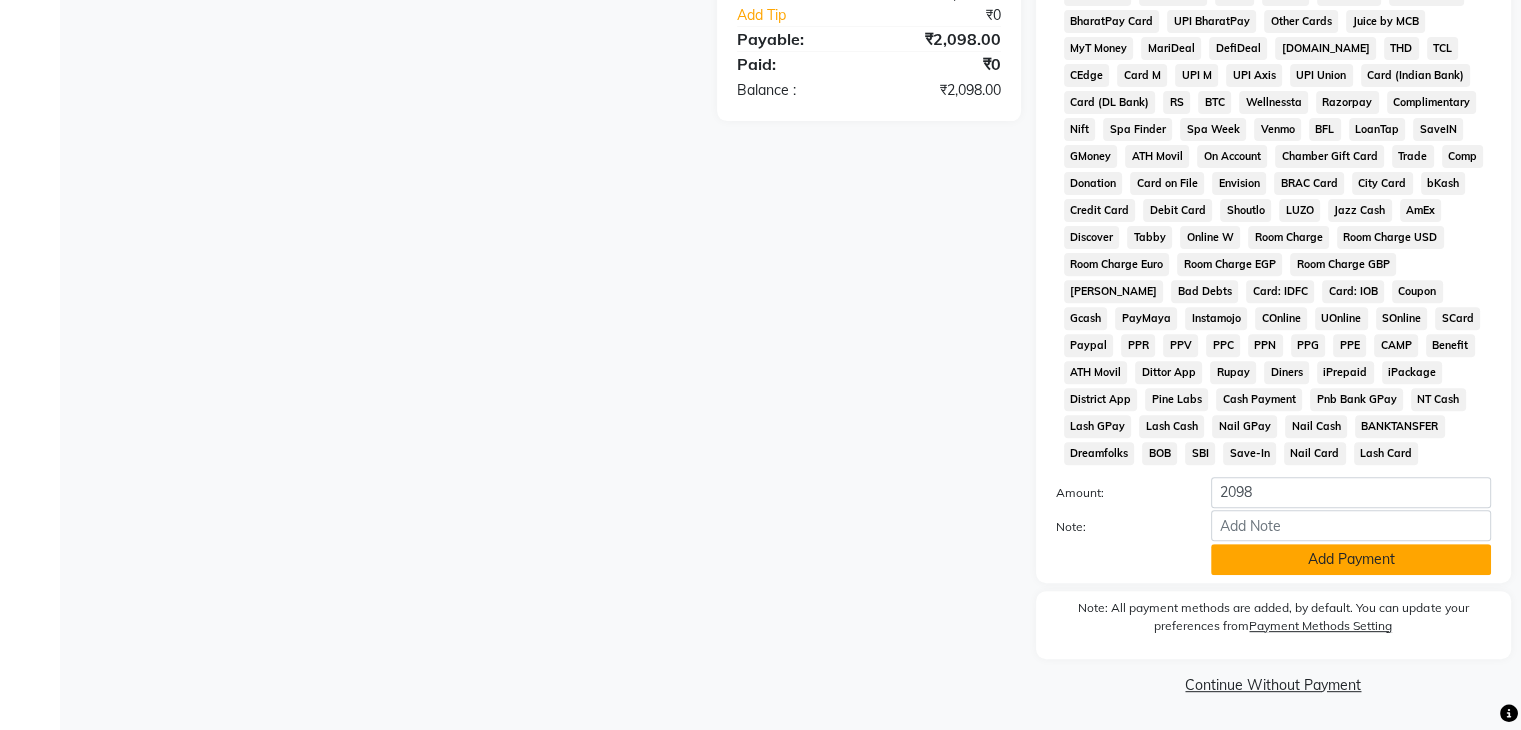 click on "Add Payment" 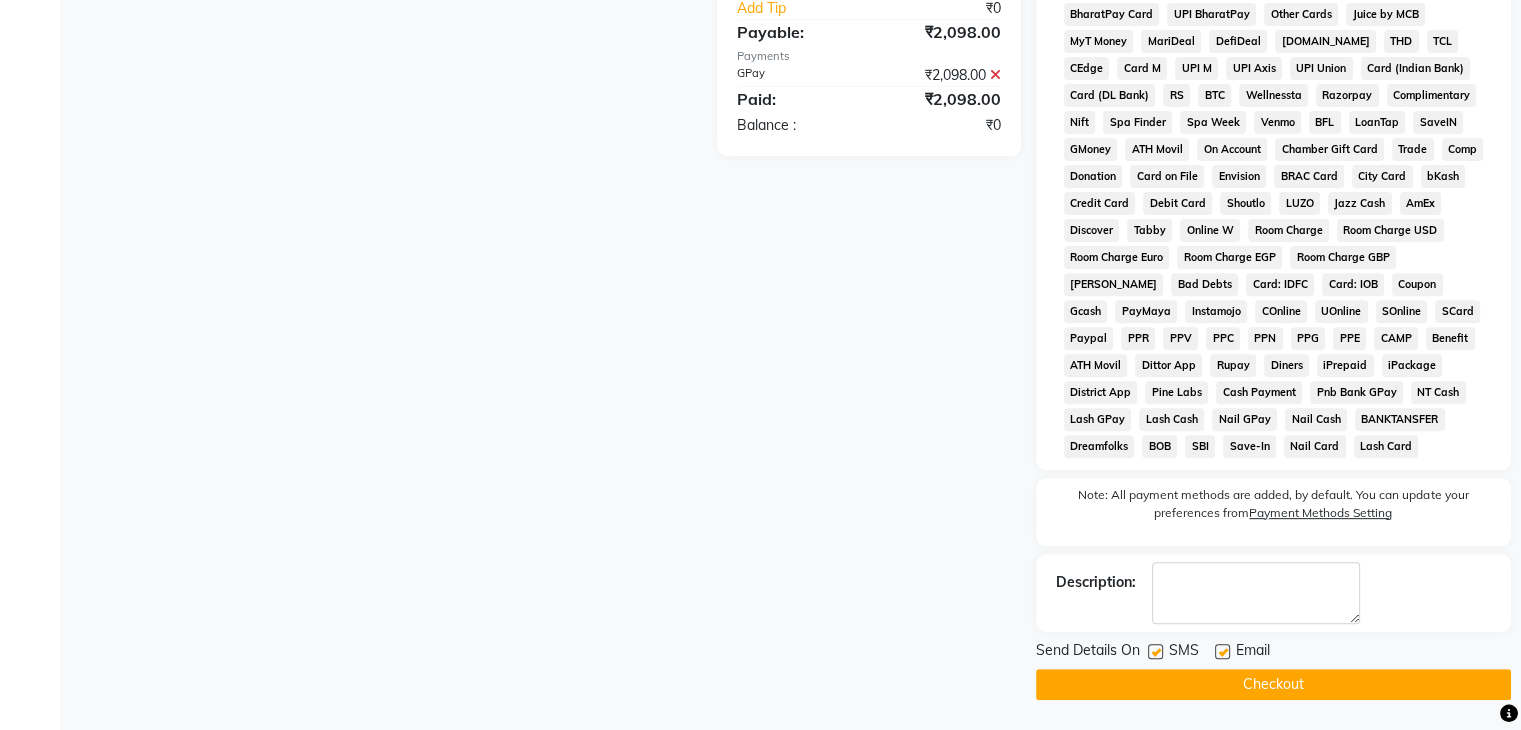 click on "Checkout" 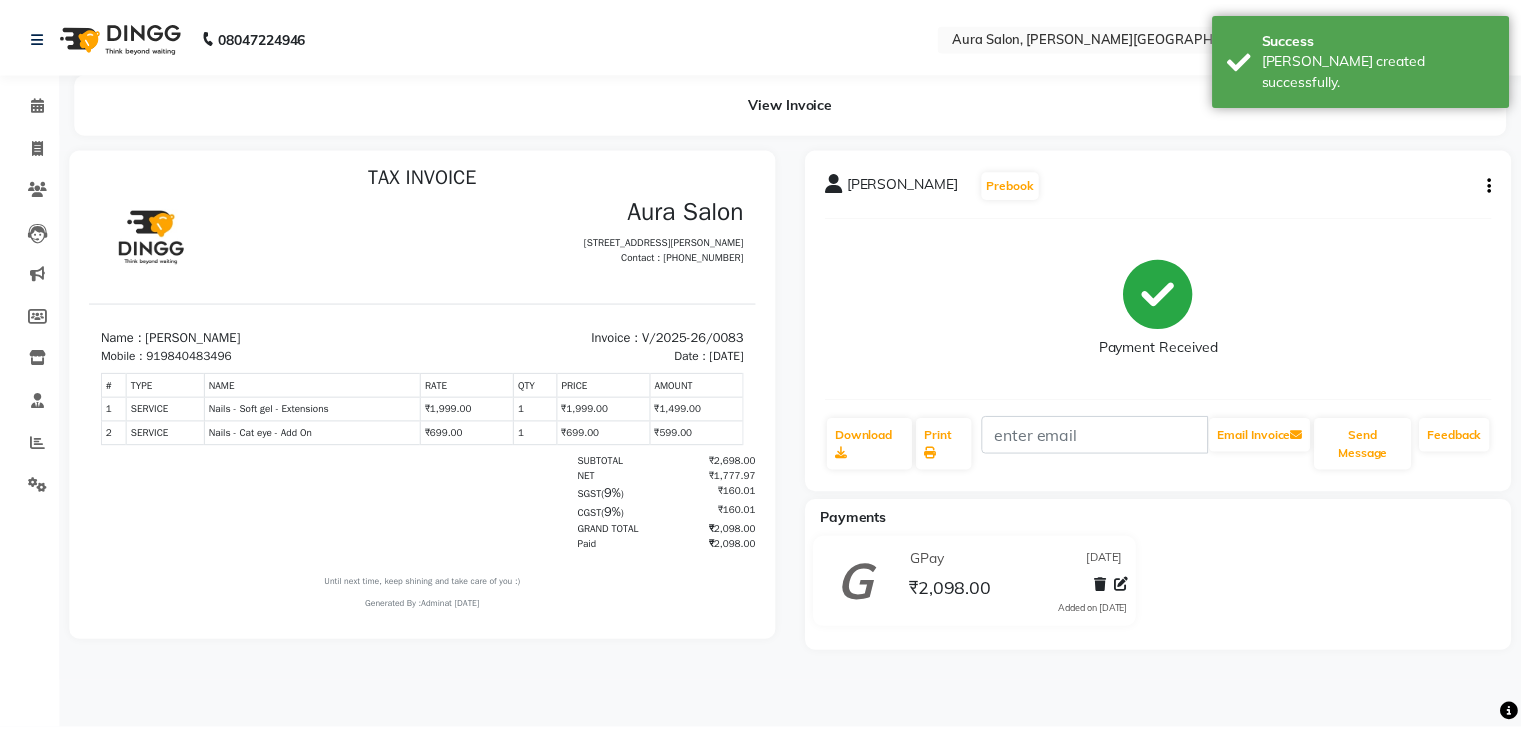 scroll, scrollTop: 15, scrollLeft: 0, axis: vertical 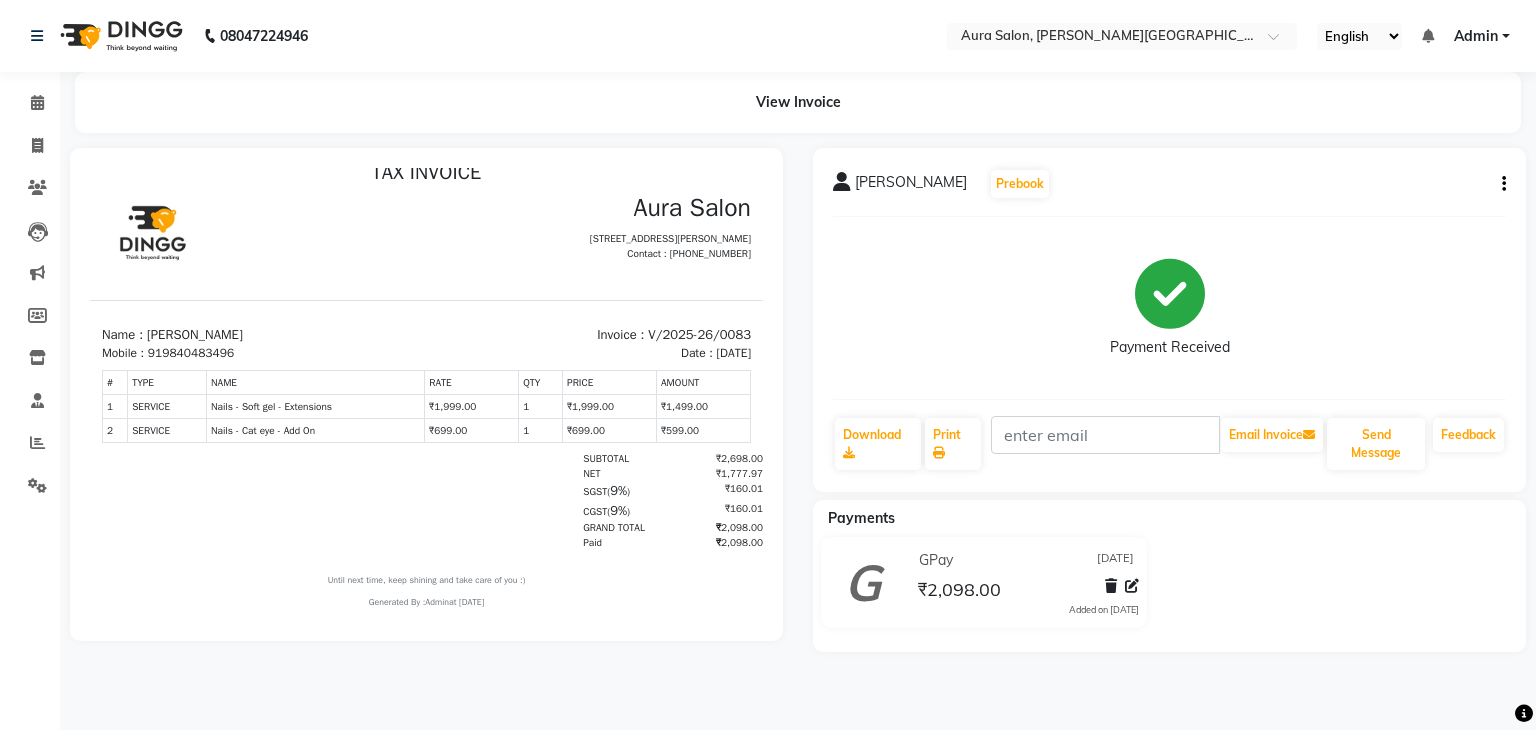 click on "AMOUNT" at bounding box center [704, 383] 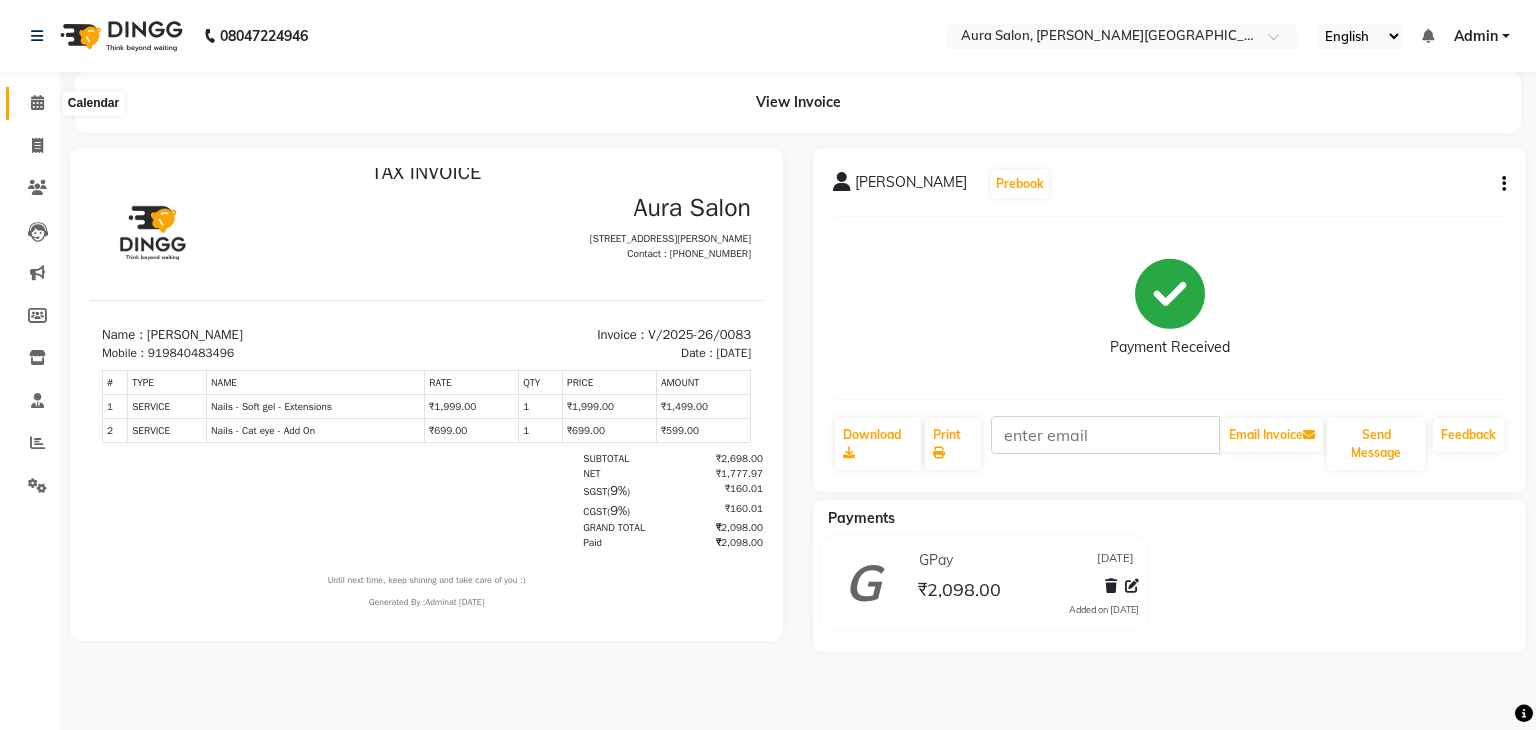 click 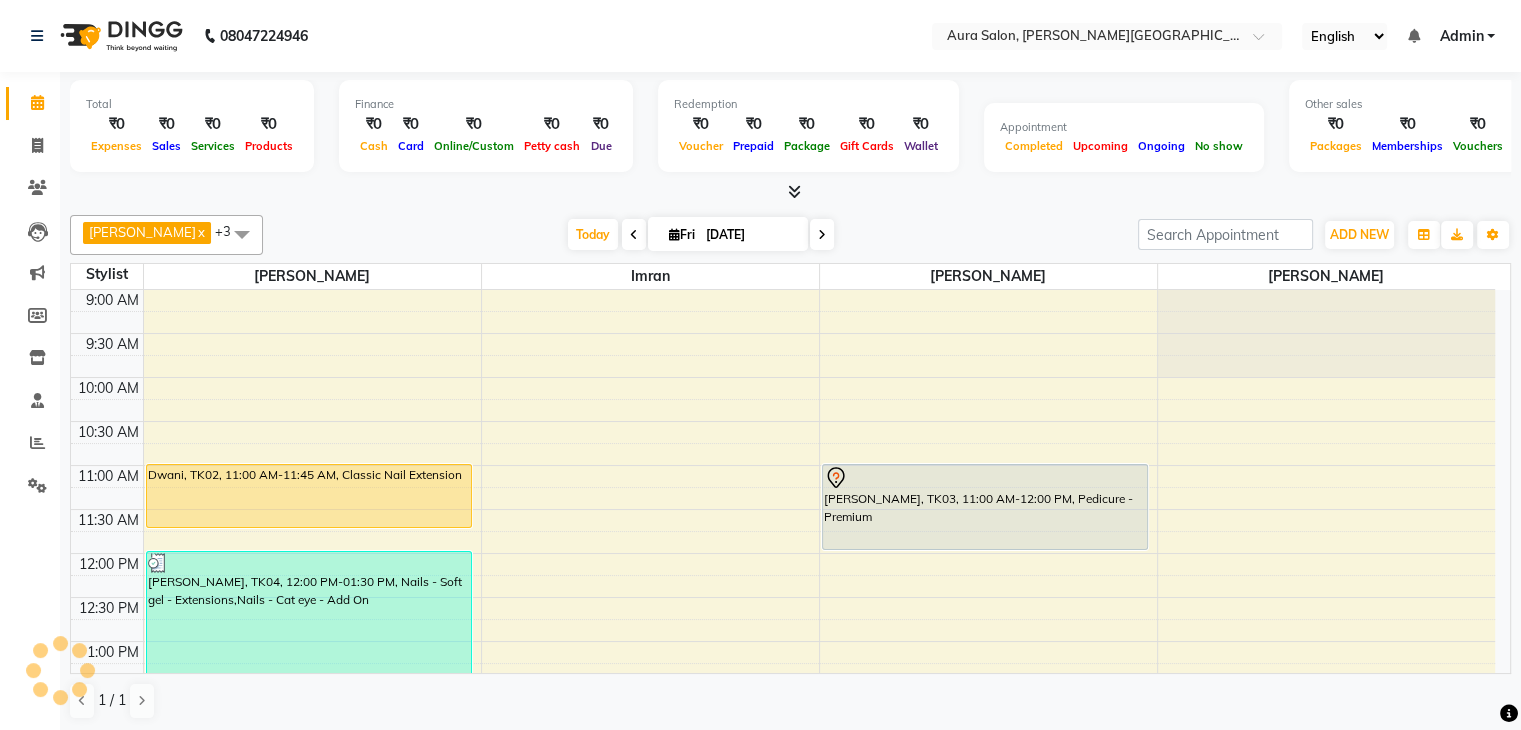 scroll, scrollTop: 0, scrollLeft: 0, axis: both 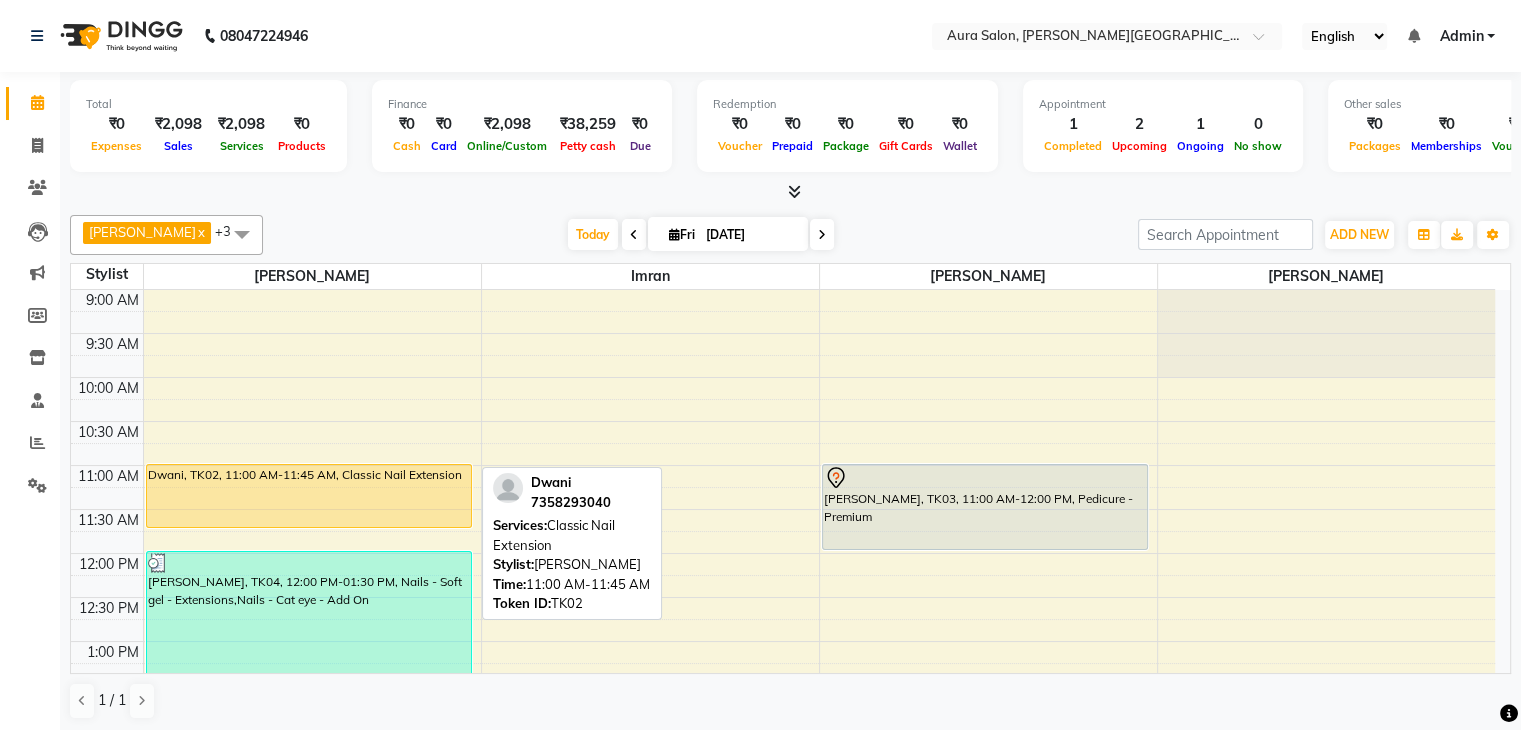 click on "Dwani, TK02, 11:00 AM-11:45 AM, Classic Nail Extension" at bounding box center (309, 496) 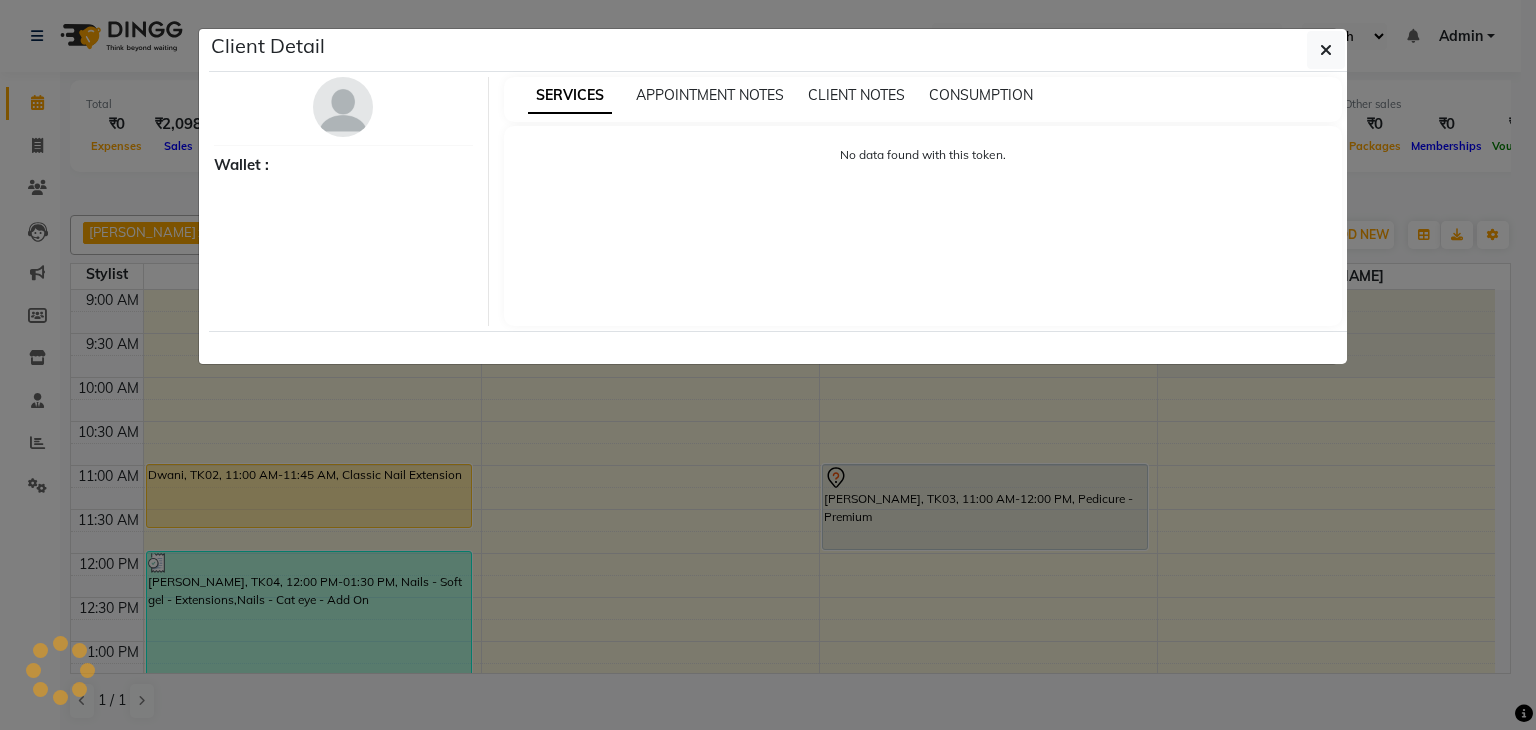 select on "1" 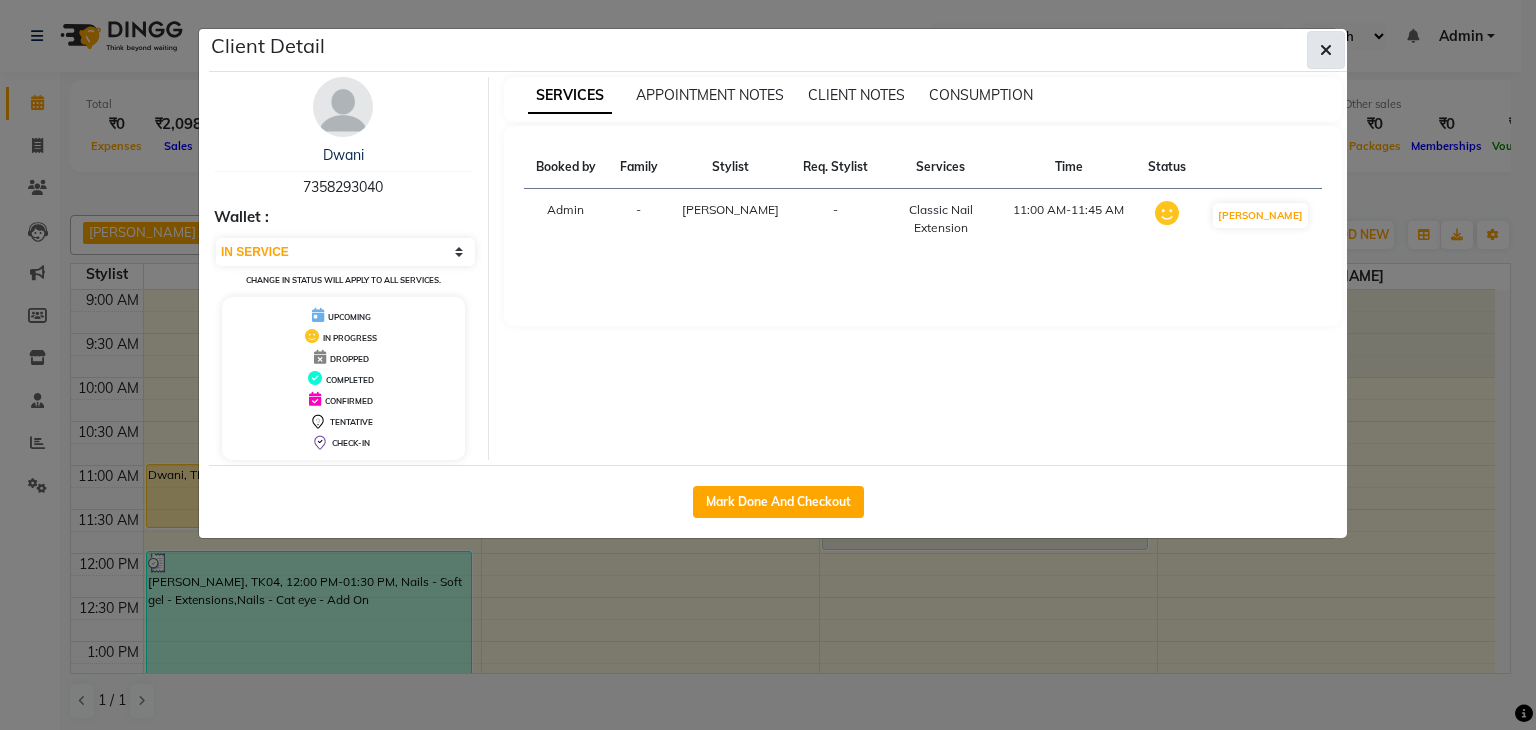 click 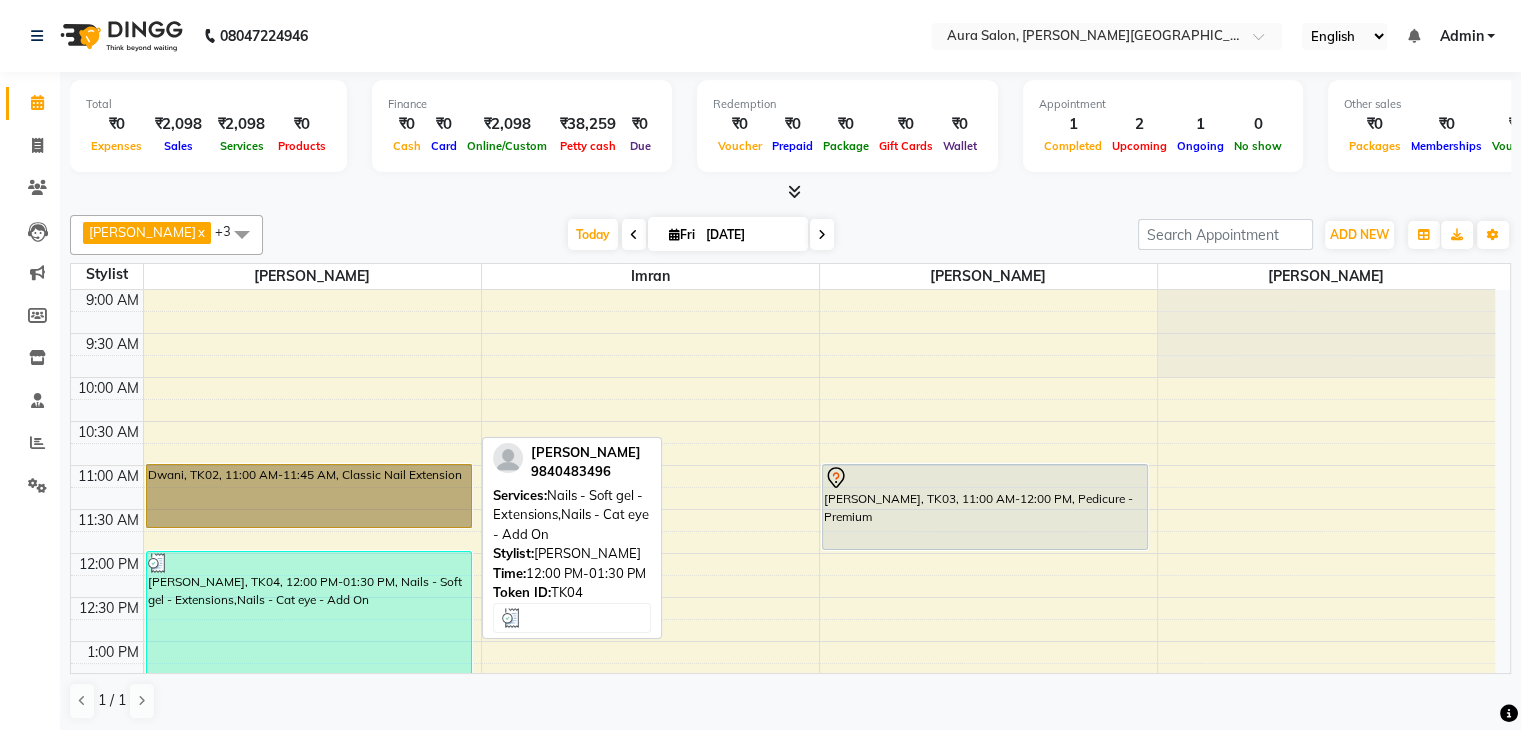 scroll, scrollTop: 1, scrollLeft: 0, axis: vertical 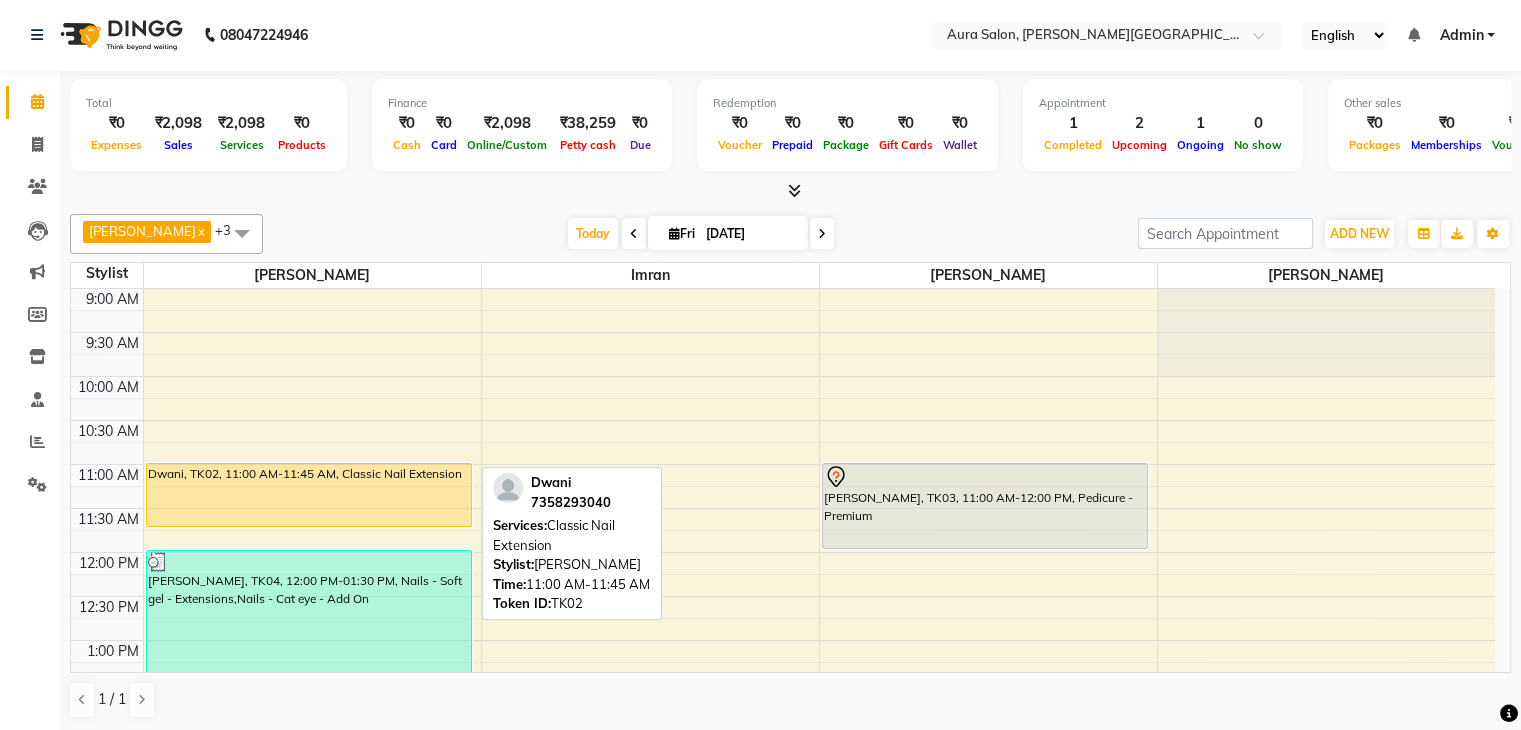 drag, startPoint x: 377, startPoint y: 455, endPoint x: 367, endPoint y: 493, distance: 39.293766 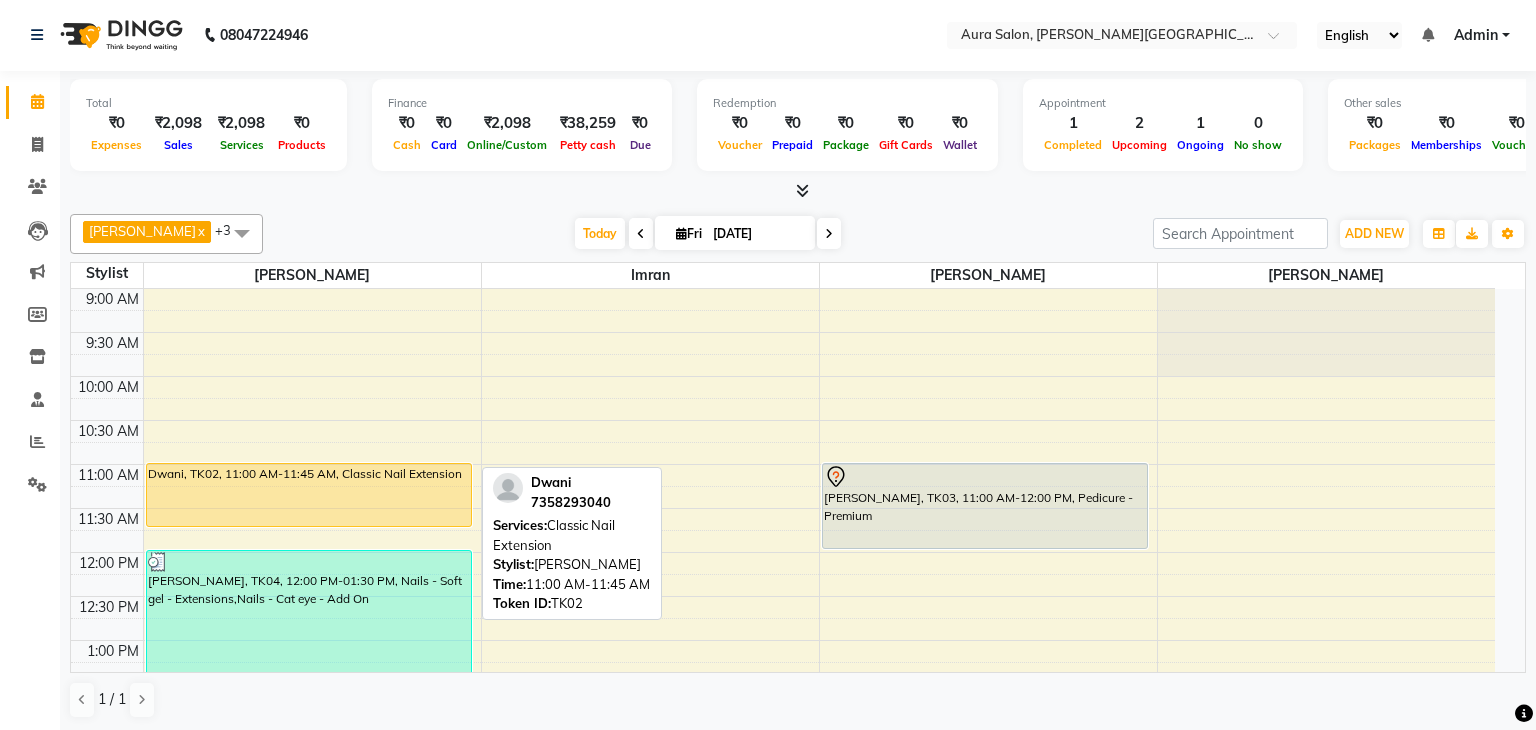 select on "1" 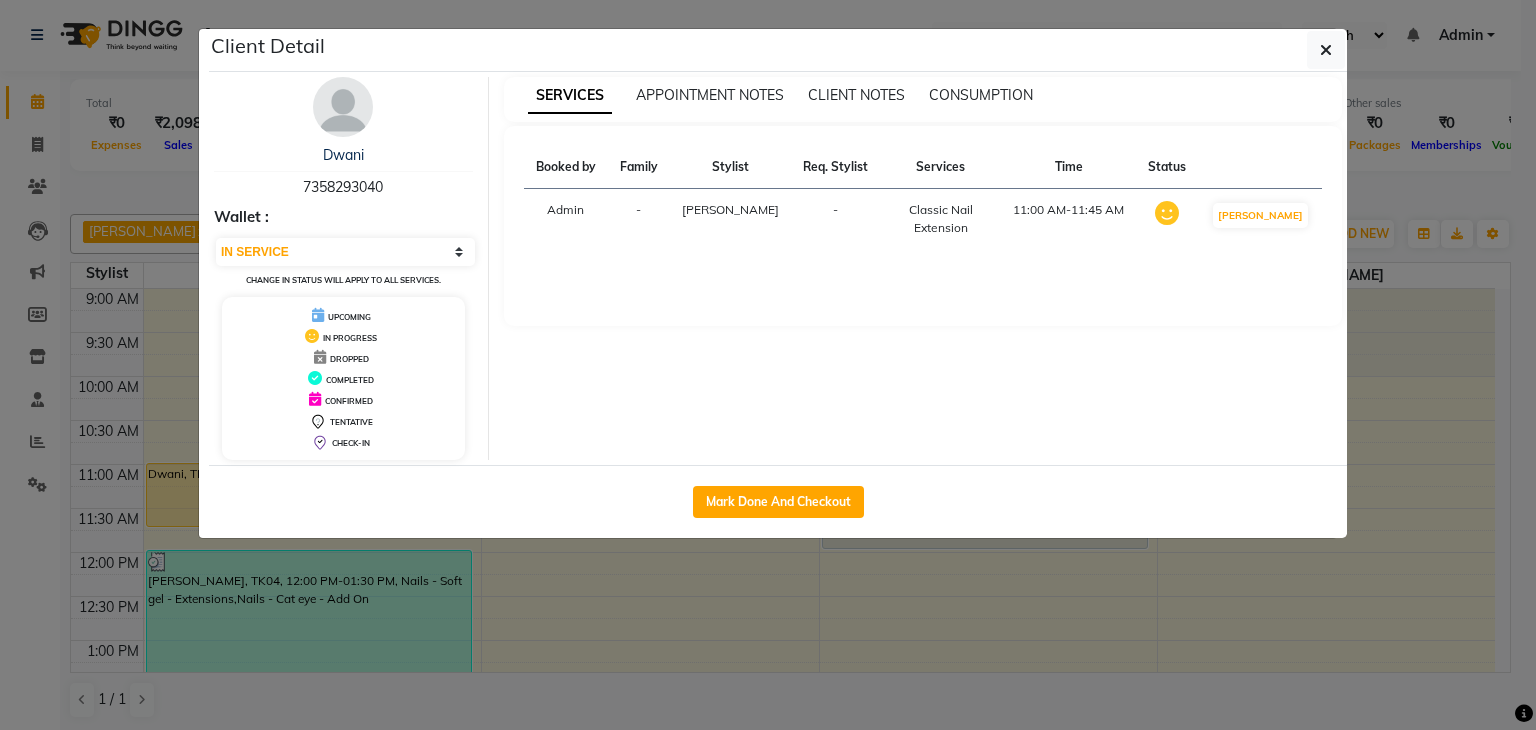 drag, startPoint x: 367, startPoint y: 493, endPoint x: 788, endPoint y: 574, distance: 428.72134 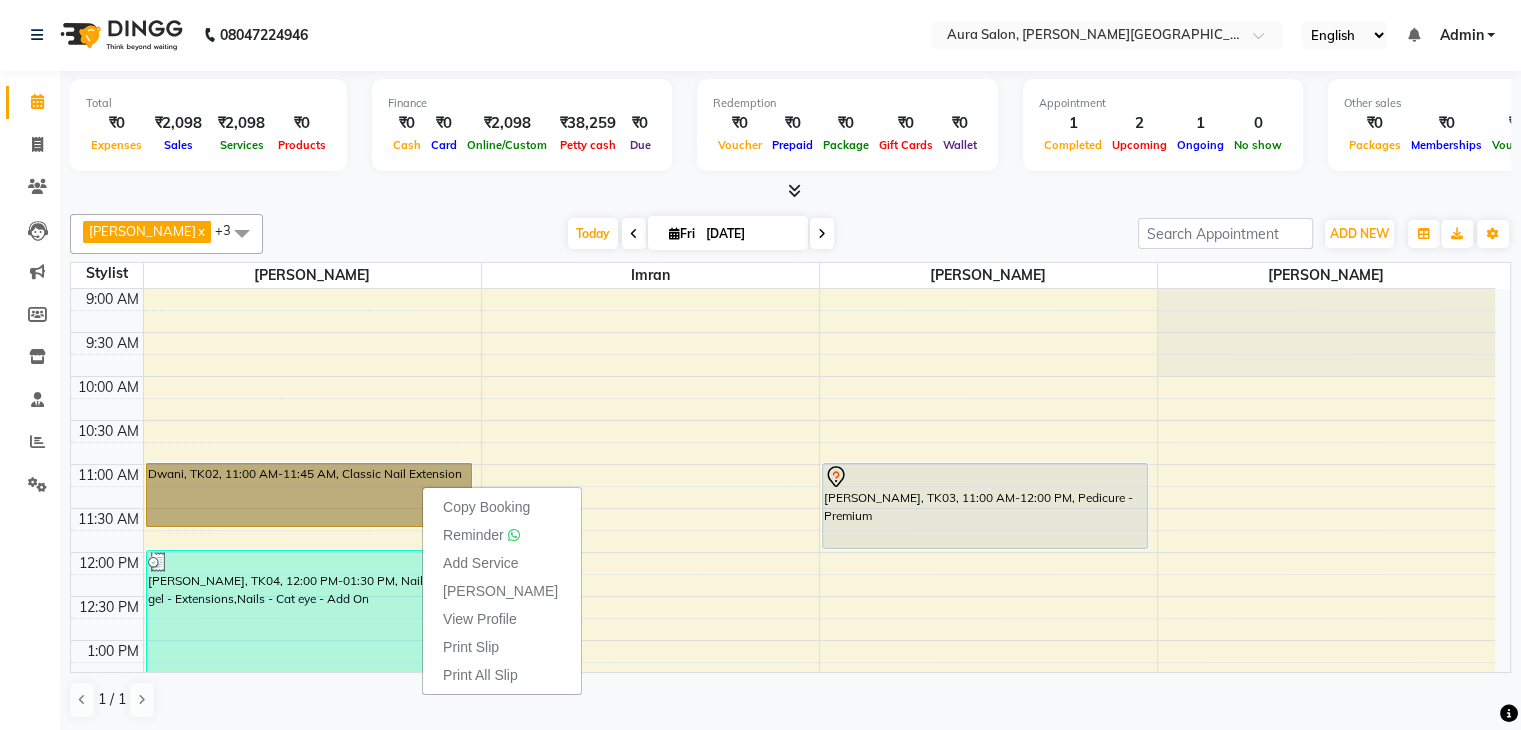 click on "9:00 AM 9:30 AM 10:00 AM 10:30 AM 11:00 AM 11:30 AM 12:00 PM 12:30 PM 1:00 PM 1:30 PM 2:00 PM 2:30 PM 3:00 PM 3:30 PM 4:00 PM 4:30 PM 5:00 PM 5:30 PM 6:00 PM 6:30 PM 7:00 PM 7:30 PM 8:00 PM 8:30 PM    Dwani, TK02, 11:00 AM-11:45 AM, Classic Nail Extension     [PERSON_NAME], TK04, 12:00 PM-01:30 PM, Nails - Soft gel - Extensions,Nails - Cat eye - Add On             Kirthika, TK01, 04:00 PM-04:45 PM, Classic Nail Extension             [PERSON_NAME], TK03, 11:00 AM-12:00 PM, Pedicure - Premium" at bounding box center [783, 816] 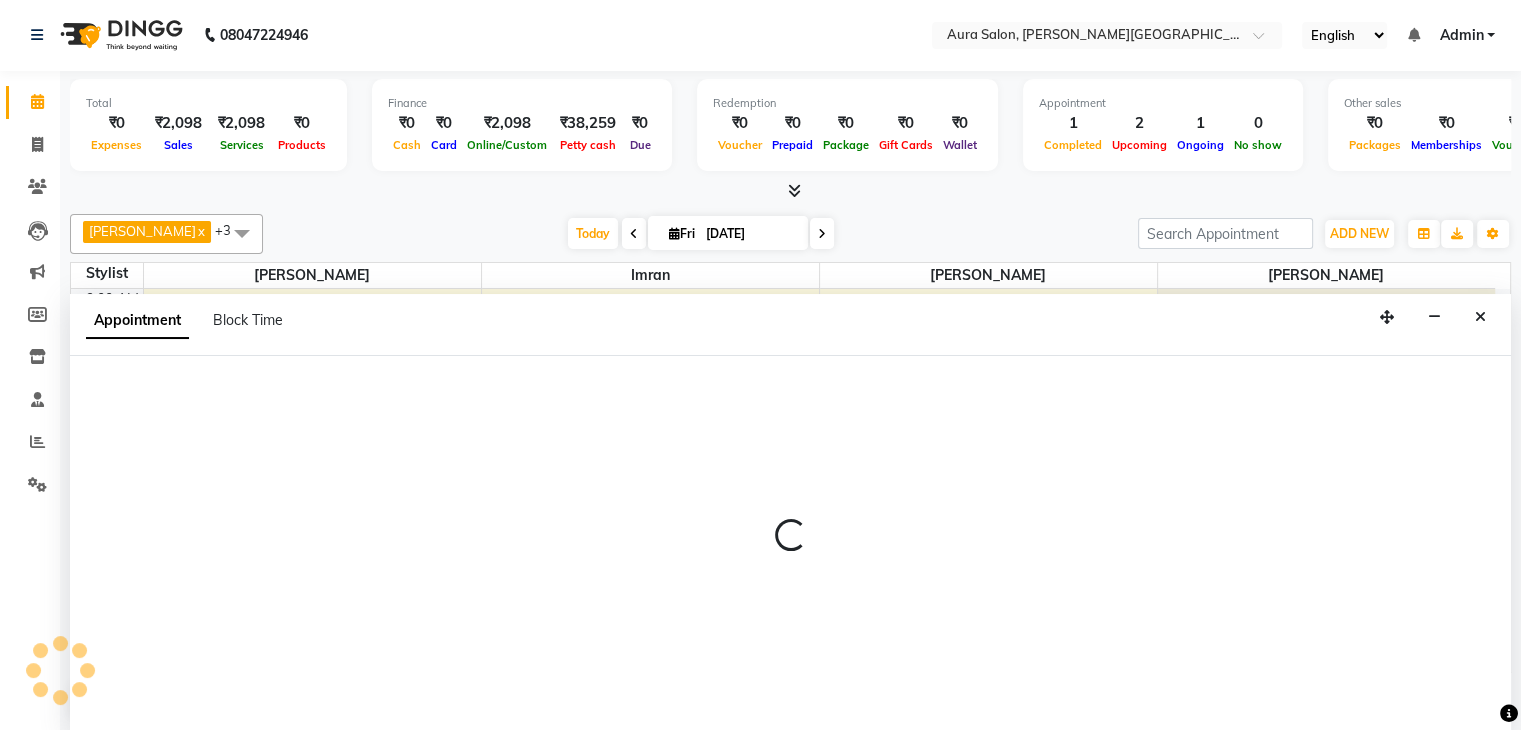 select on "66362" 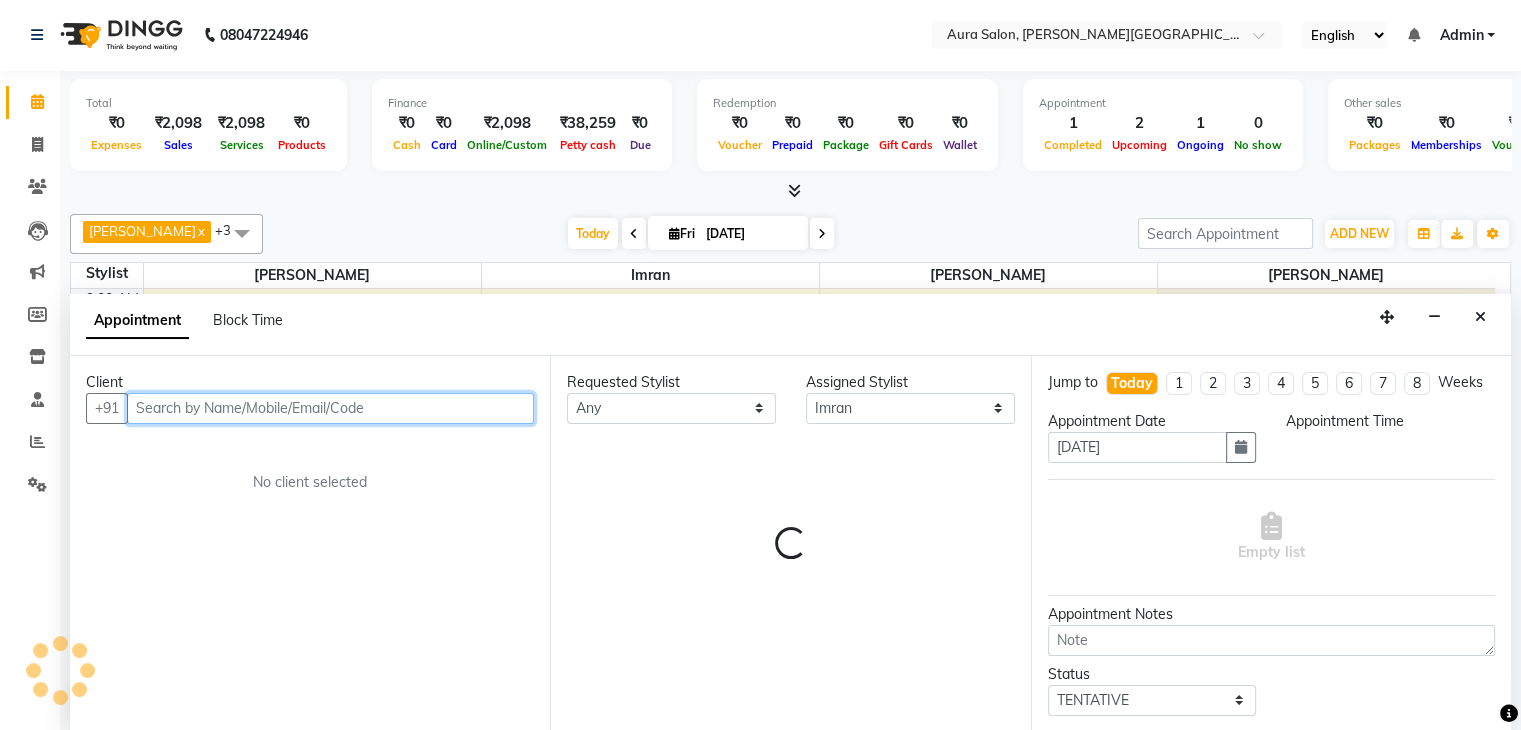select on "645" 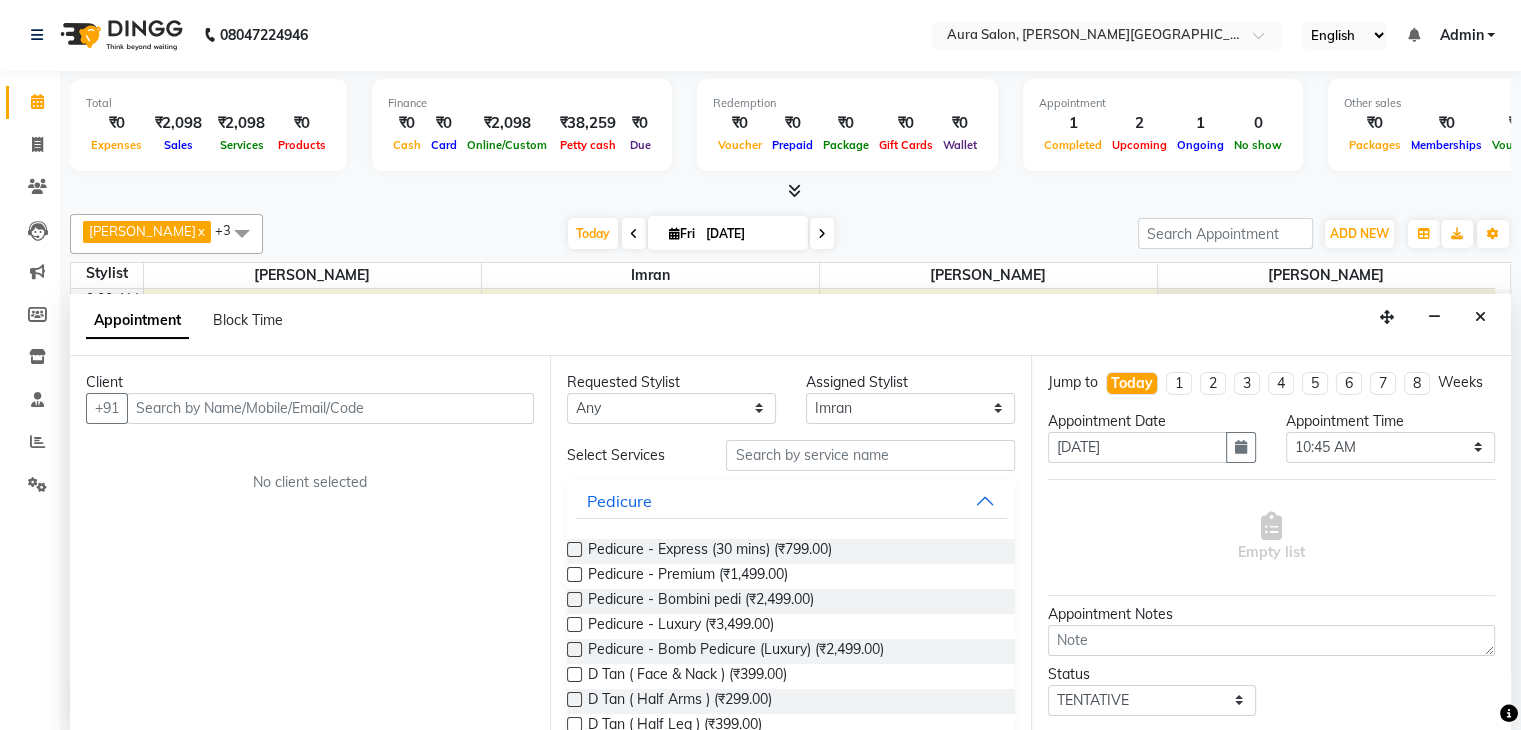 click on "Calendar" 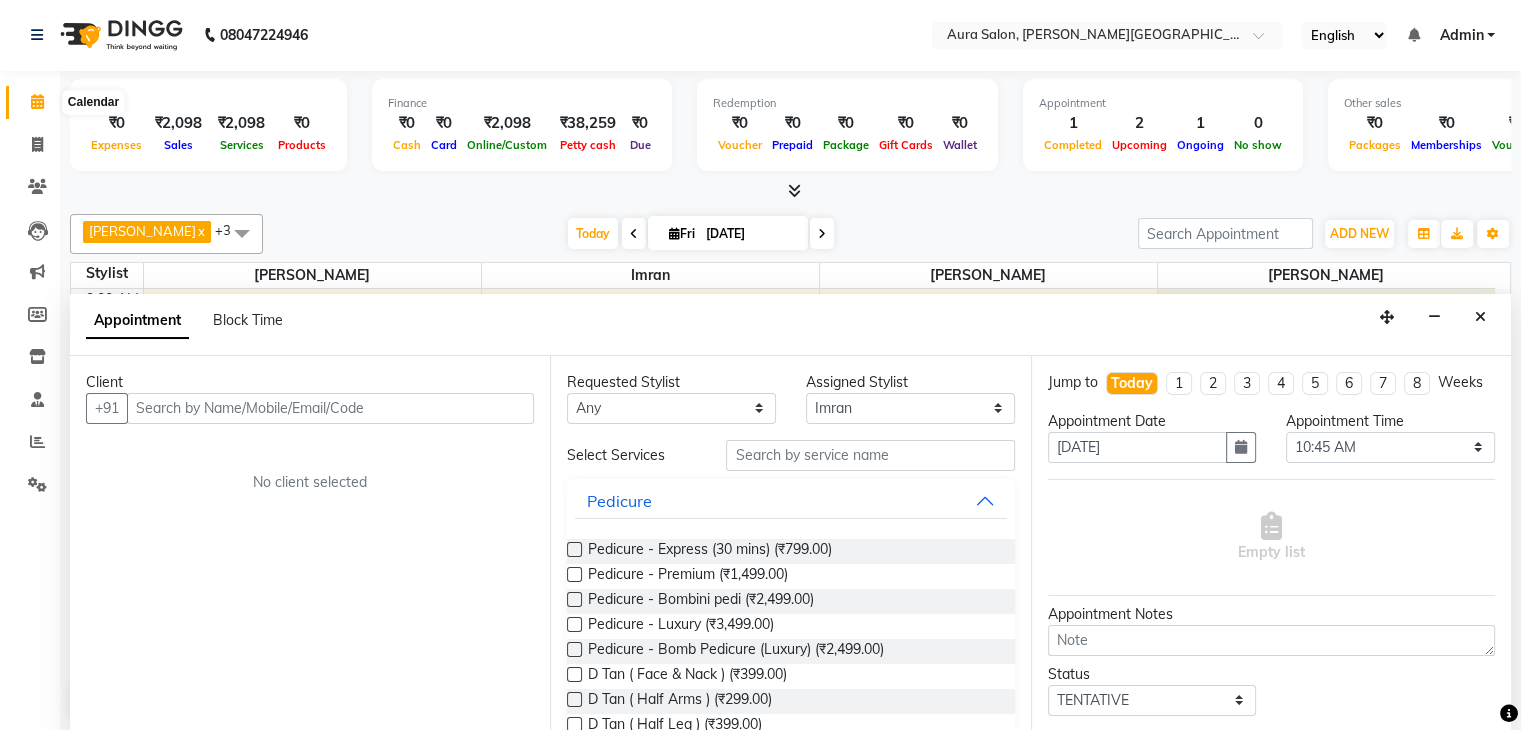 click 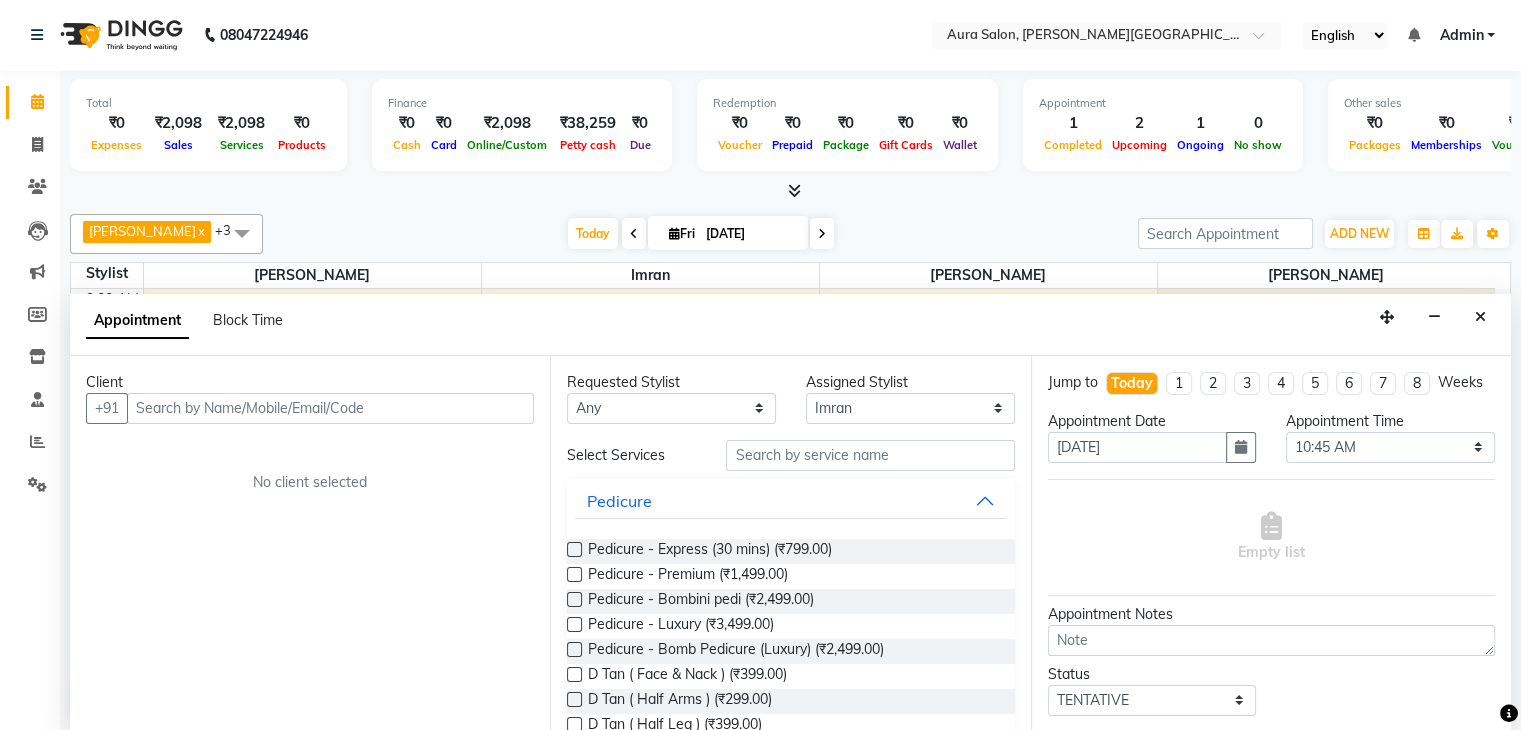 click 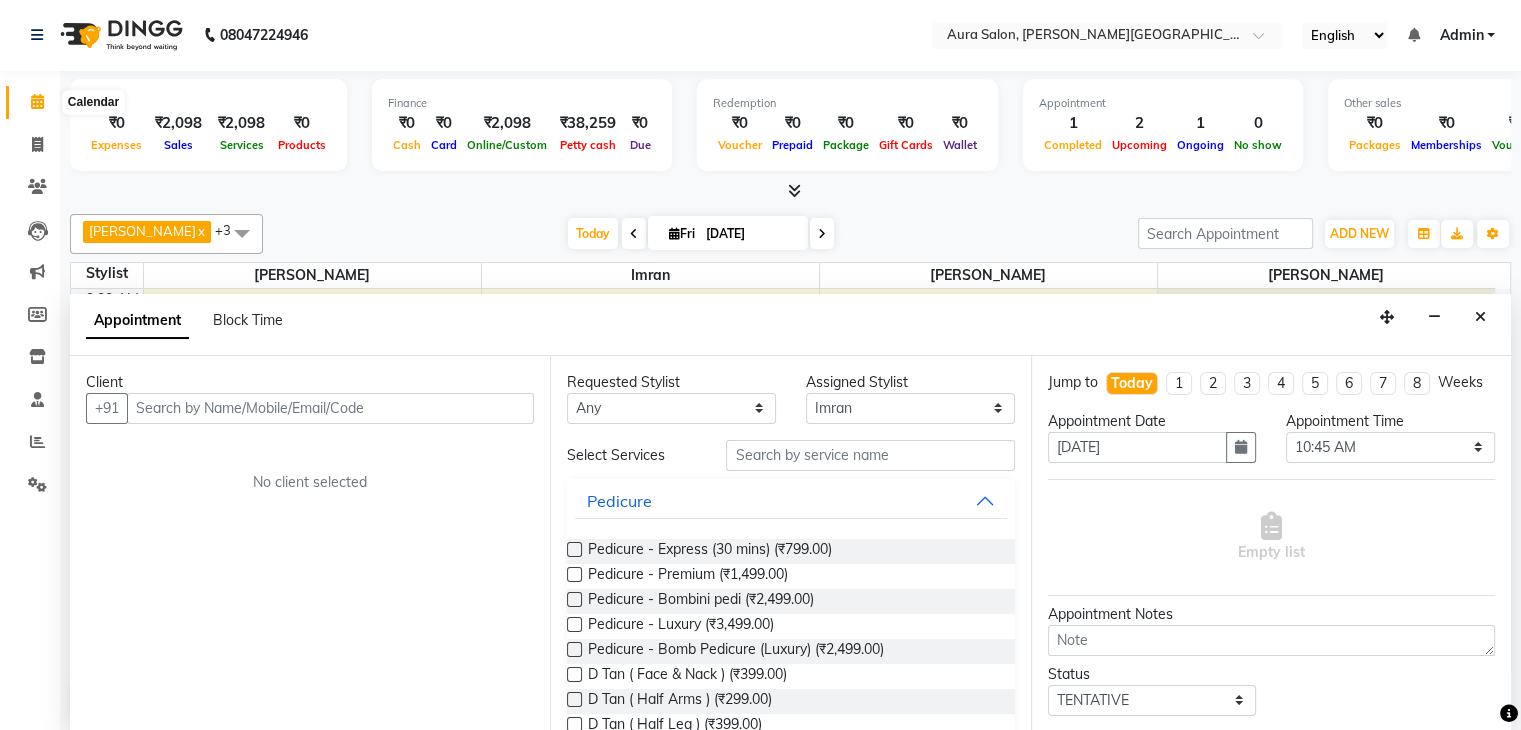click 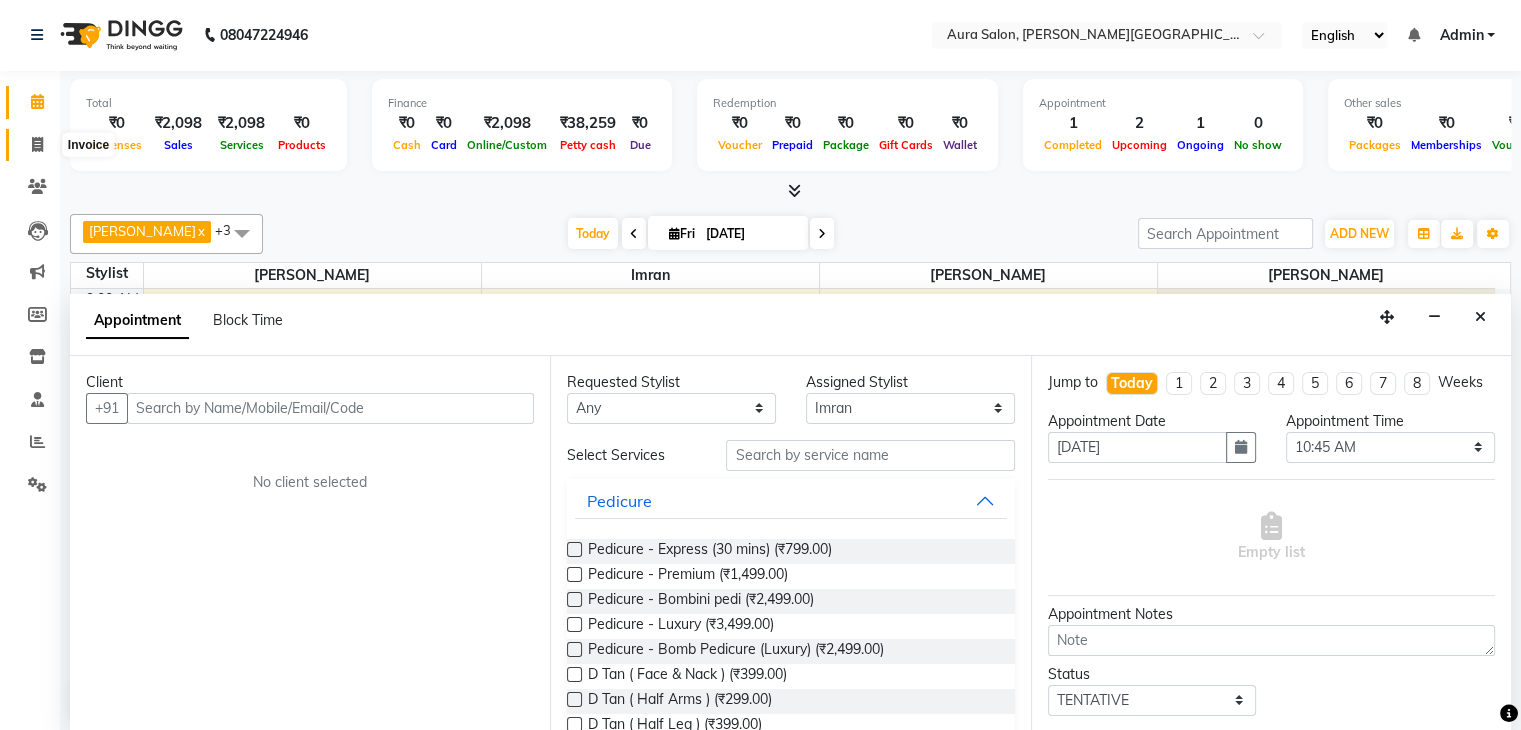 click 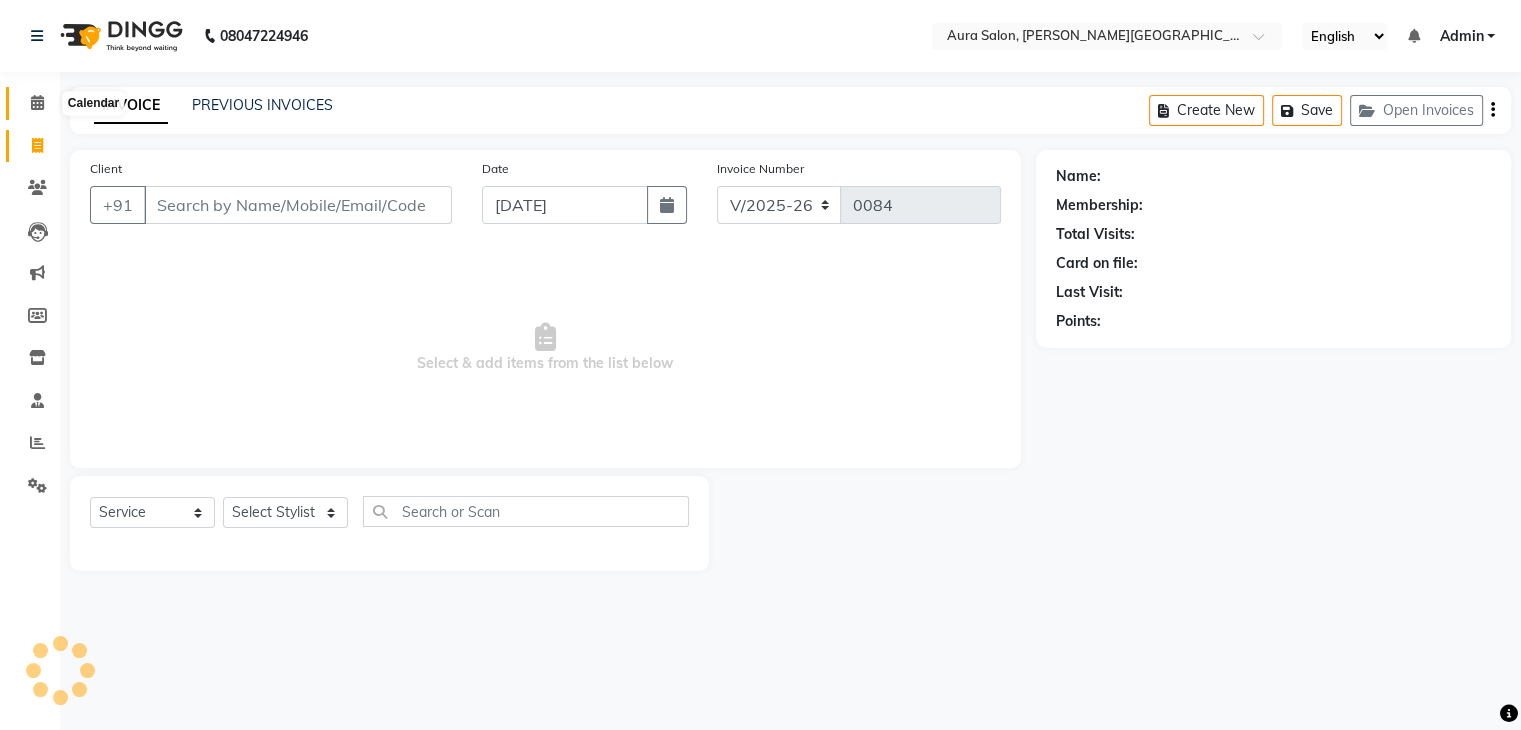 click 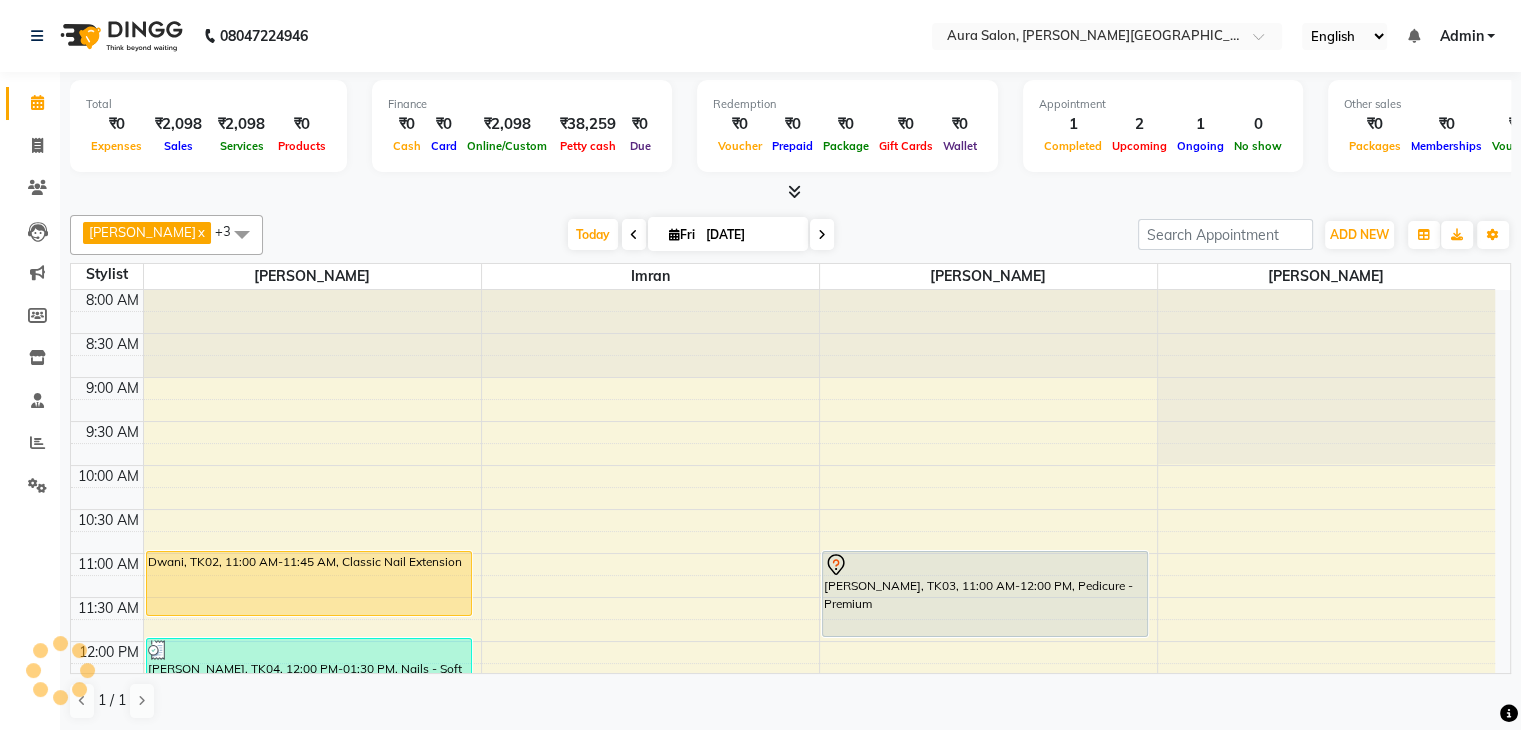 scroll, scrollTop: 0, scrollLeft: 0, axis: both 